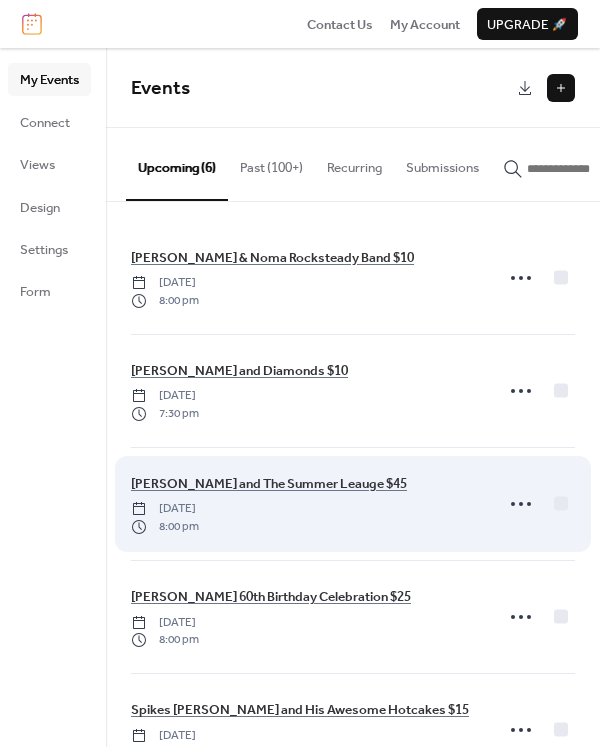 scroll, scrollTop: 0, scrollLeft: 0, axis: both 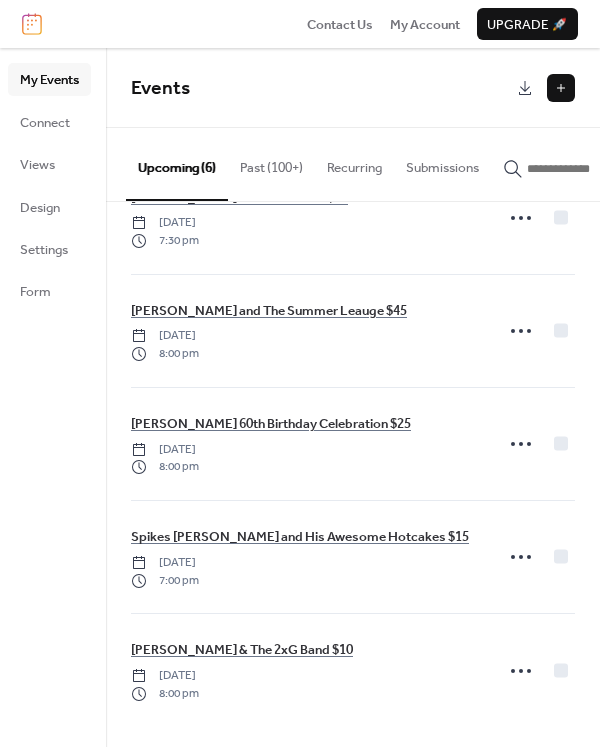 click at bounding box center (561, 88) 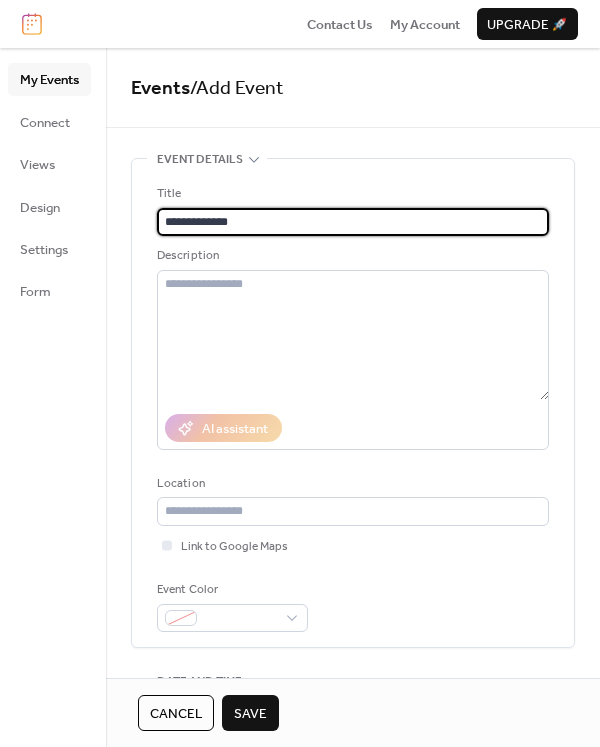 click on "**********" at bounding box center (353, 222) 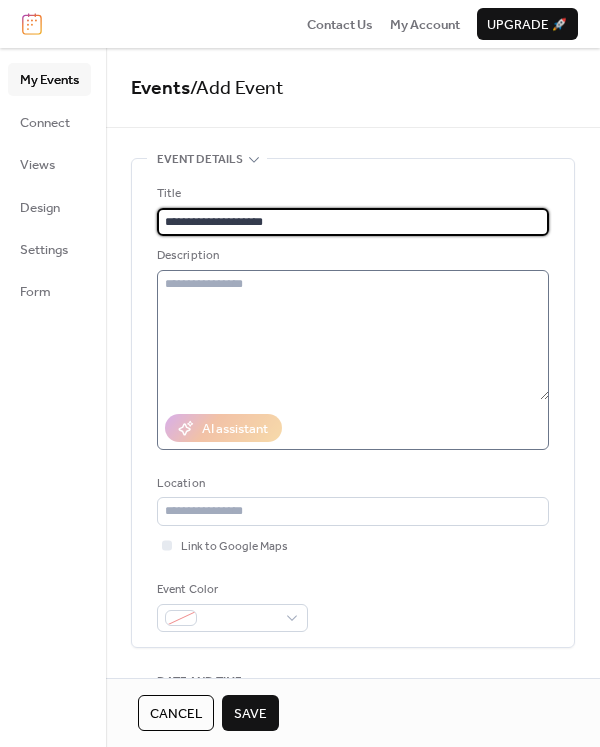 type on "**********" 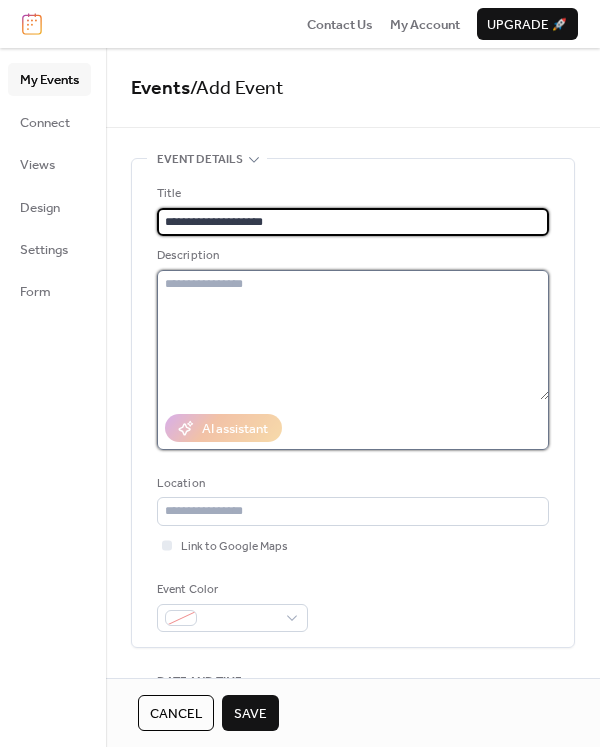 click at bounding box center [353, 335] 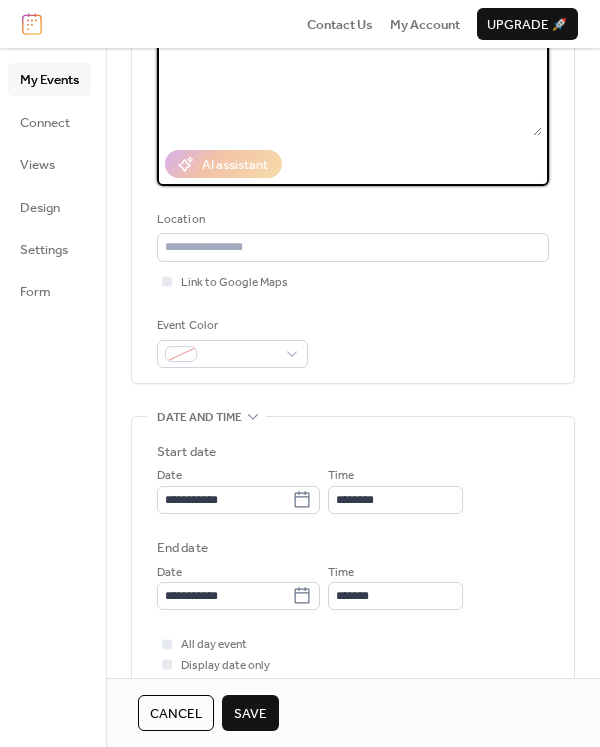 scroll, scrollTop: 274, scrollLeft: 0, axis: vertical 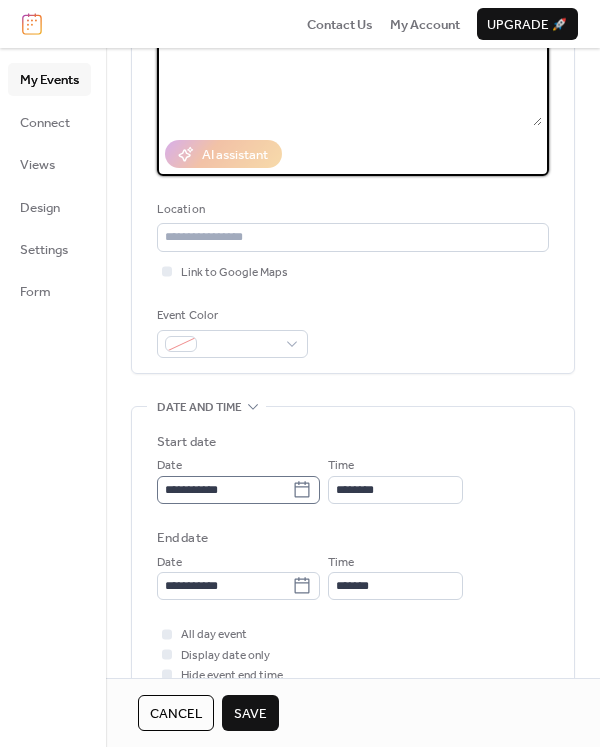 type on "**********" 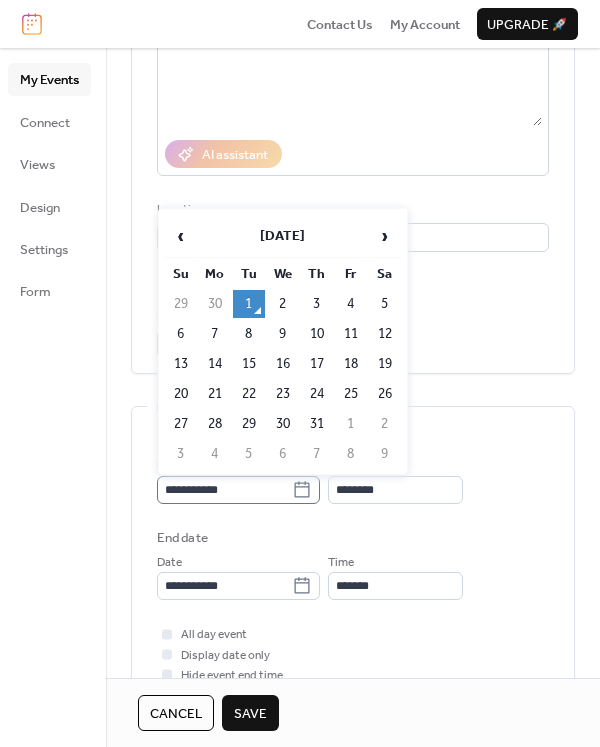 click 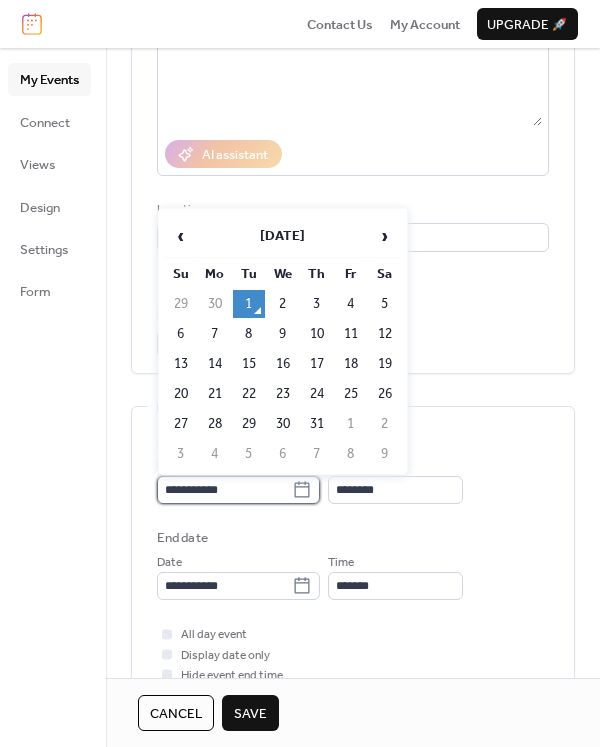 click on "**********" at bounding box center (224, 490) 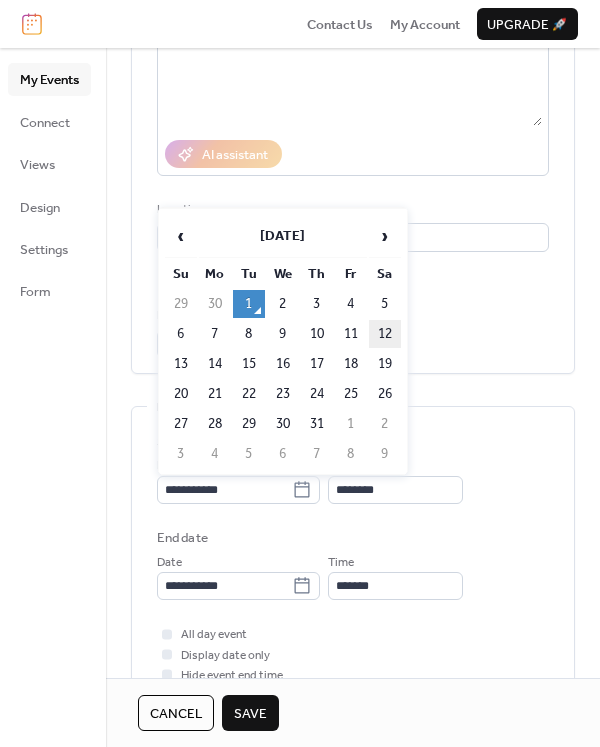 click on "12" at bounding box center (385, 334) 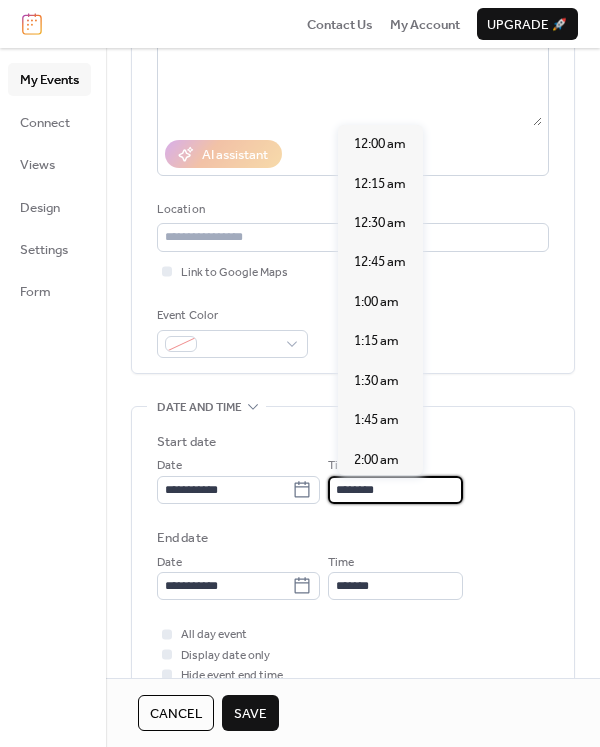 click on "********" at bounding box center (395, 490) 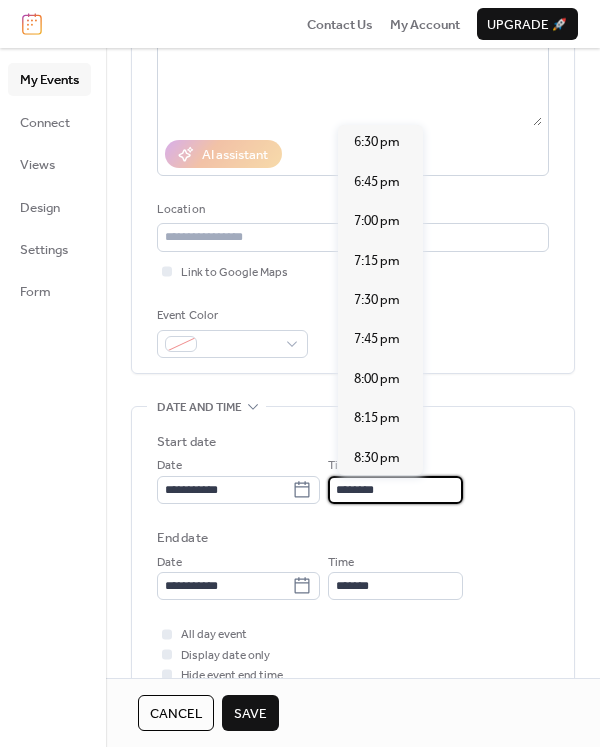 scroll, scrollTop: 2924, scrollLeft: 0, axis: vertical 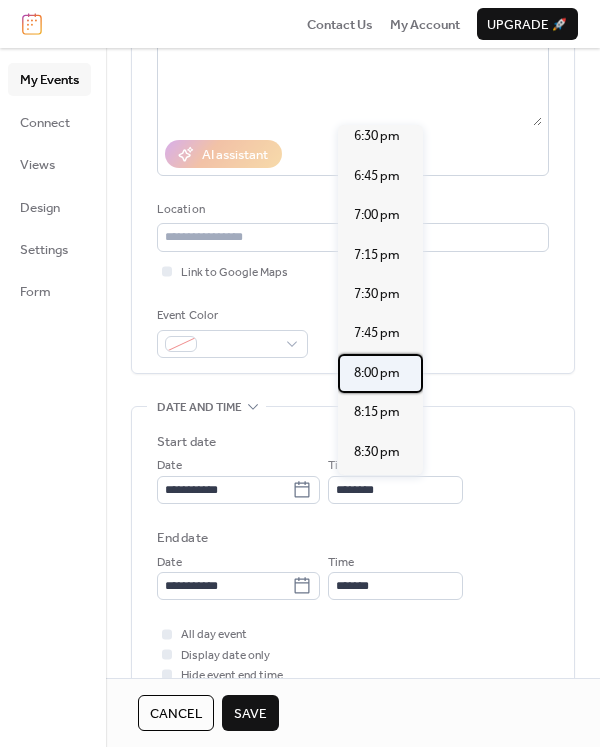 click on "8:00 pm" at bounding box center (377, 373) 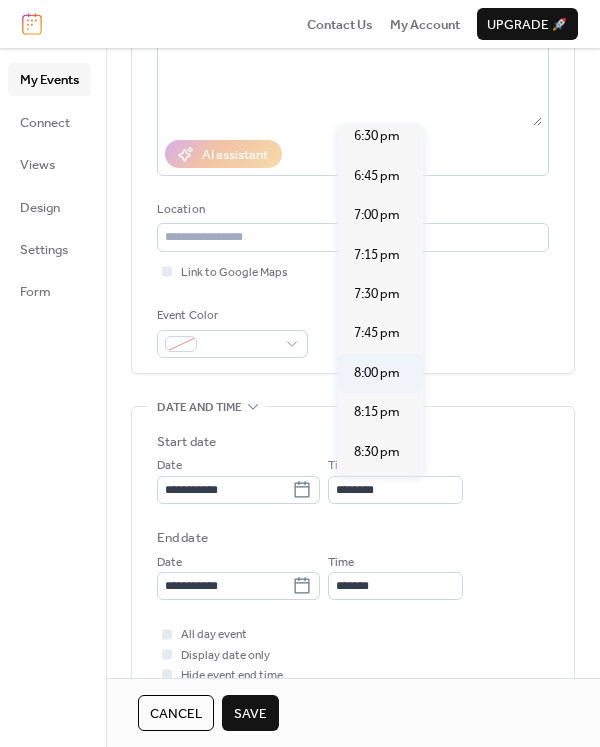 type on "*******" 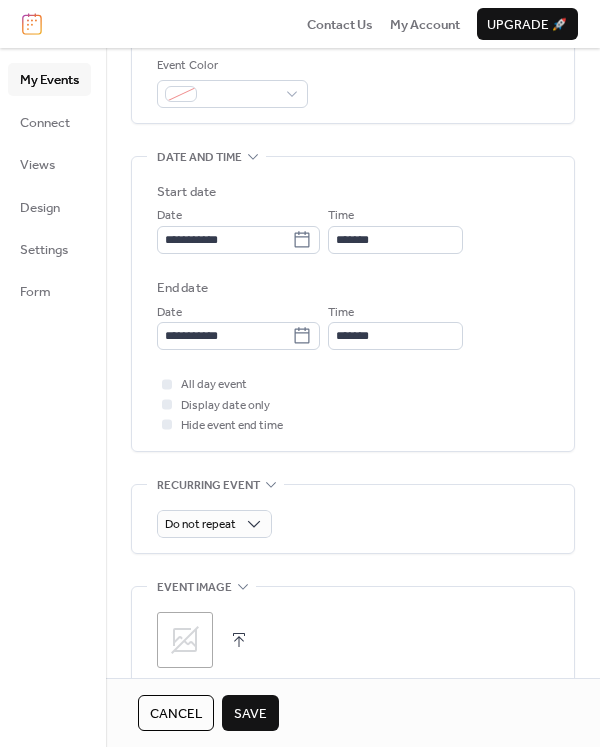 scroll, scrollTop: 525, scrollLeft: 0, axis: vertical 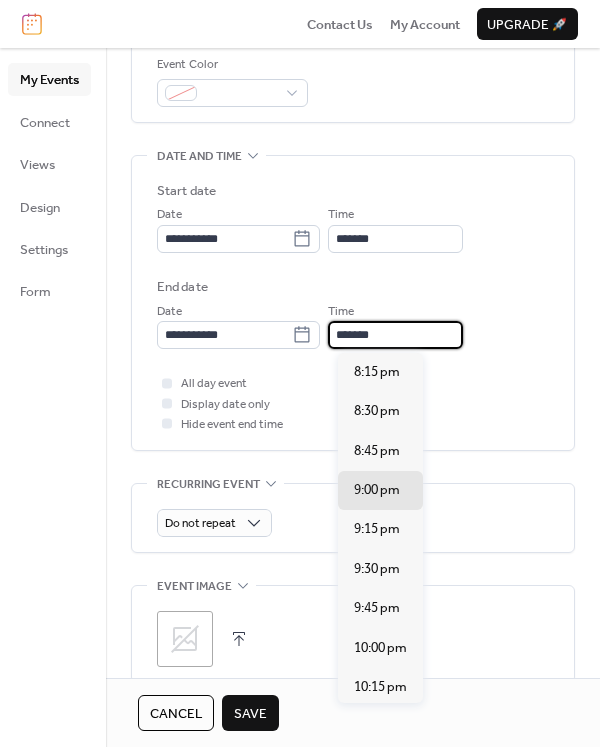 click on "*******" at bounding box center [395, 335] 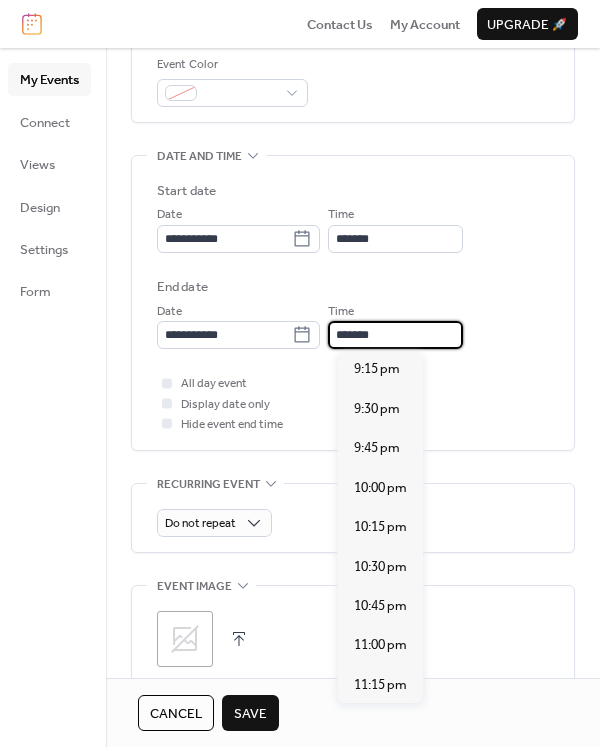 scroll, scrollTop: 248, scrollLeft: 0, axis: vertical 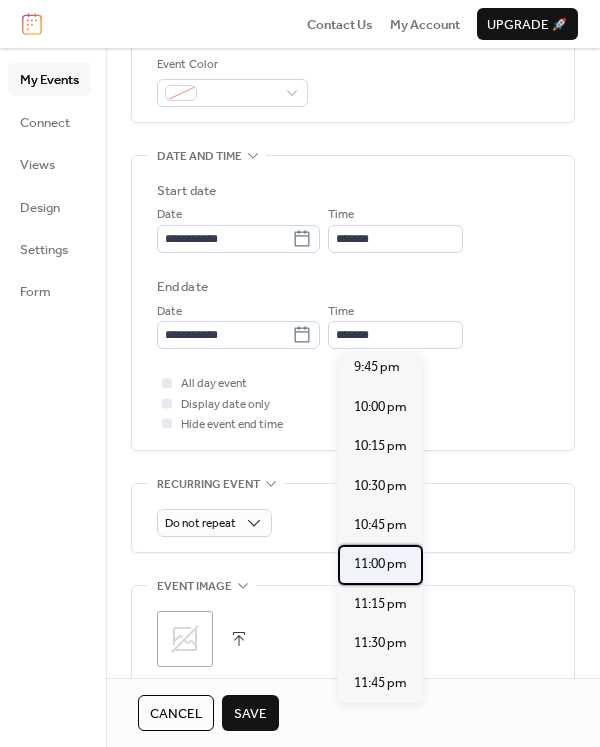 click on "11:00 pm" at bounding box center [380, 564] 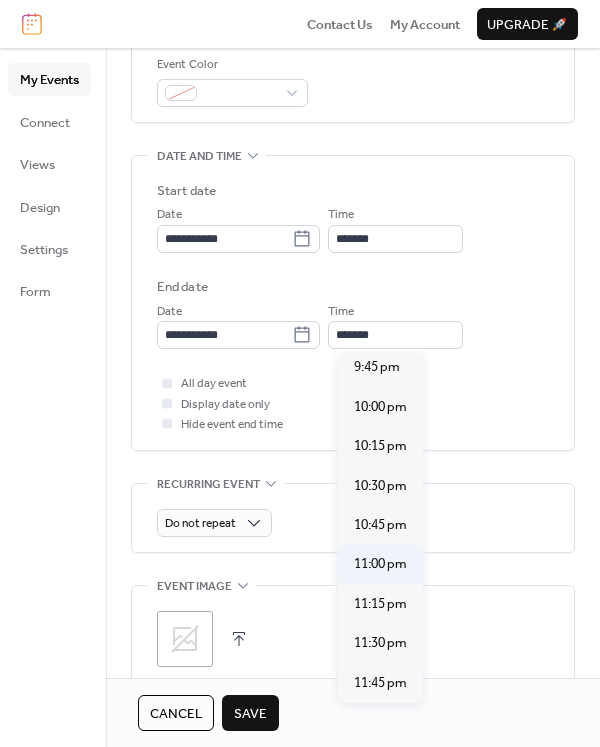 type on "********" 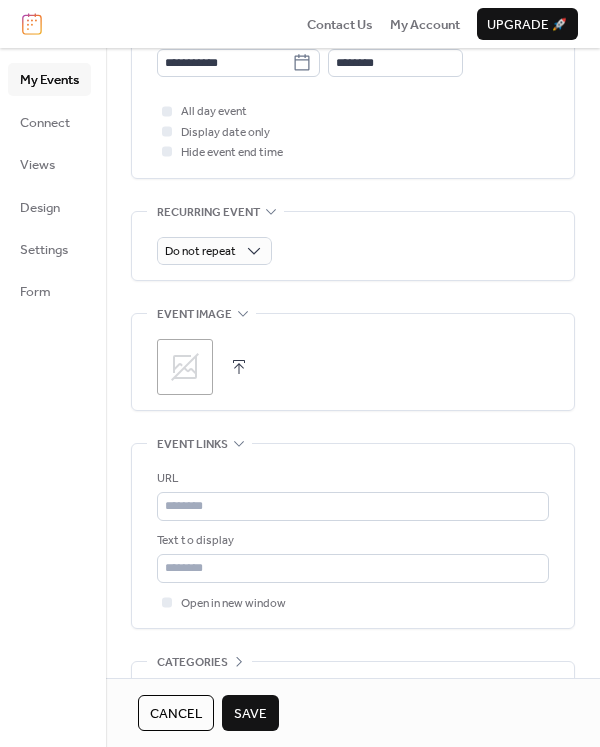 scroll, scrollTop: 818, scrollLeft: 0, axis: vertical 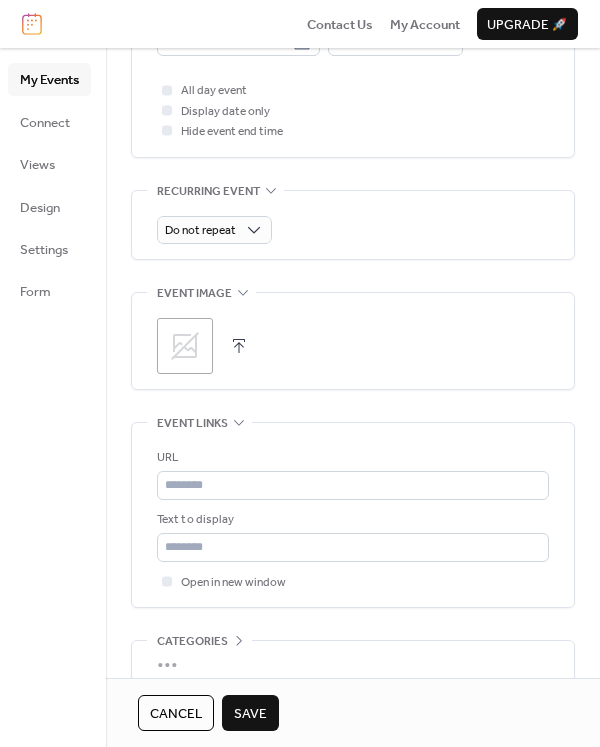click at bounding box center [239, 346] 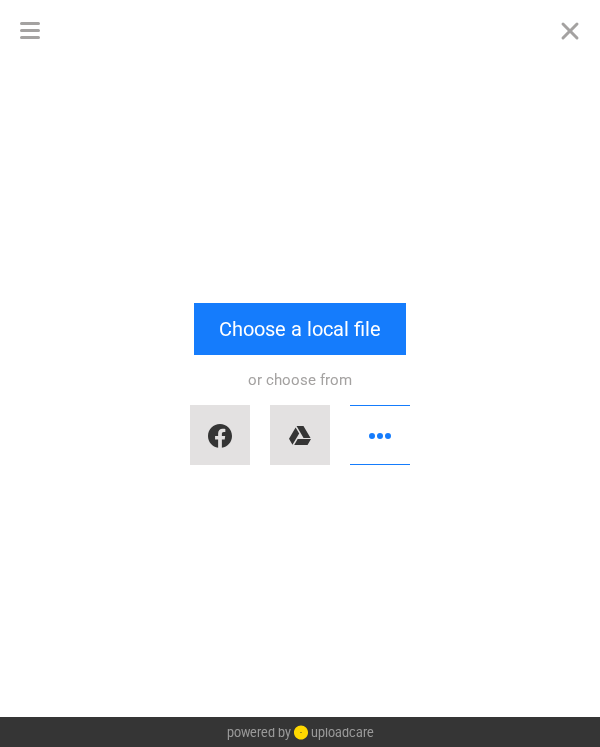click on "Drop a file here drag & drop any files or Upload files from your computer Choose a local file or choose from" at bounding box center (300, 388) 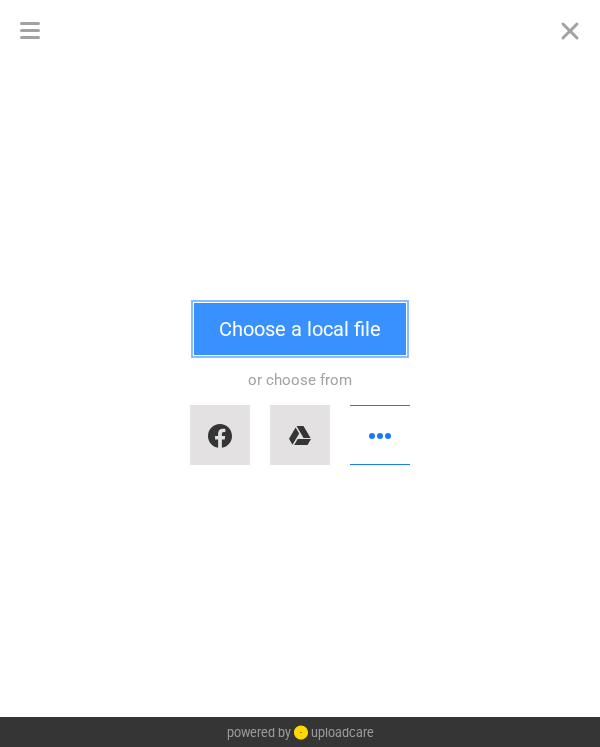 drag, startPoint x: 323, startPoint y: 331, endPoint x: 318, endPoint y: 657, distance: 326.03833 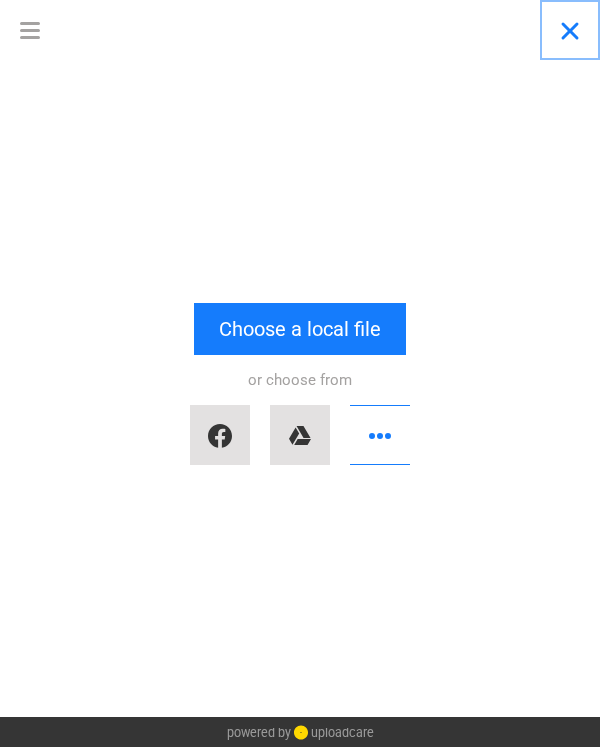 click at bounding box center (570, 30) 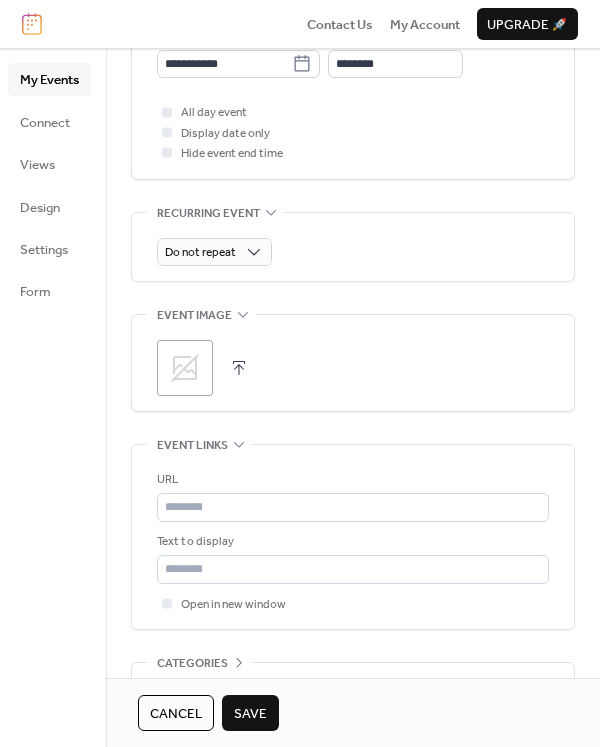 scroll, scrollTop: 916, scrollLeft: 0, axis: vertical 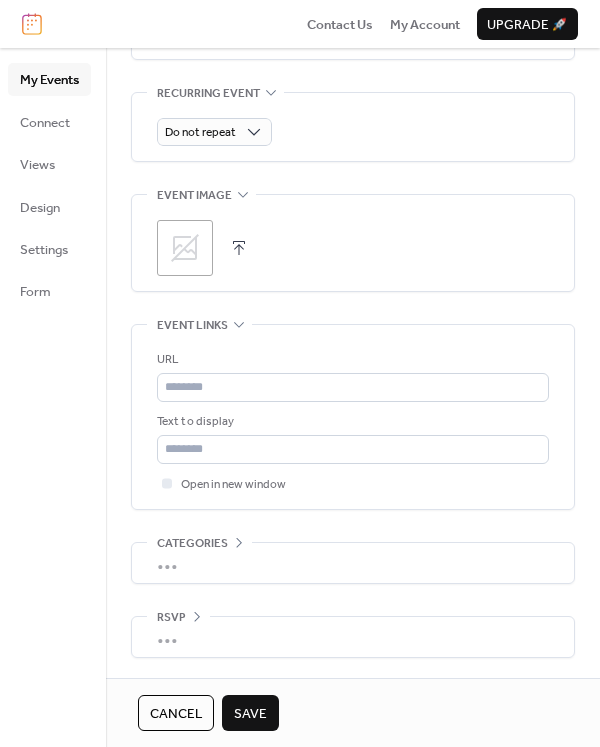 click on "Save" at bounding box center (250, 714) 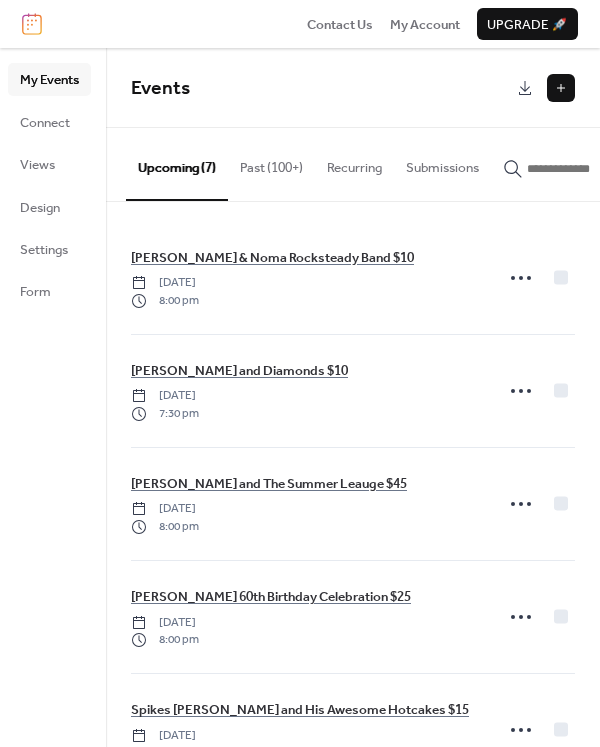 click at bounding box center (561, 88) 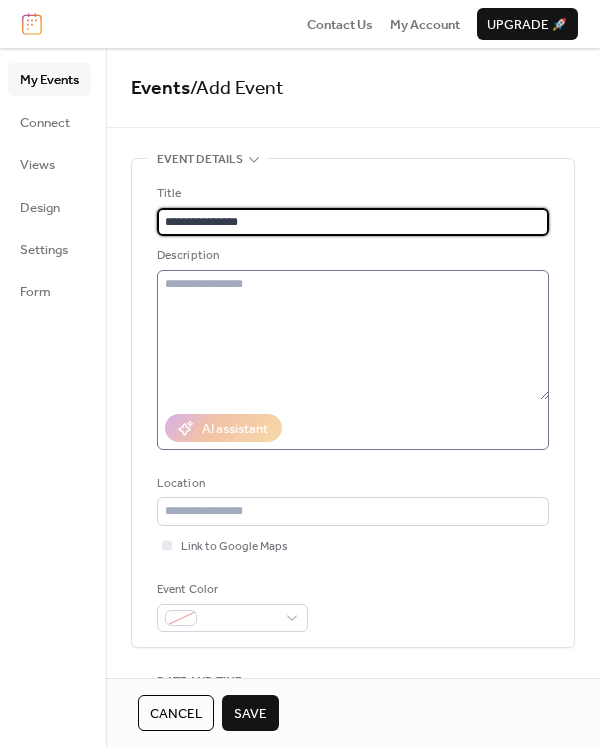 type on "**********" 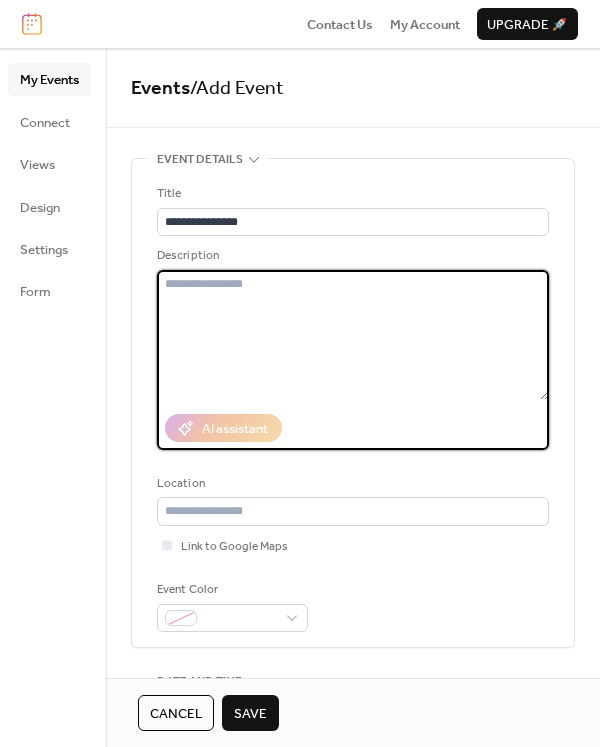 click at bounding box center [353, 335] 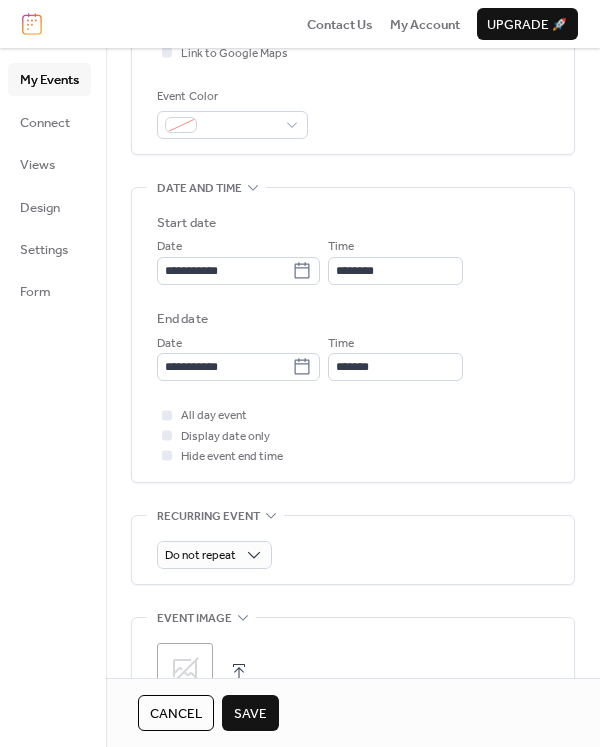 scroll, scrollTop: 494, scrollLeft: 0, axis: vertical 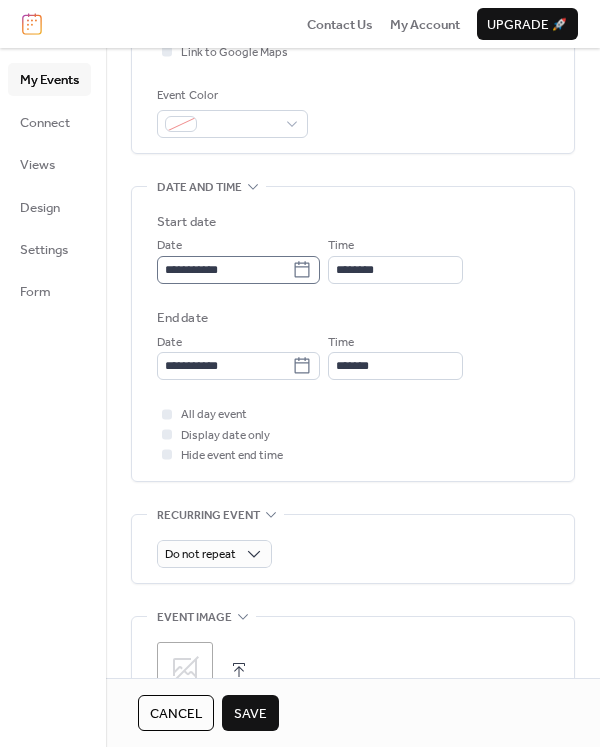 type on "**********" 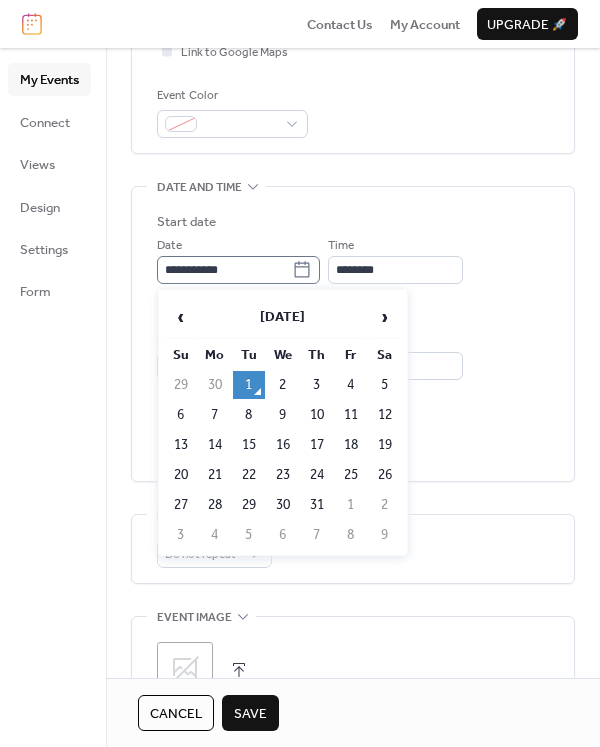 click 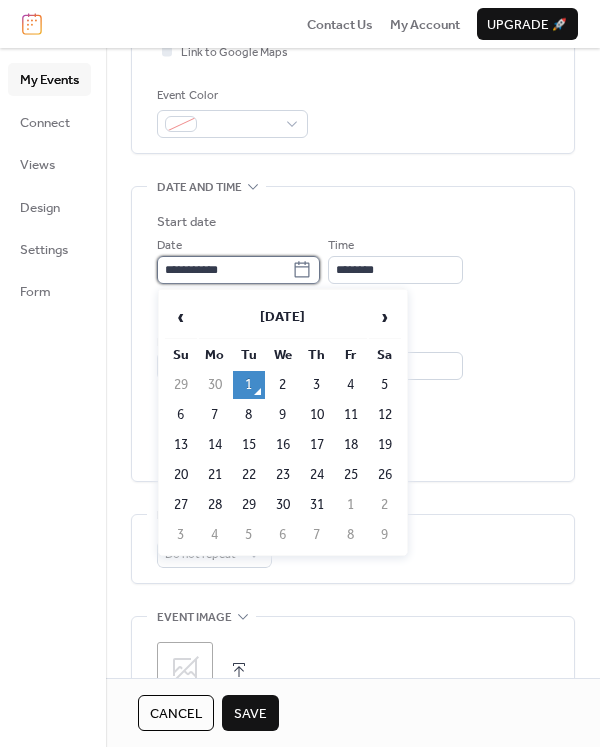 click on "**********" at bounding box center [224, 270] 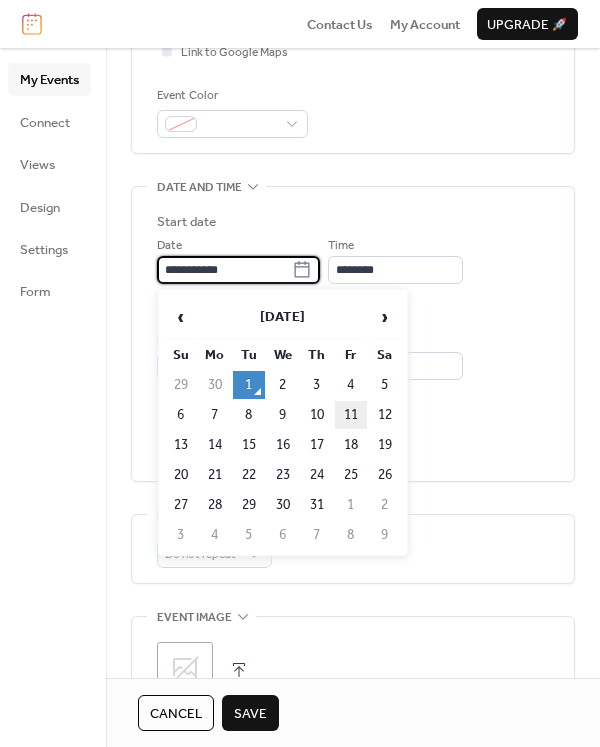 click on "11" at bounding box center [351, 415] 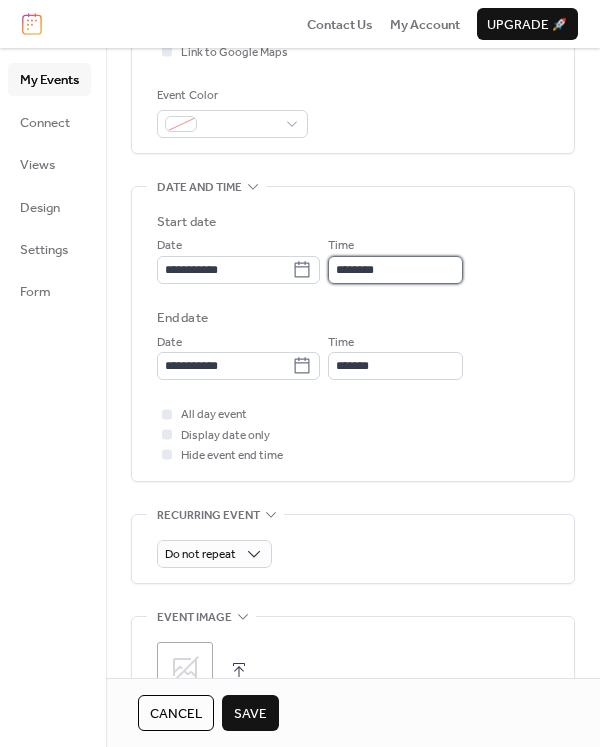 click on "********" at bounding box center (395, 270) 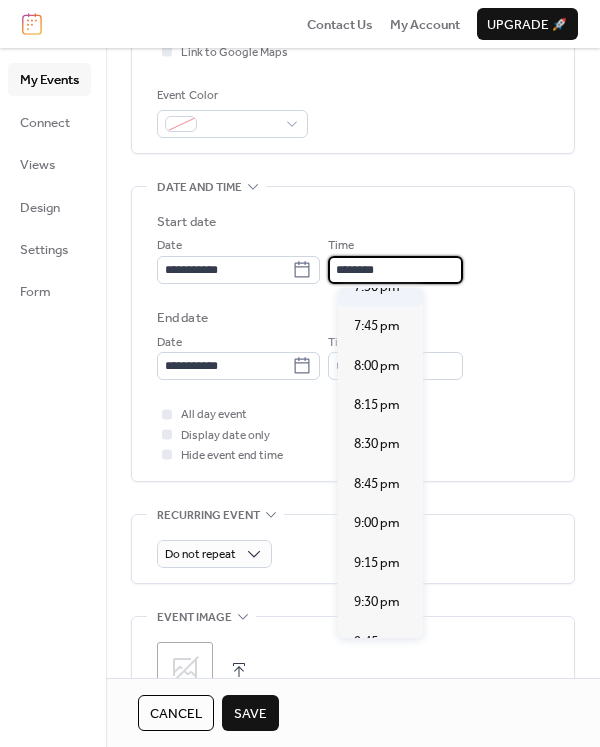 scroll, scrollTop: 3125, scrollLeft: 0, axis: vertical 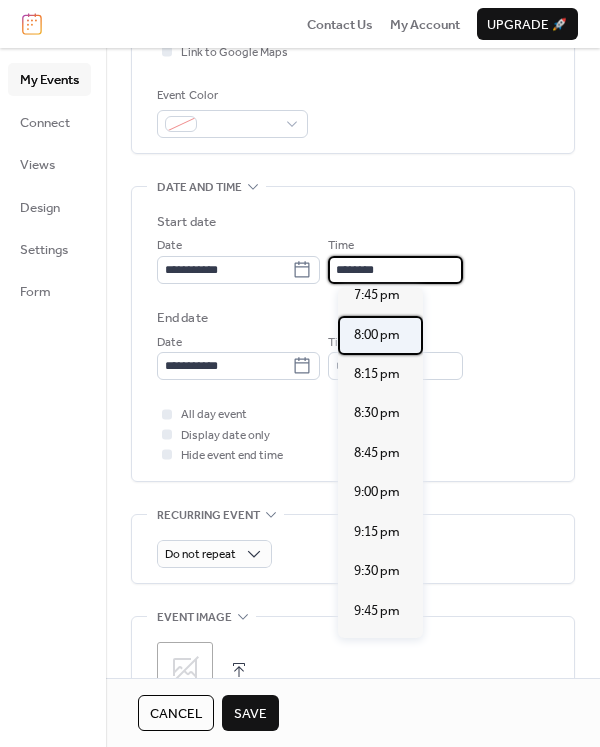 click on "8:00 pm" at bounding box center [377, 335] 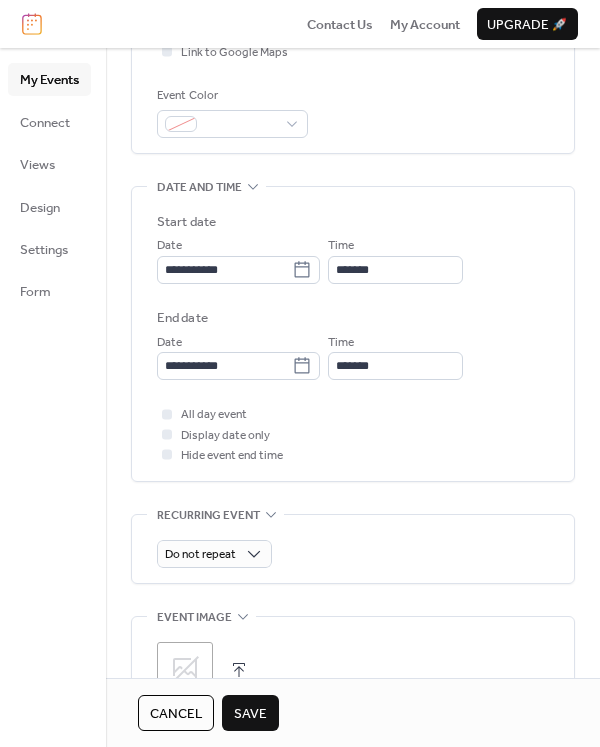 type on "*******" 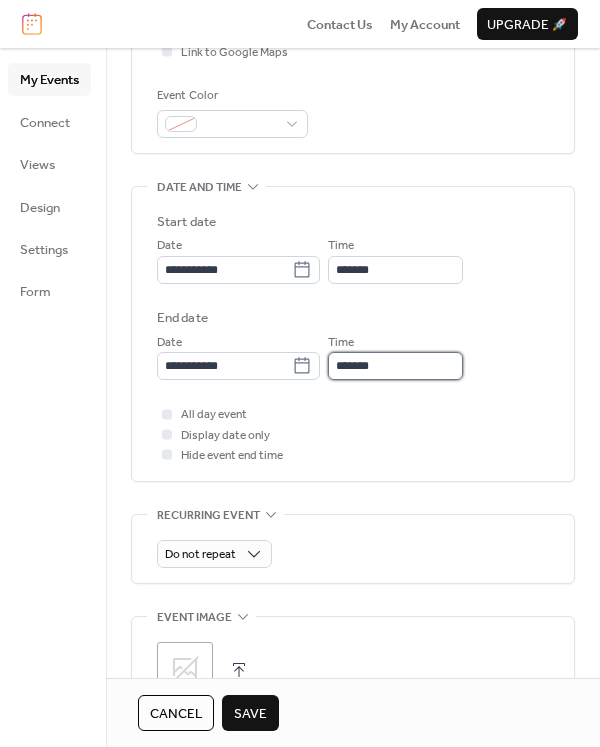 click on "*******" at bounding box center (395, 366) 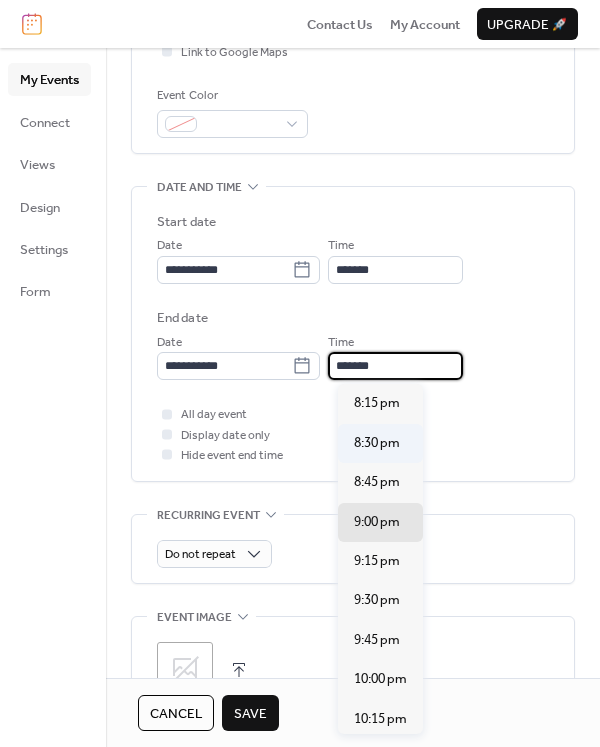 scroll, scrollTop: 248, scrollLeft: 0, axis: vertical 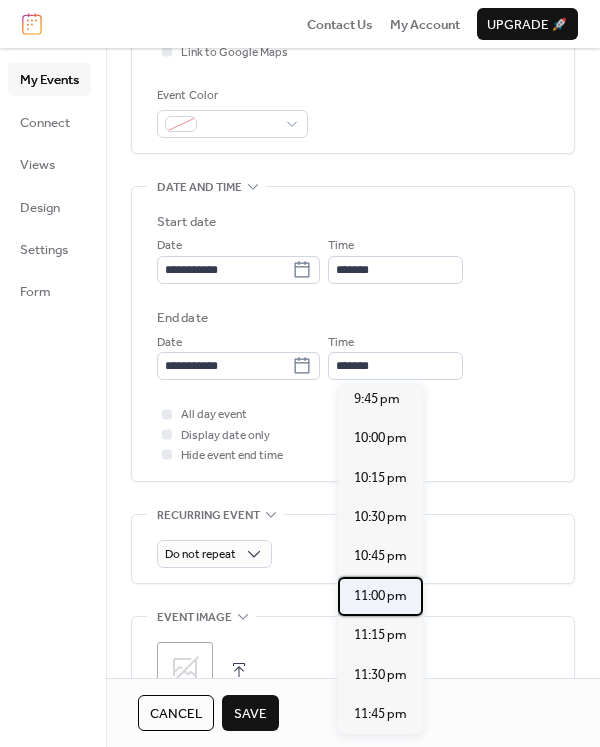 click on "11:00 pm" at bounding box center (380, 596) 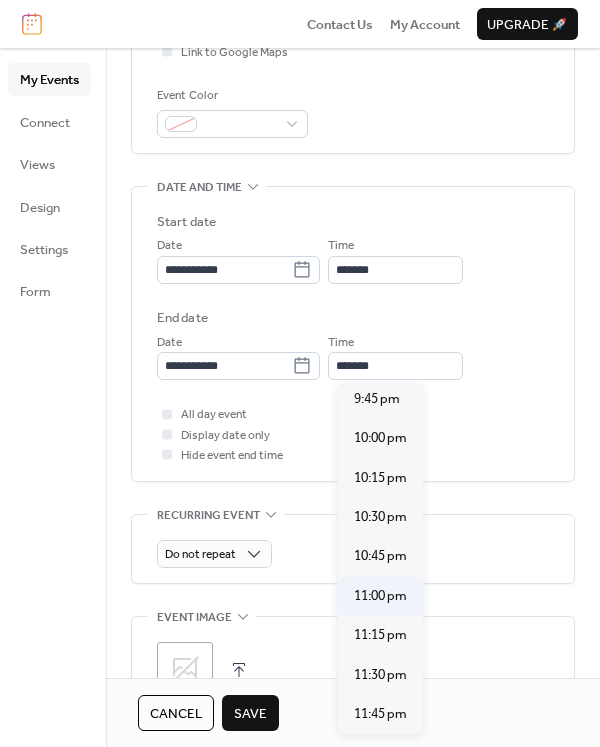 type on "********" 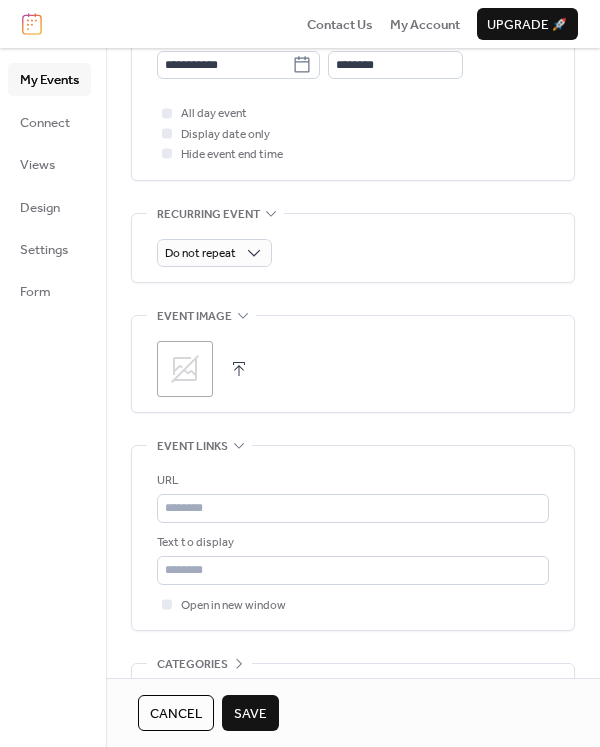 scroll, scrollTop: 806, scrollLeft: 0, axis: vertical 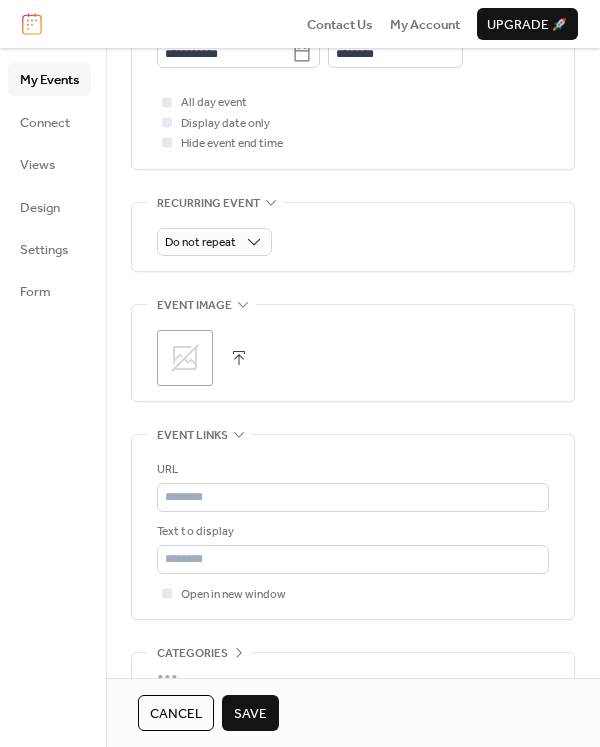 click on "Save" at bounding box center (250, 714) 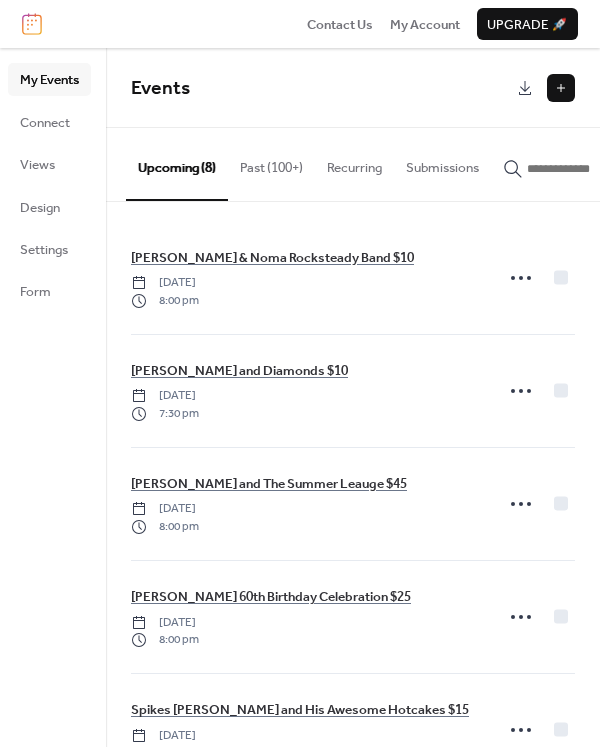 click at bounding box center (561, 88) 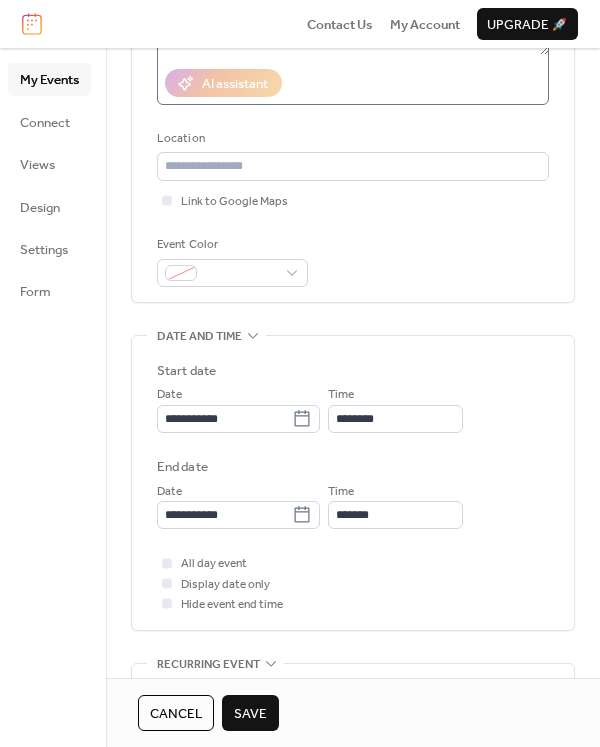 scroll, scrollTop: 361, scrollLeft: 0, axis: vertical 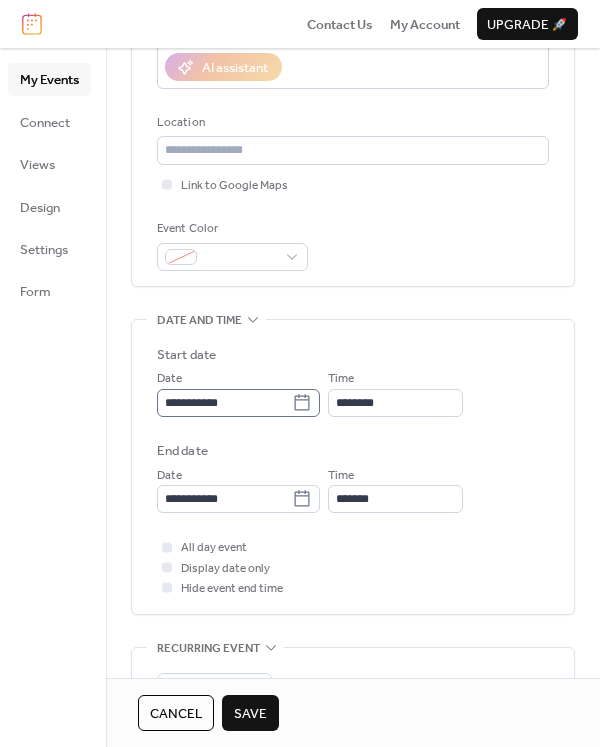 type on "**********" 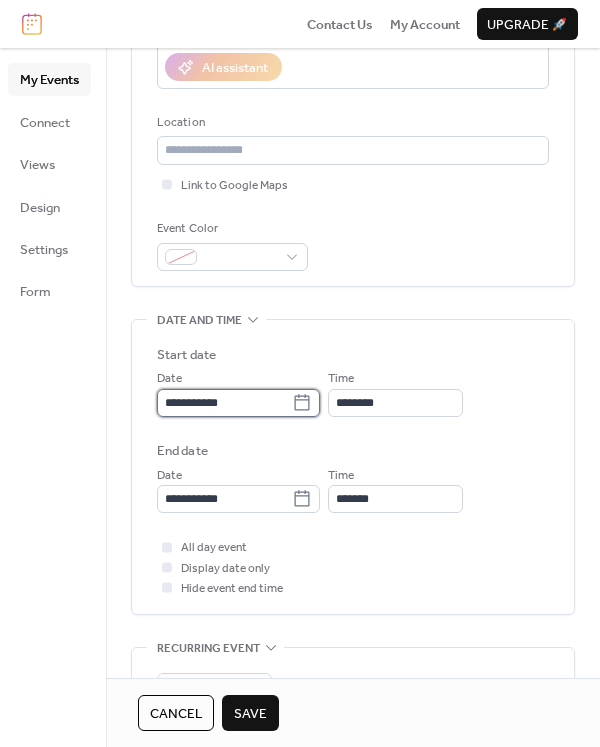 click on "**********" at bounding box center (224, 403) 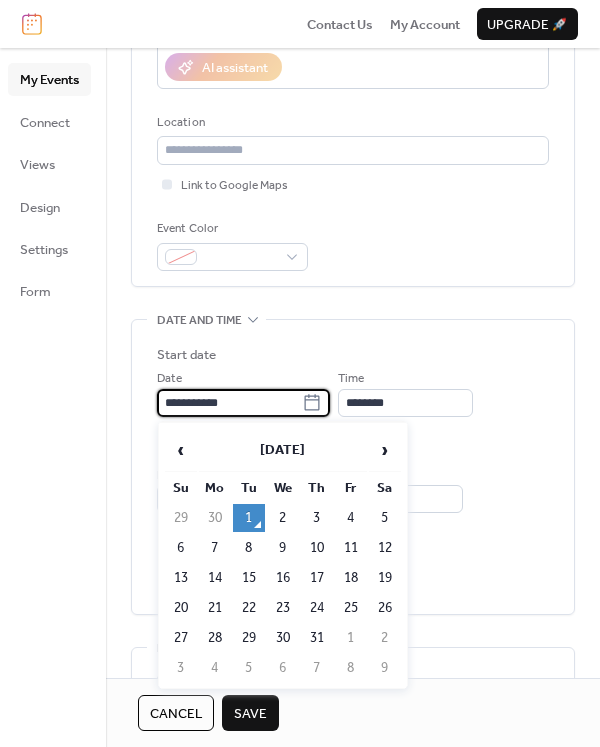 scroll, scrollTop: 0, scrollLeft: 0, axis: both 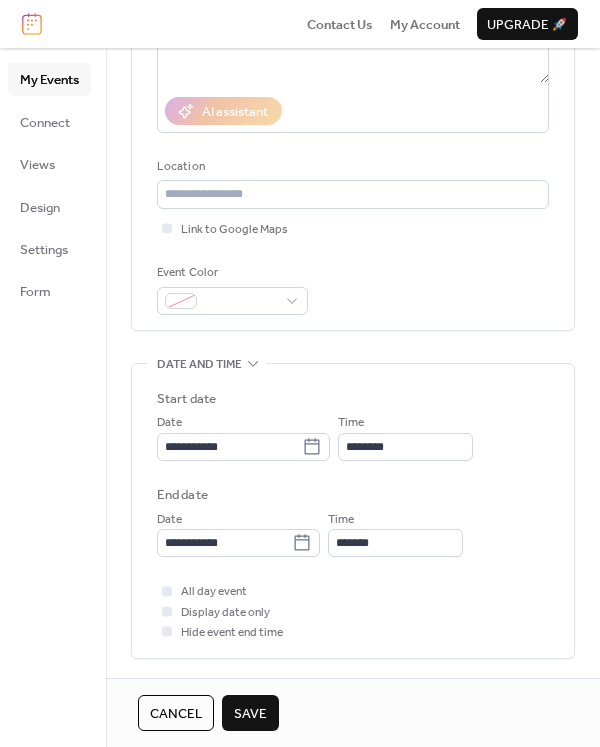 click on "**********" at bounding box center (353, 86) 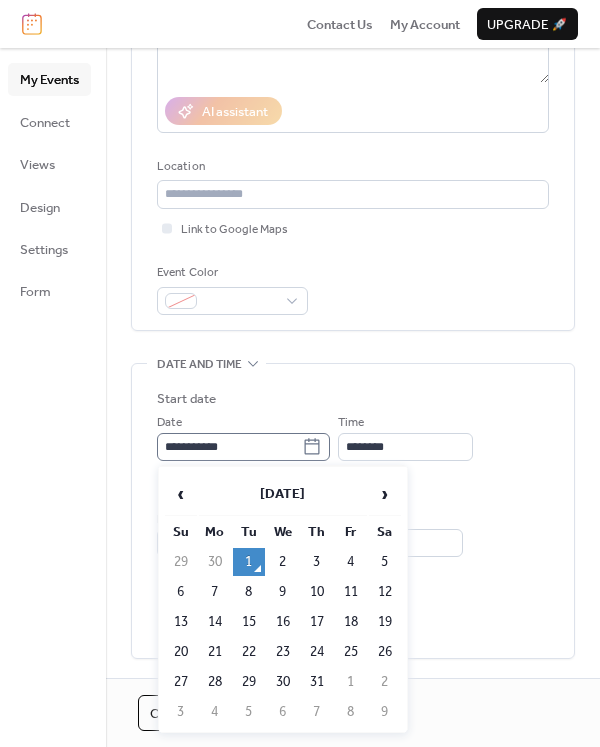click 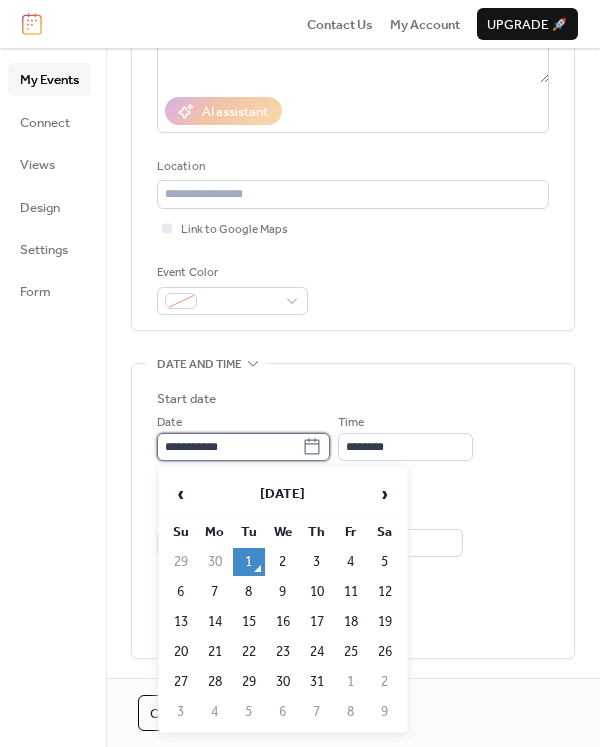 click on "**********" at bounding box center [229, 447] 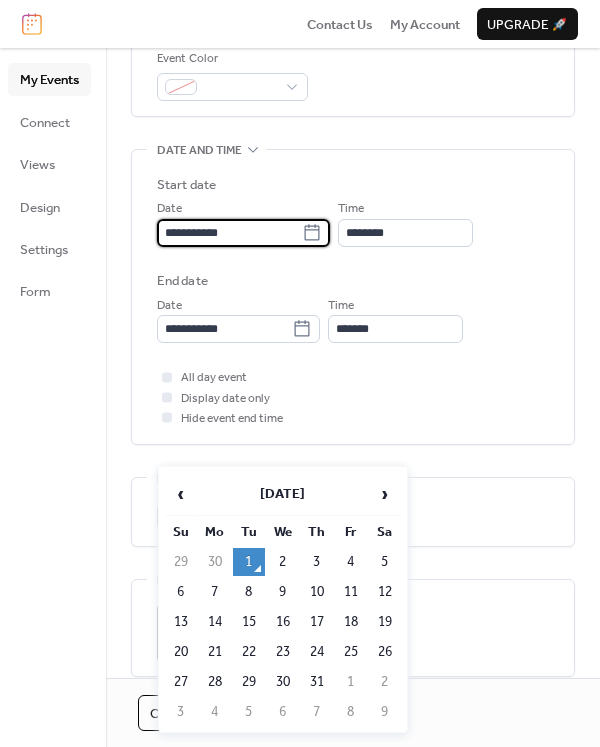 scroll, scrollTop: 658, scrollLeft: 0, axis: vertical 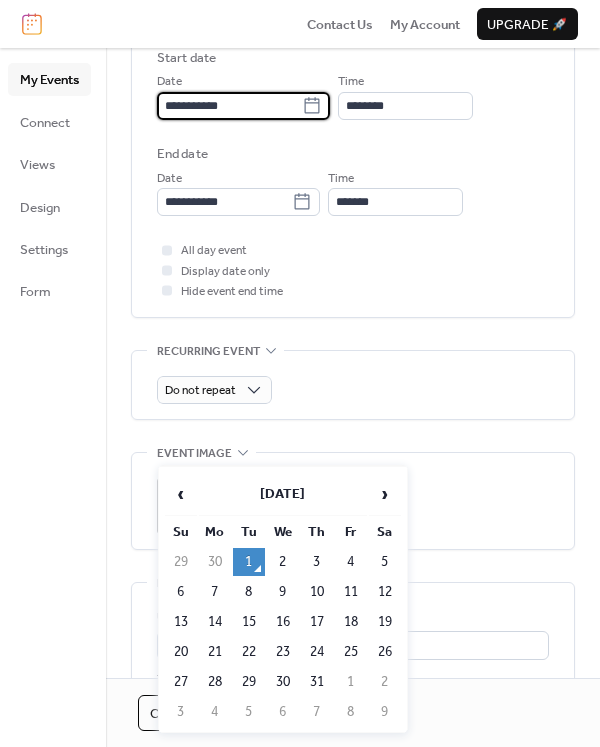 click 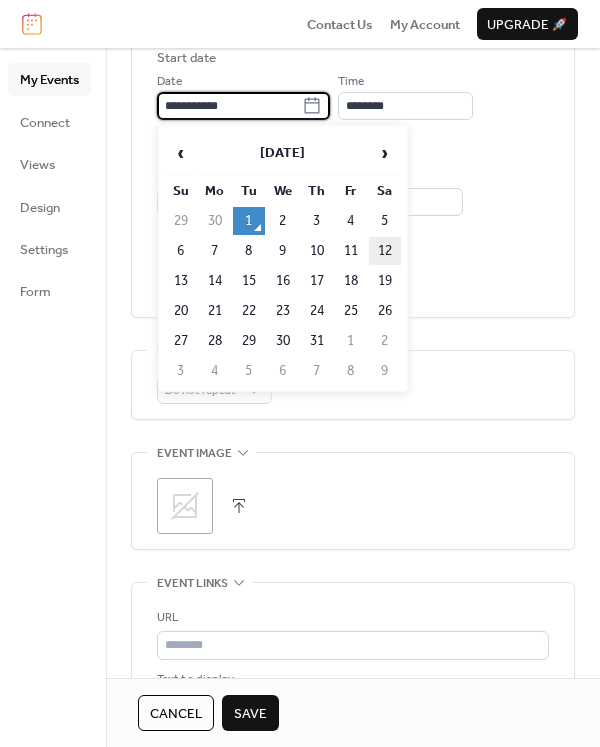 click on "12" at bounding box center [385, 251] 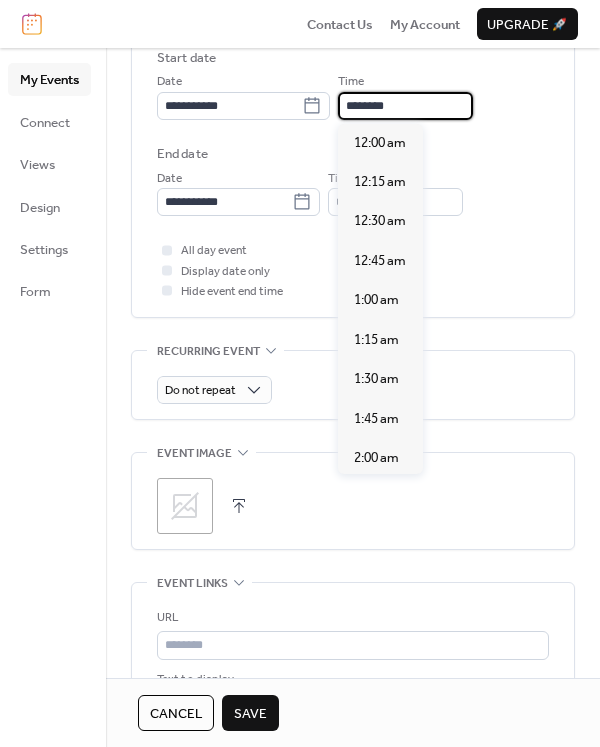 click on "********" at bounding box center [405, 106] 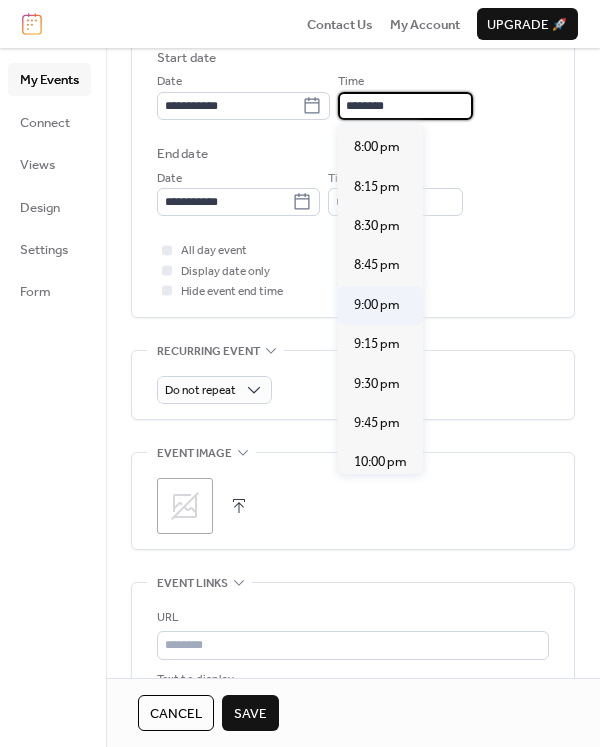 scroll, scrollTop: 3144, scrollLeft: 0, axis: vertical 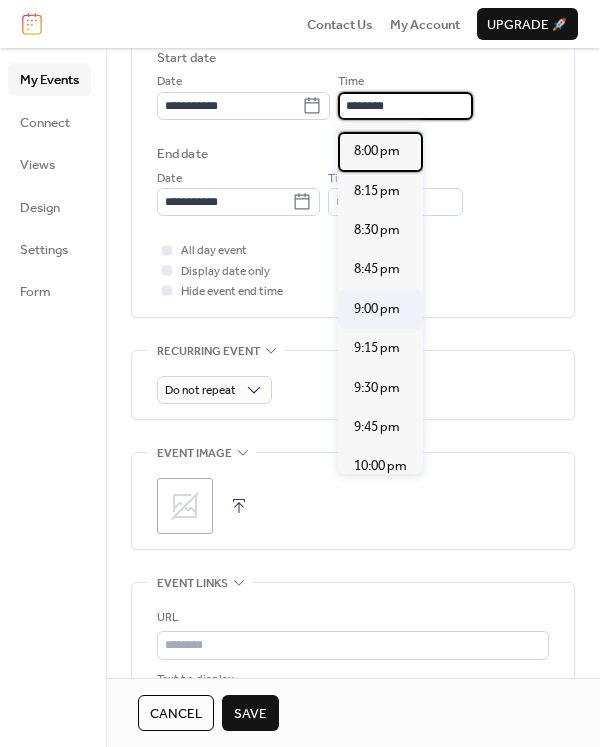 click on "8:00 pm" at bounding box center (377, 151) 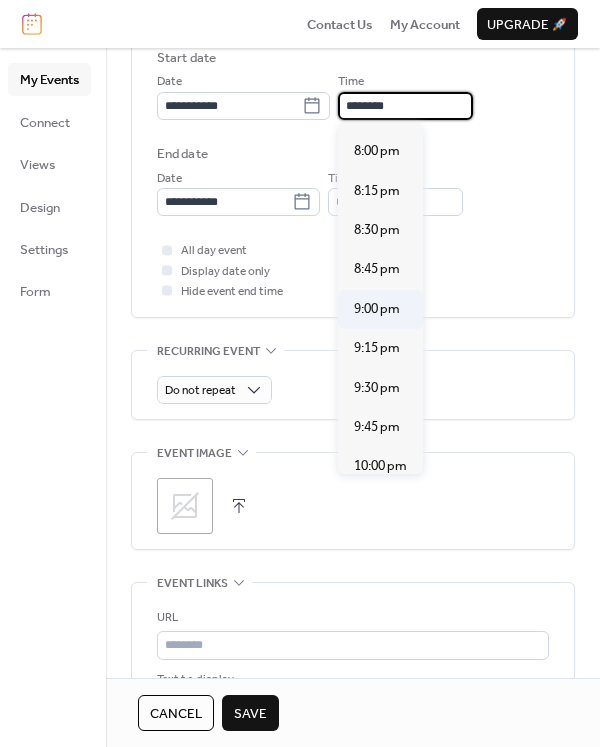 type on "*******" 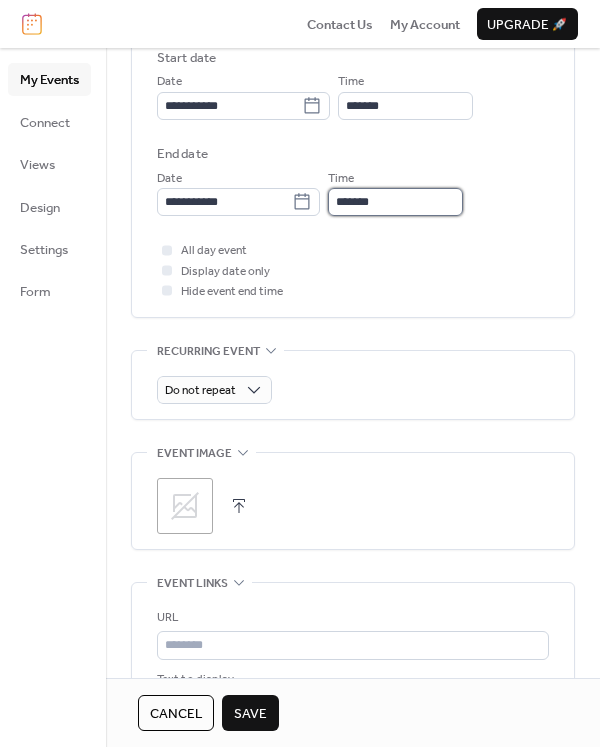 click on "*******" at bounding box center (395, 202) 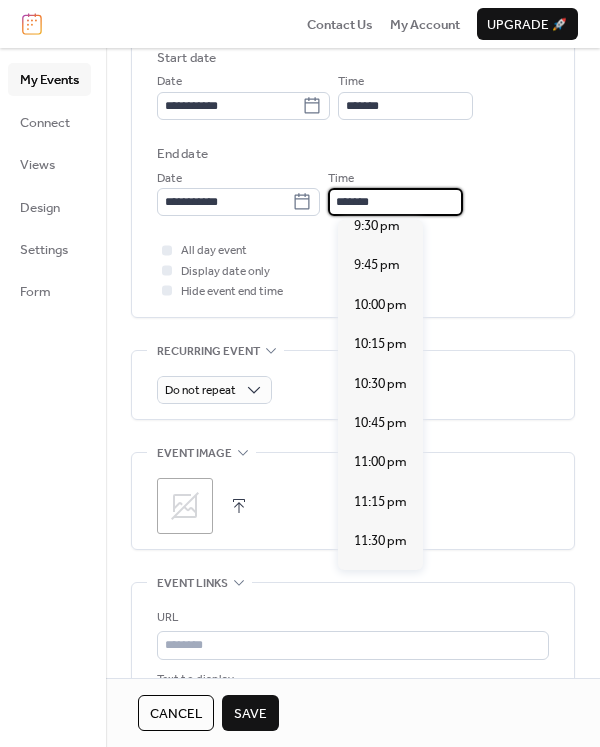 scroll, scrollTop: 248, scrollLeft: 0, axis: vertical 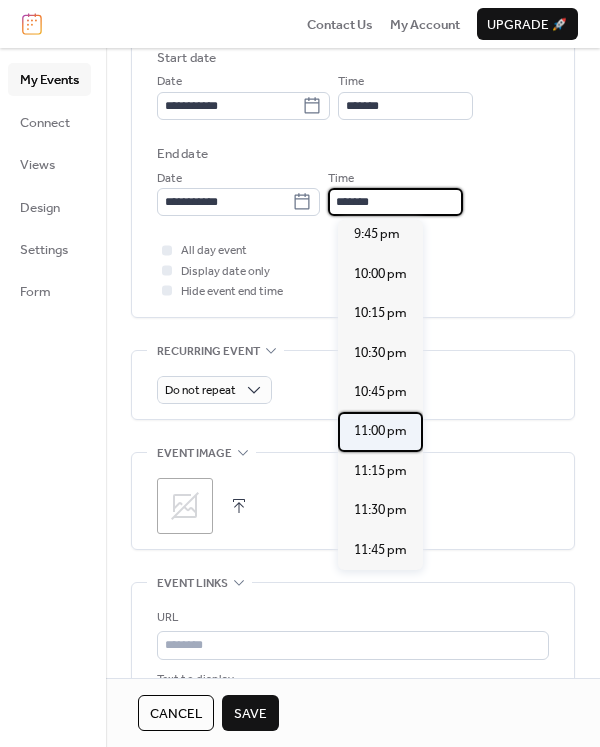 click on "11:00 pm" at bounding box center (380, 431) 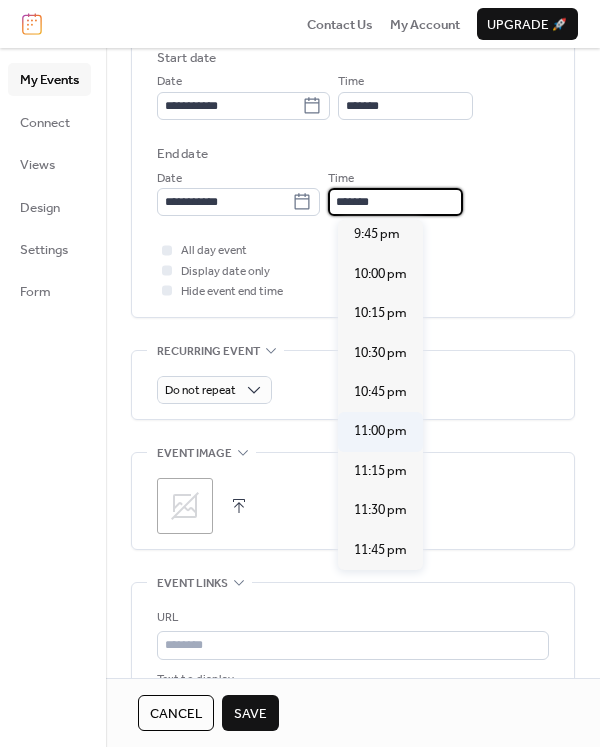 type on "********" 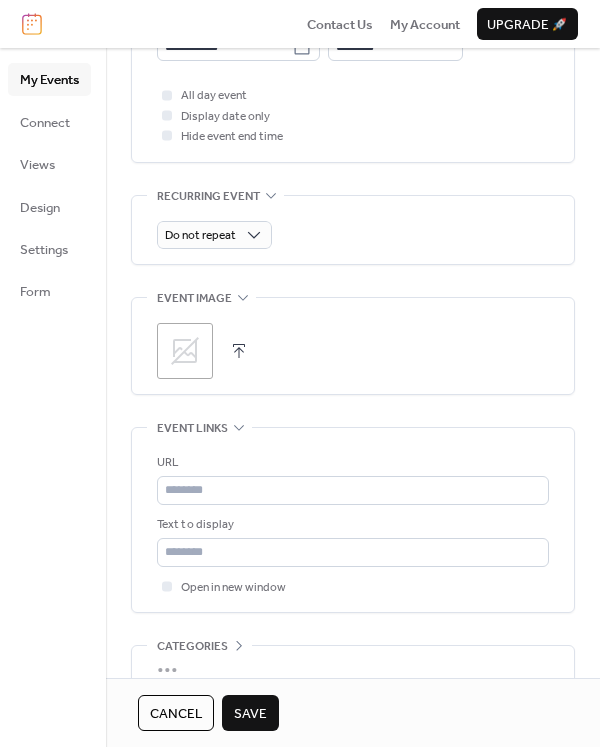 scroll, scrollTop: 916, scrollLeft: 0, axis: vertical 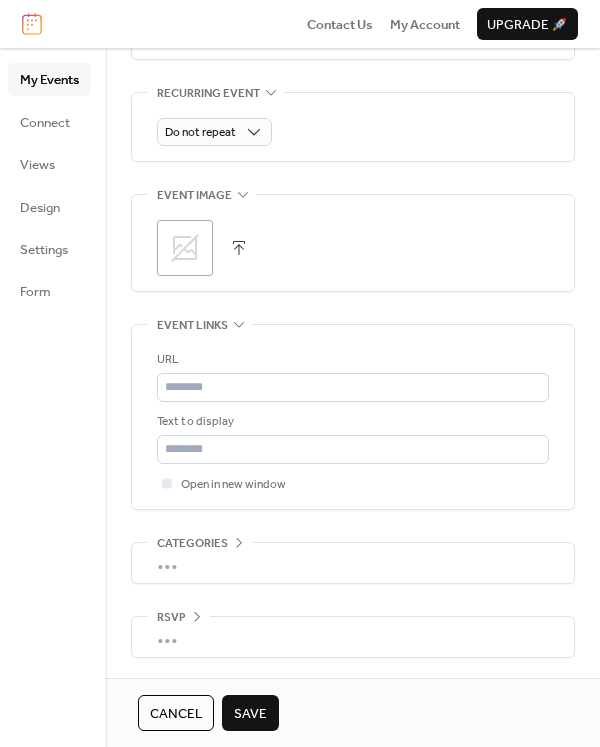 click on "Save" at bounding box center [250, 714] 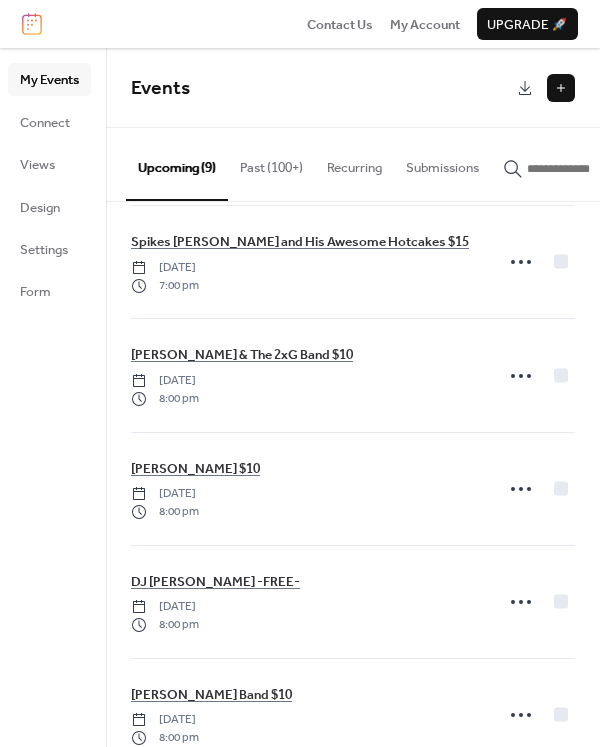 scroll, scrollTop: 517, scrollLeft: 0, axis: vertical 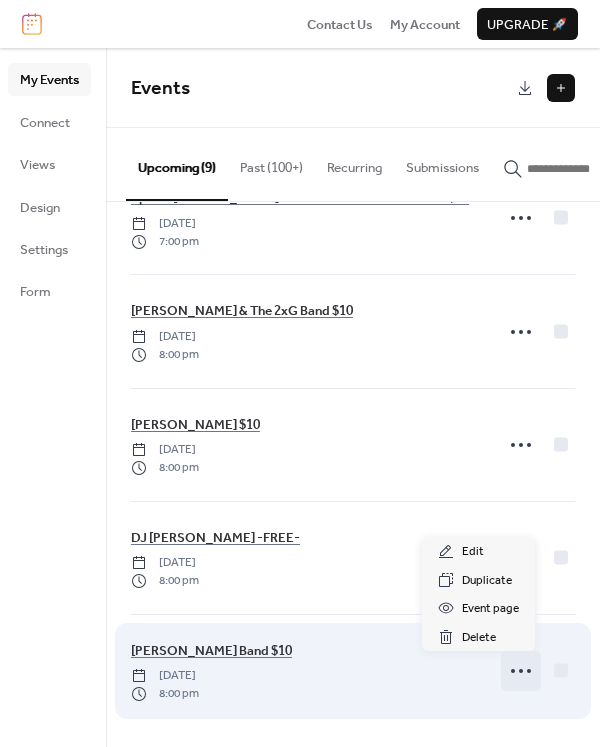 click 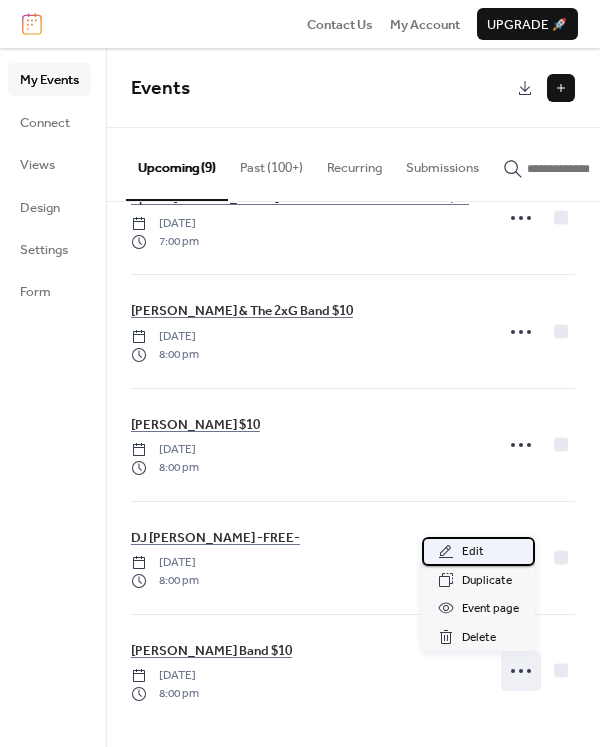 click on "Edit" at bounding box center [473, 552] 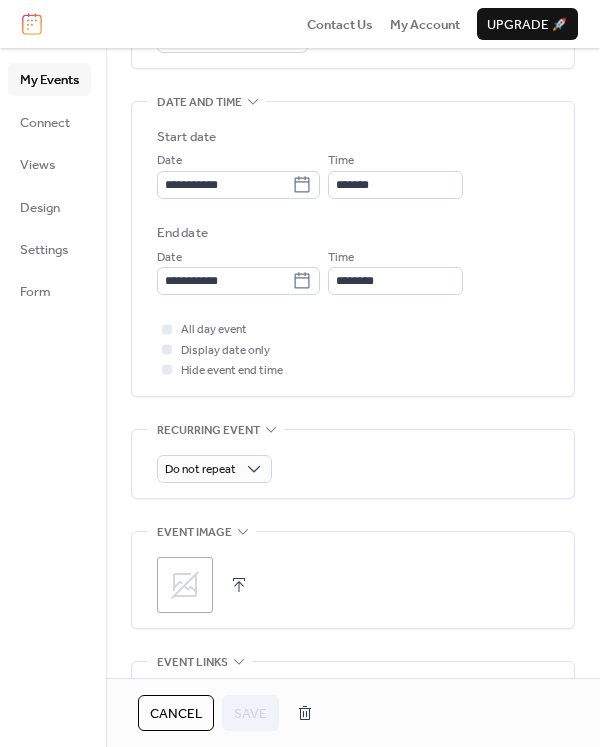 scroll, scrollTop: 581, scrollLeft: 0, axis: vertical 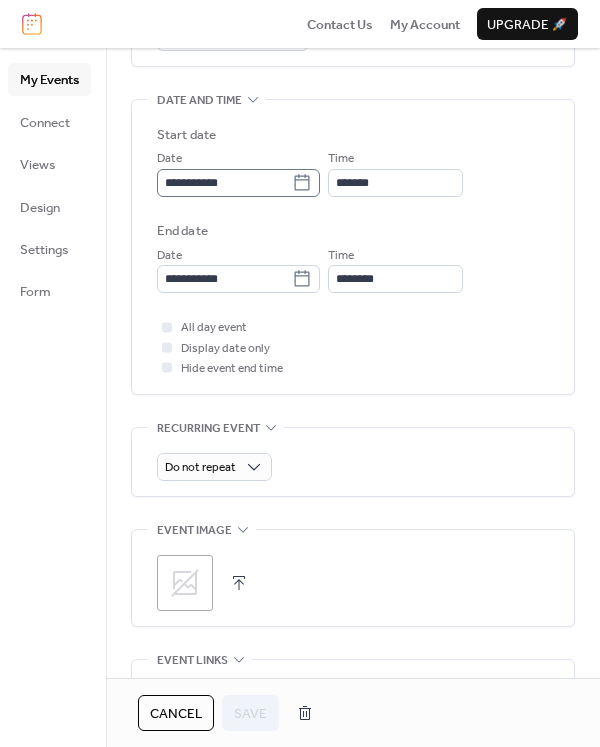 click 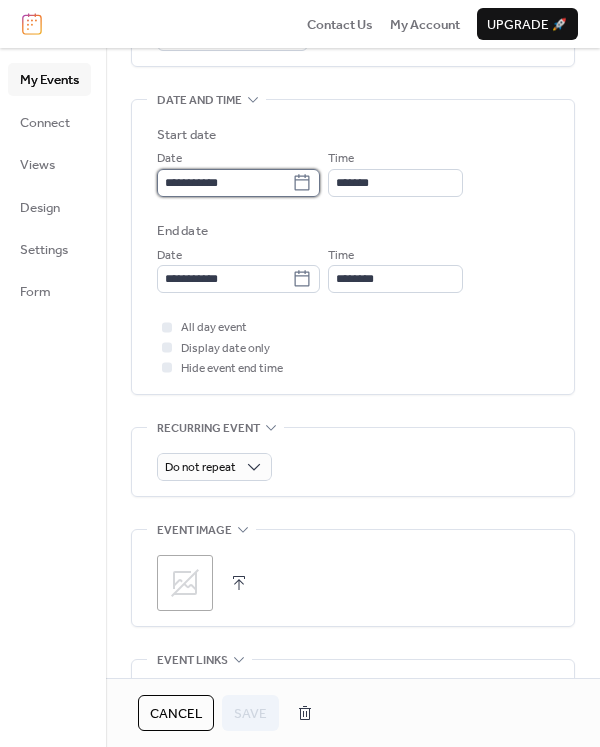 click on "**********" at bounding box center [224, 183] 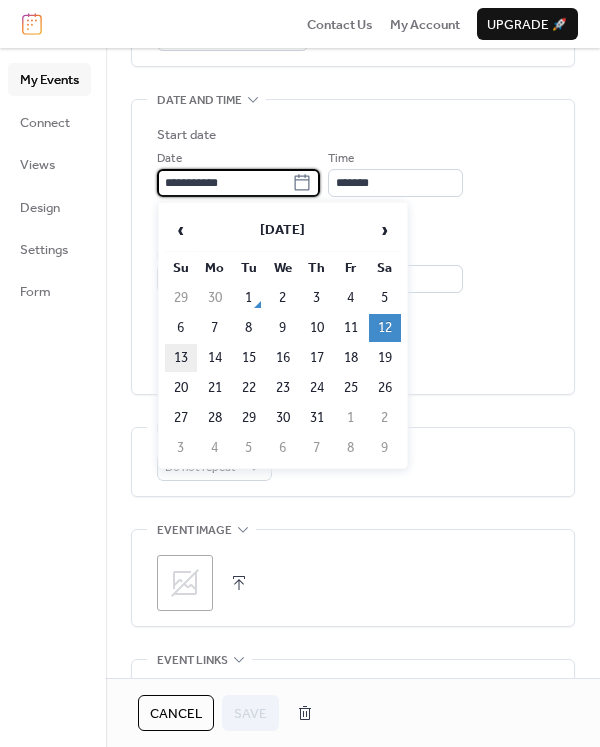 click on "13" at bounding box center [181, 358] 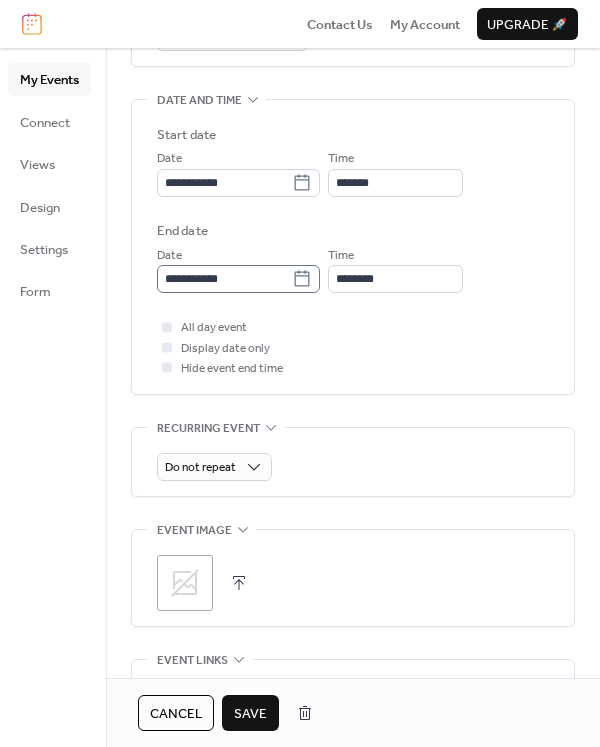 click 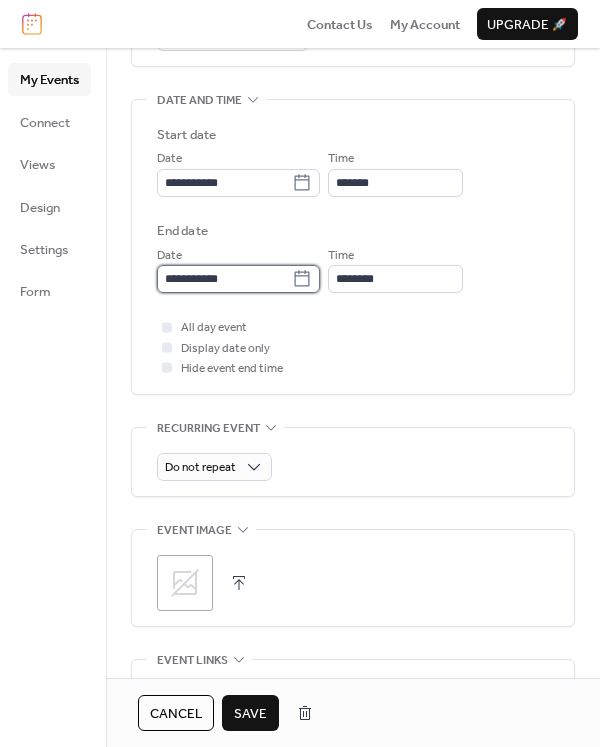 click on "**********" at bounding box center (224, 279) 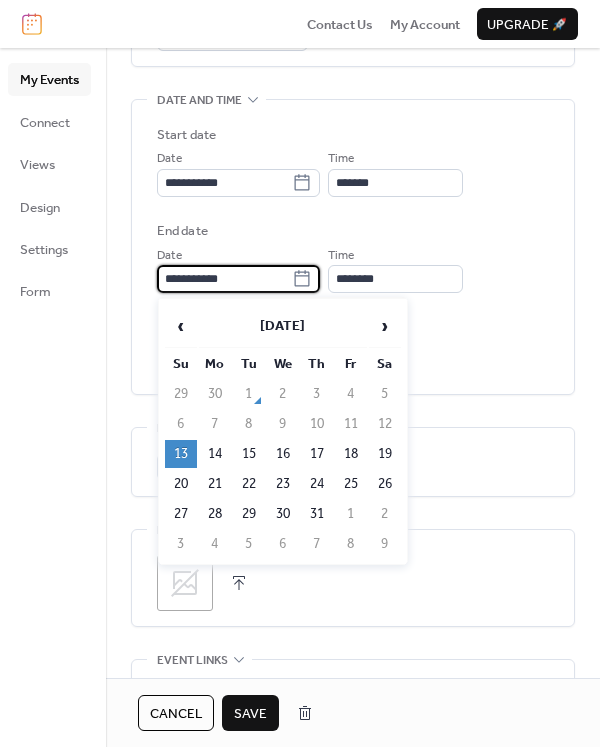 click on "Time ********" at bounding box center (395, 269) 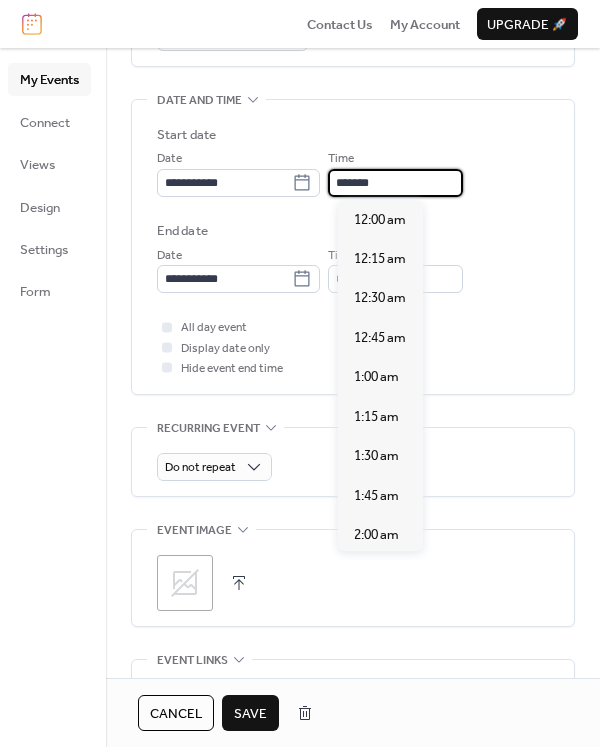 click on "*******" at bounding box center (395, 183) 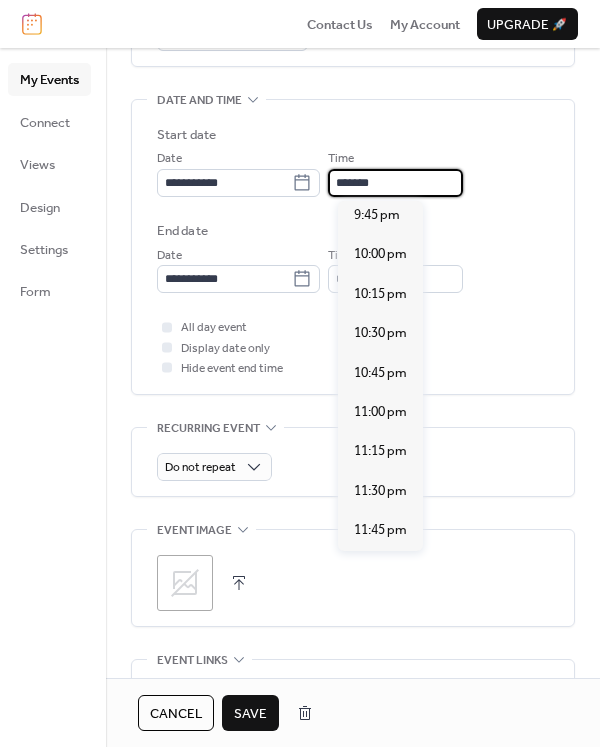 scroll, scrollTop: 3480, scrollLeft: 0, axis: vertical 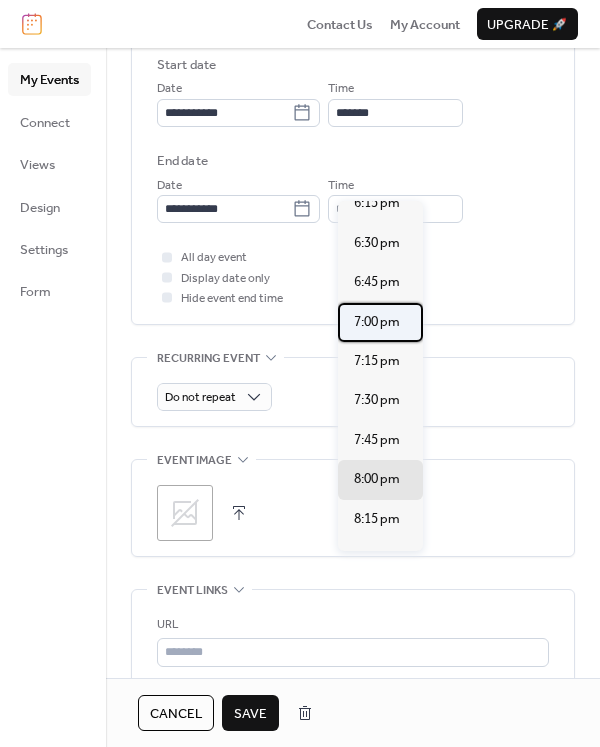 click on "7:00 pm" at bounding box center [377, 322] 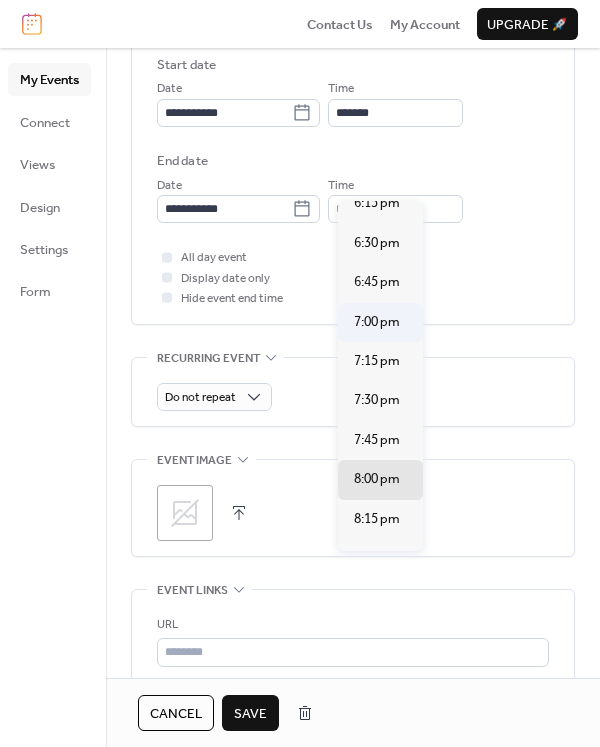 type on "*******" 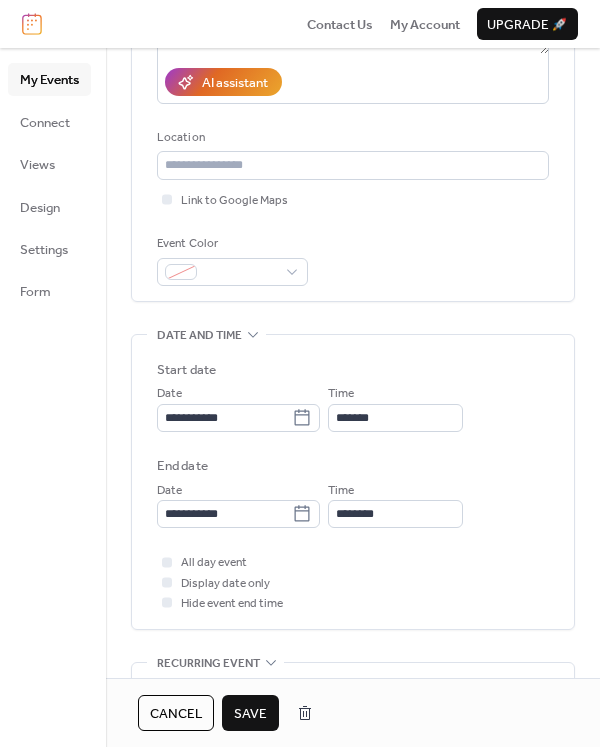 scroll, scrollTop: 348, scrollLeft: 0, axis: vertical 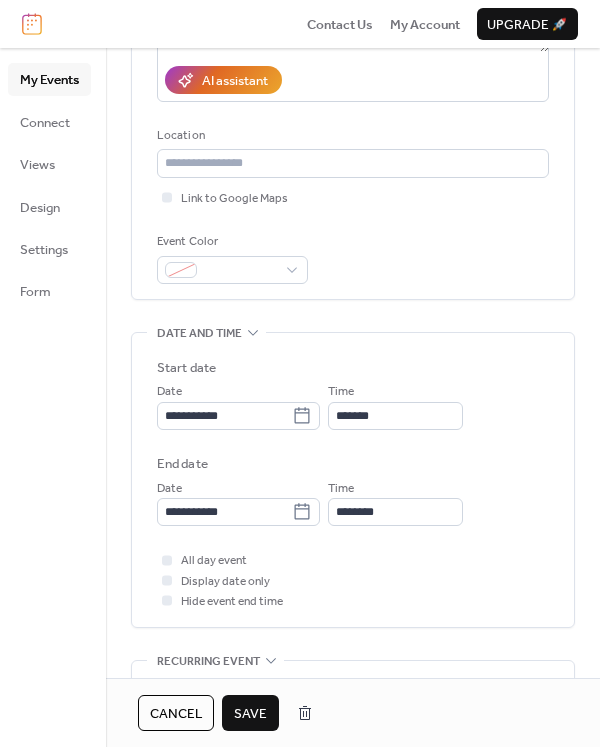 click on "Save" at bounding box center (250, 714) 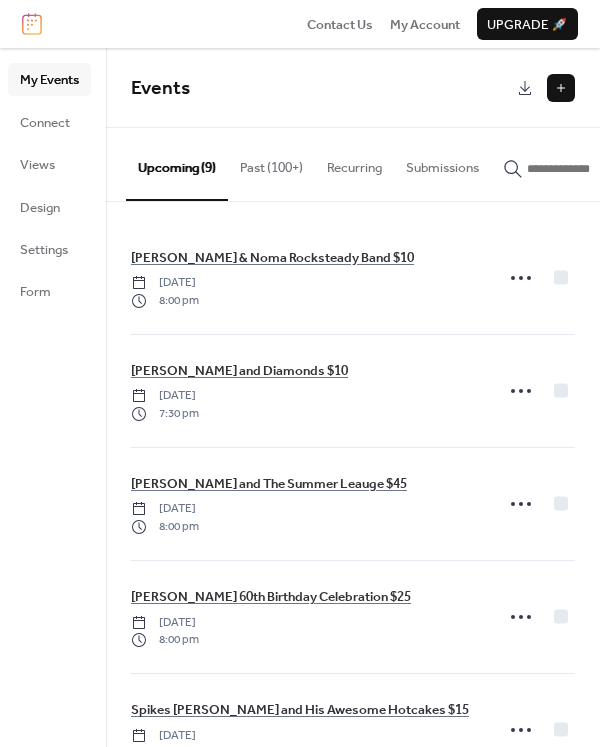 scroll, scrollTop: 2, scrollLeft: 0, axis: vertical 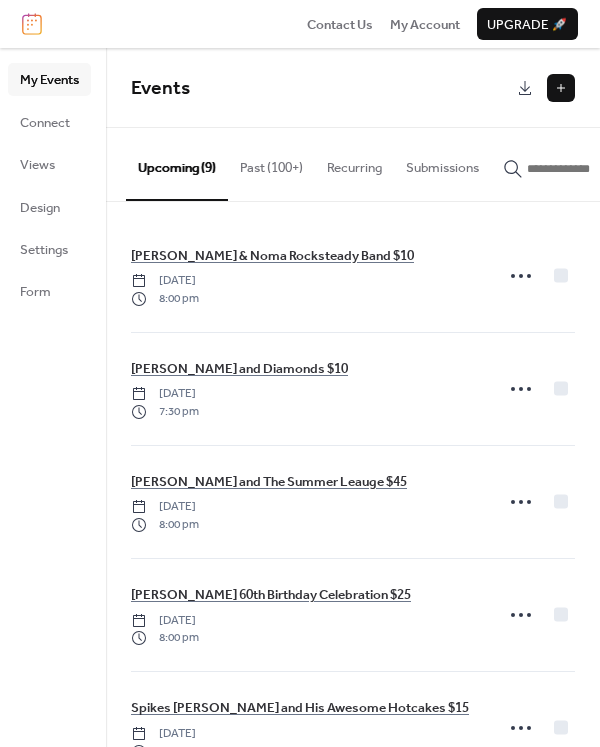 click at bounding box center [561, 88] 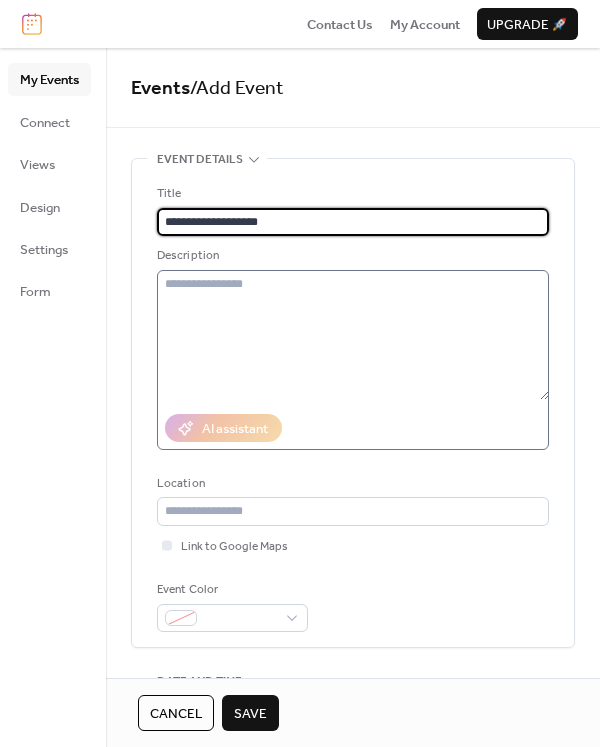 type on "**********" 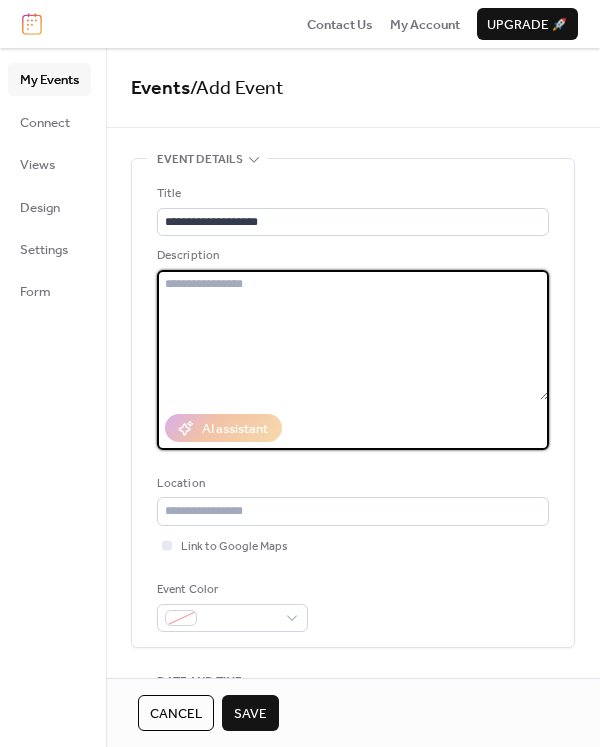 click at bounding box center [353, 335] 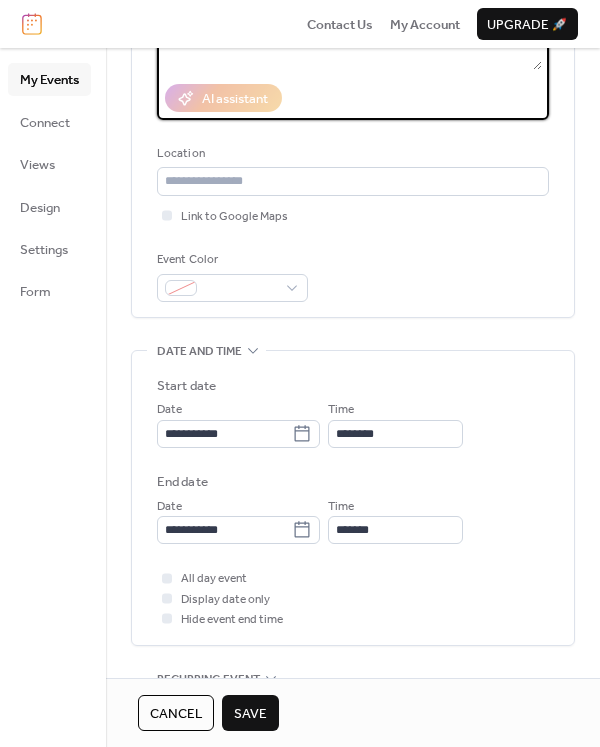 scroll, scrollTop: 402, scrollLeft: 0, axis: vertical 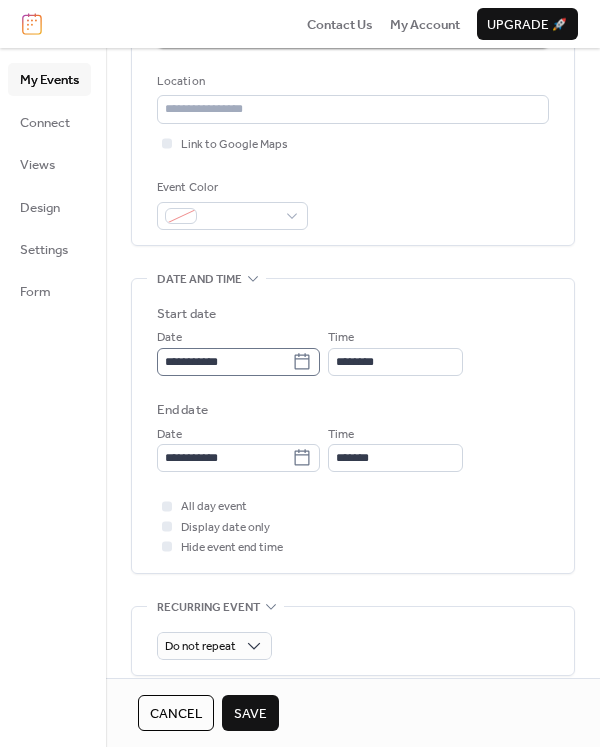 type on "**********" 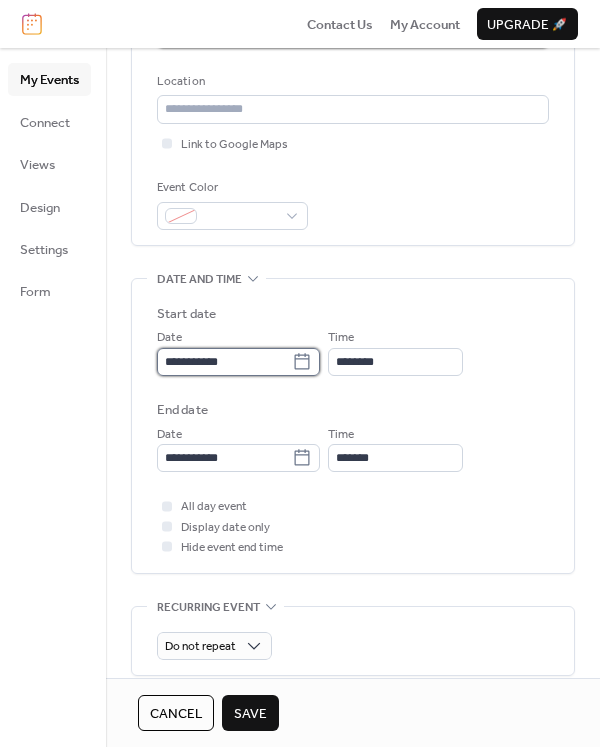 click on "**********" at bounding box center (224, 362) 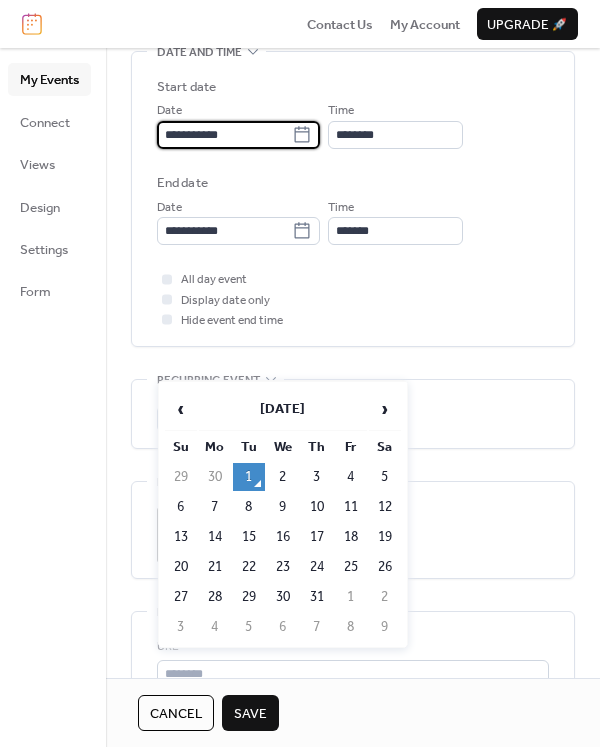 scroll, scrollTop: 701, scrollLeft: 0, axis: vertical 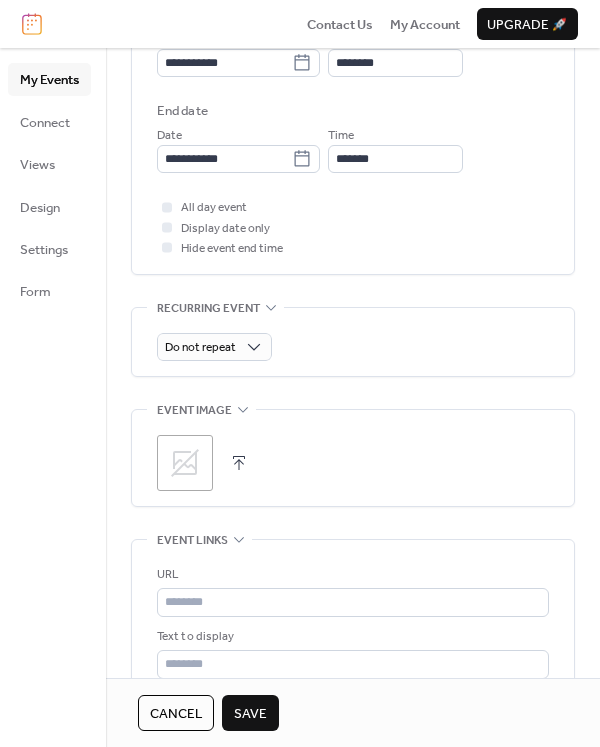 click on "**********" at bounding box center (353, 165) 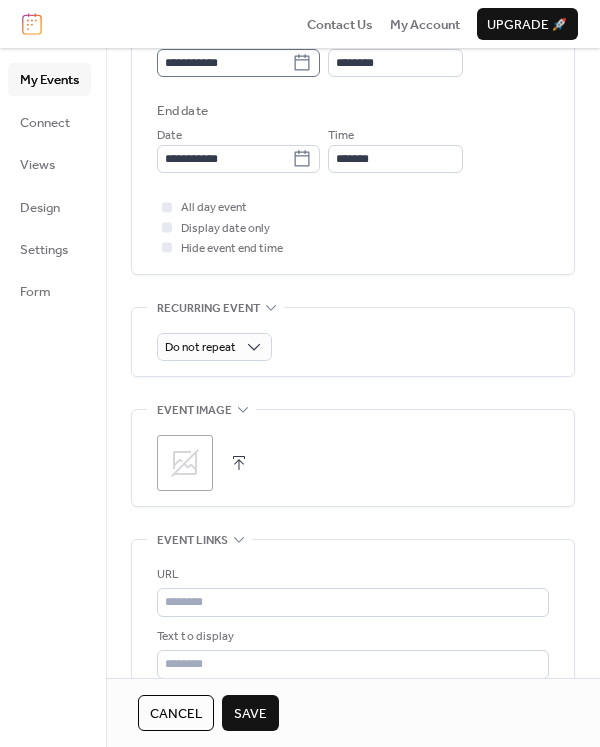 click 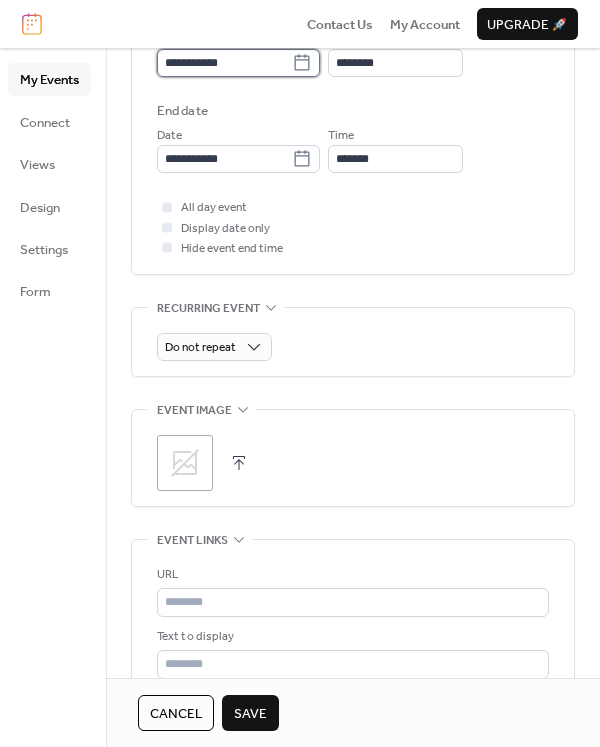click on "**********" at bounding box center [224, 63] 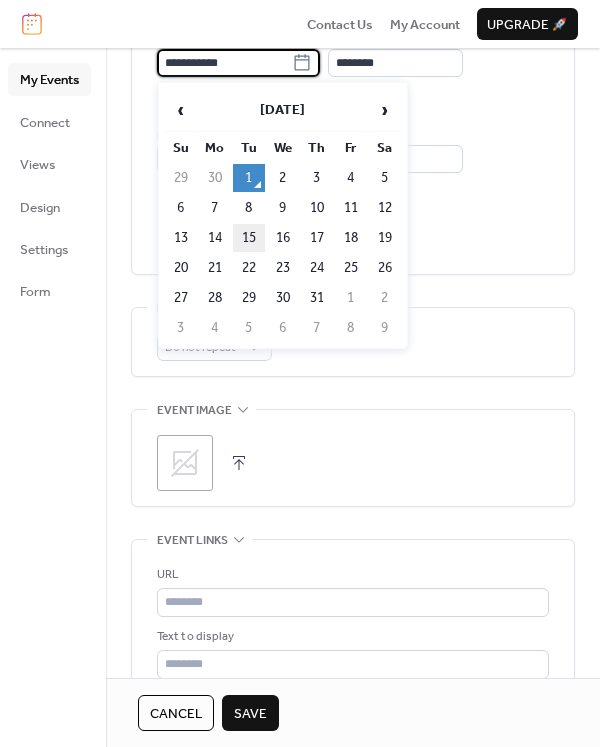 click on "15" at bounding box center [249, 238] 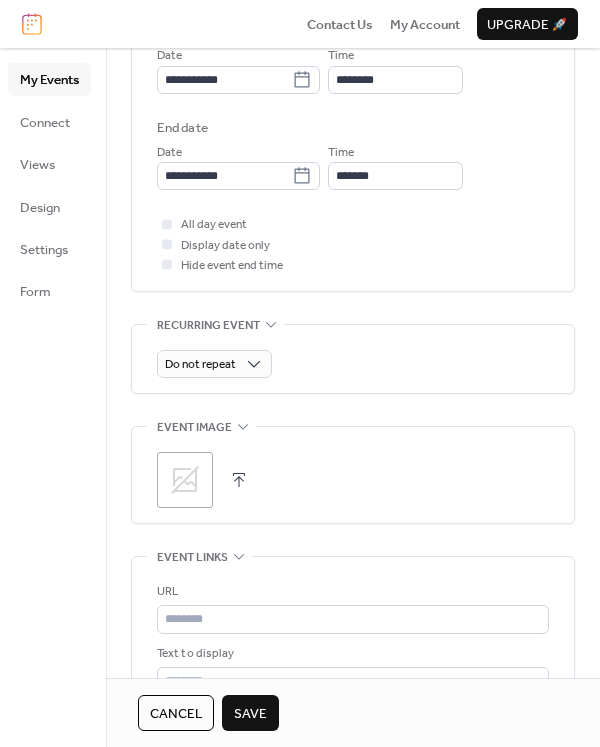 scroll, scrollTop: 685, scrollLeft: 0, axis: vertical 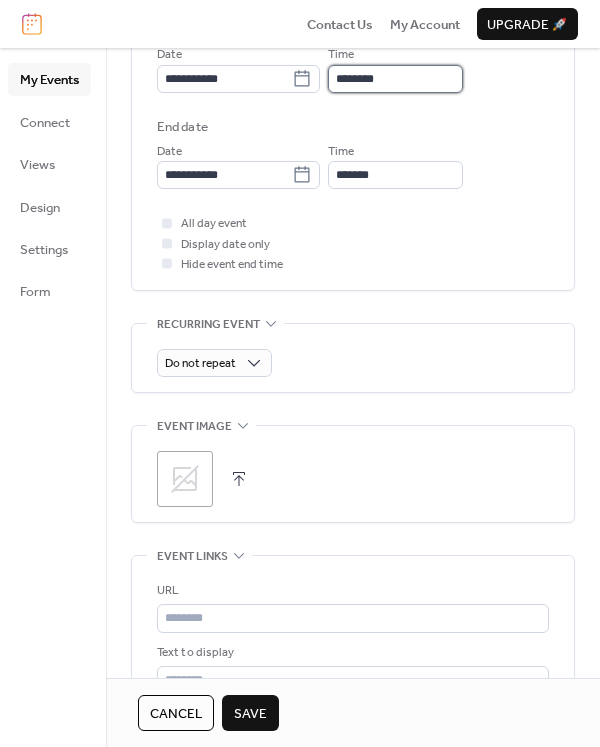 click on "********" at bounding box center [395, 79] 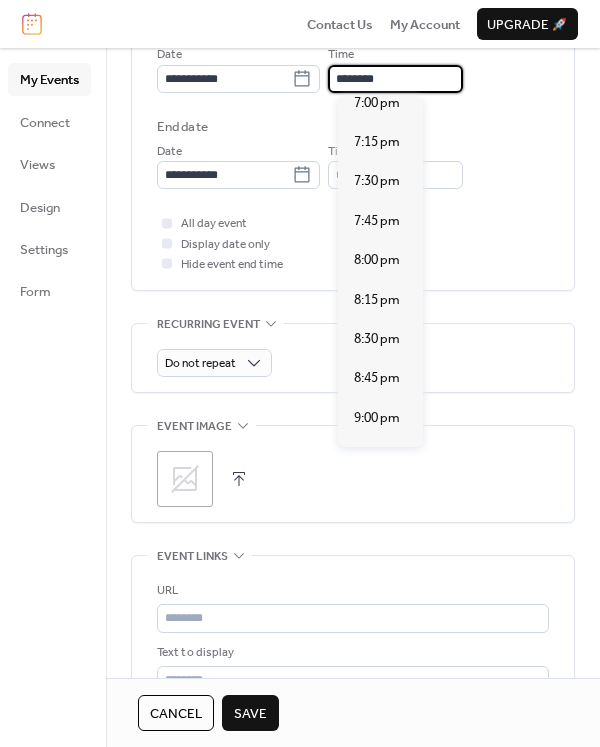 scroll, scrollTop: 3087, scrollLeft: 0, axis: vertical 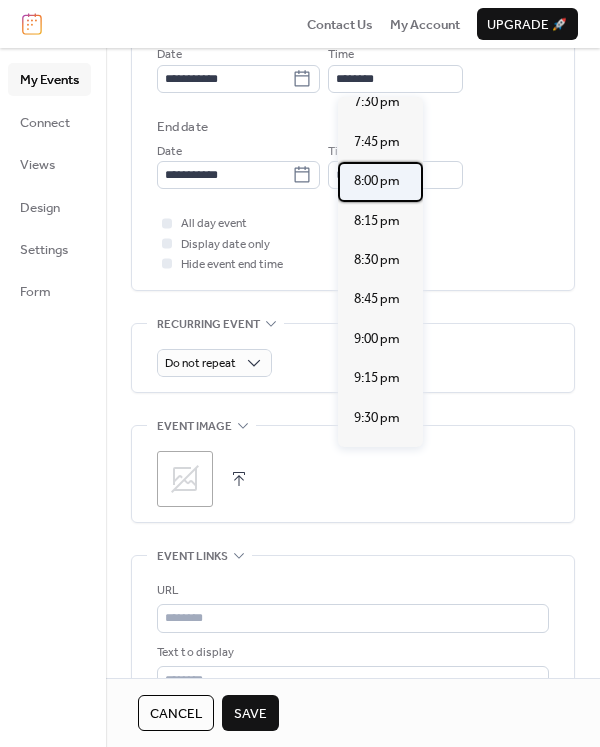 click on "8:00 pm" at bounding box center (377, 181) 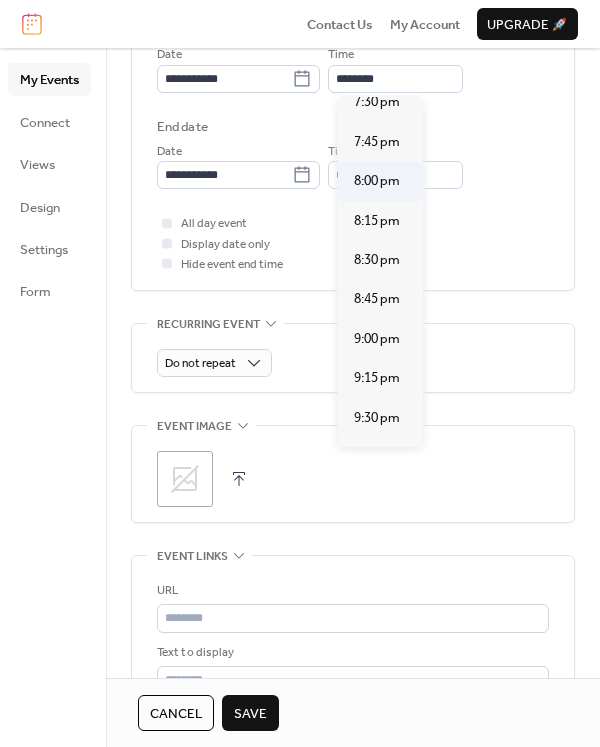 type on "*******" 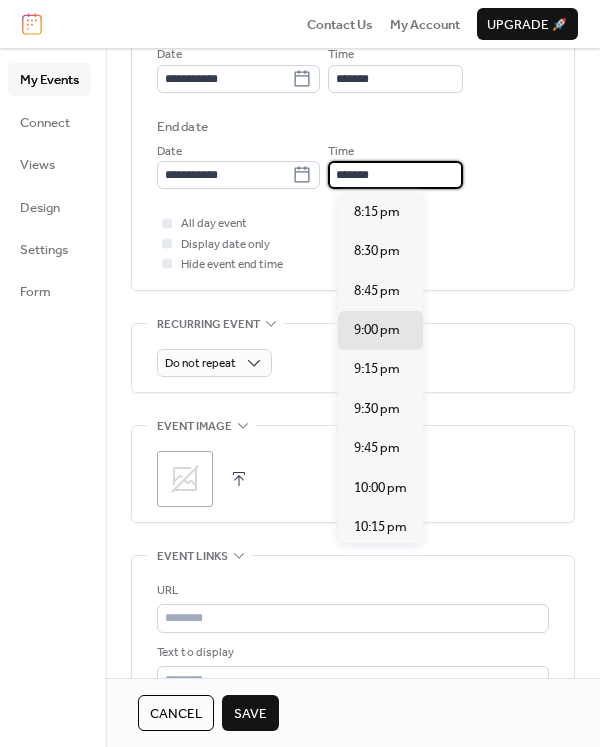 click on "*******" at bounding box center (395, 175) 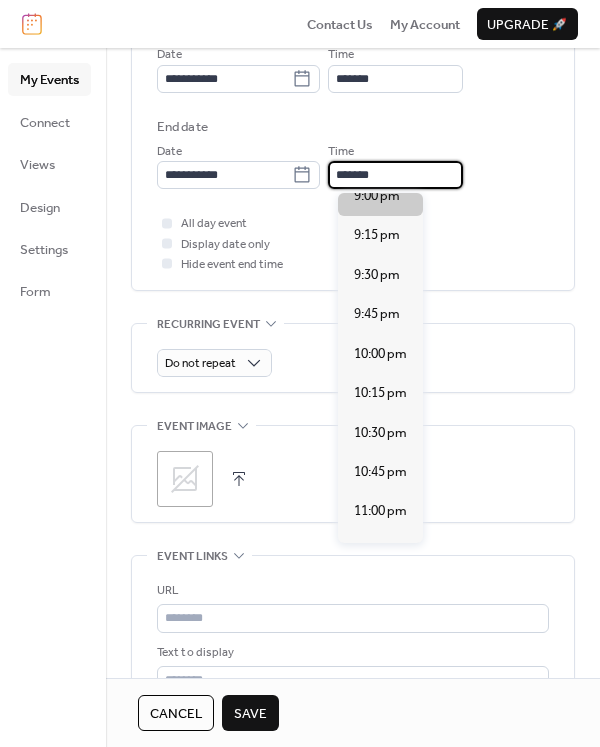 scroll, scrollTop: 248, scrollLeft: 0, axis: vertical 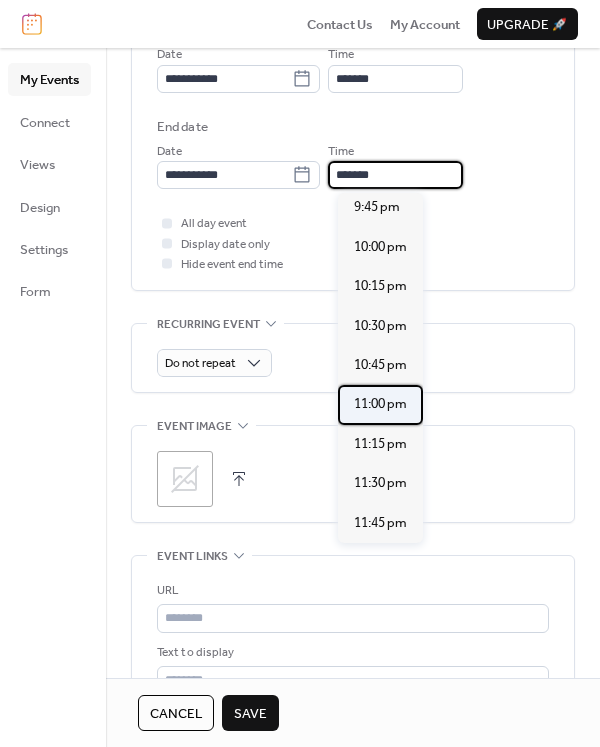 click on "11:00 pm" at bounding box center (380, 404) 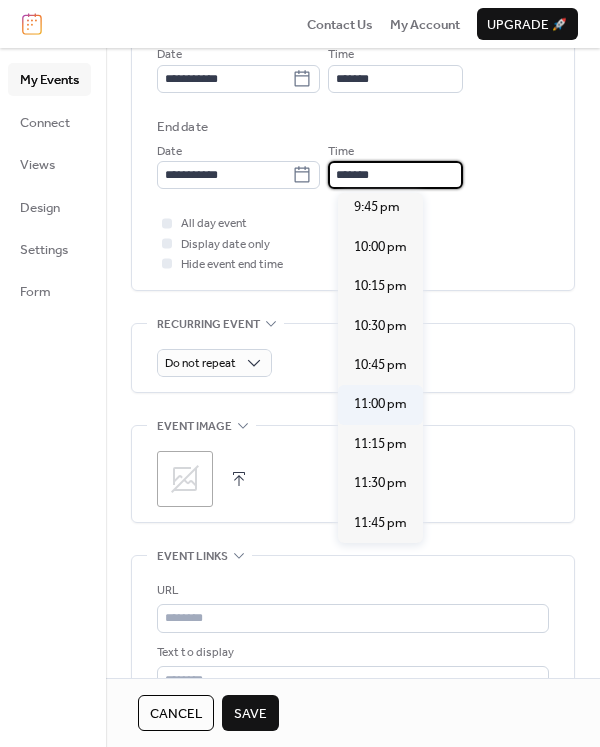 type on "********" 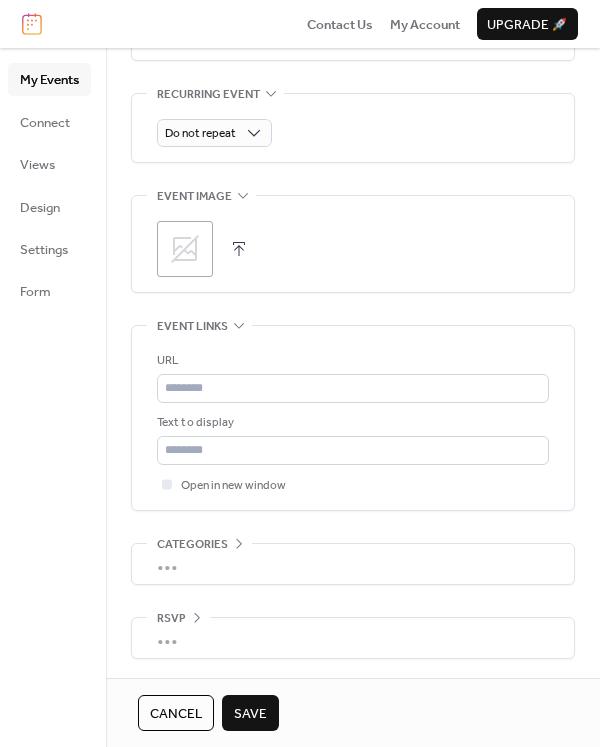 scroll, scrollTop: 916, scrollLeft: 0, axis: vertical 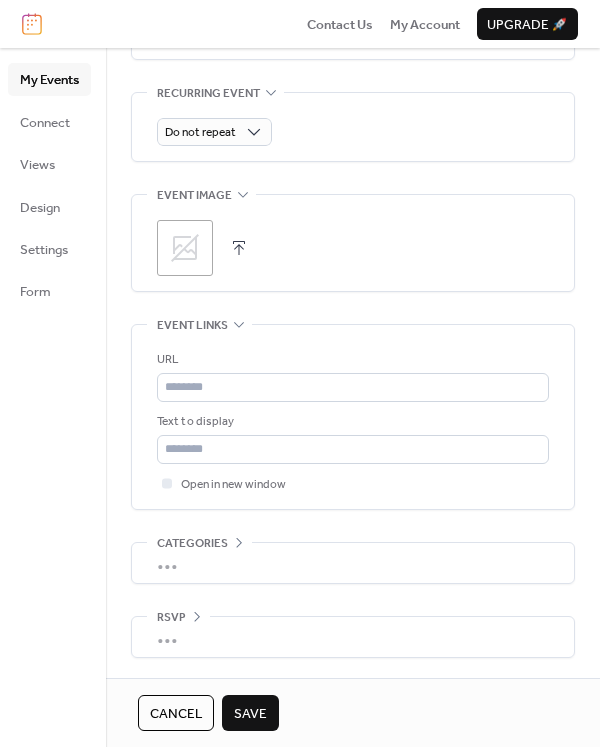 click on "Save" at bounding box center [250, 713] 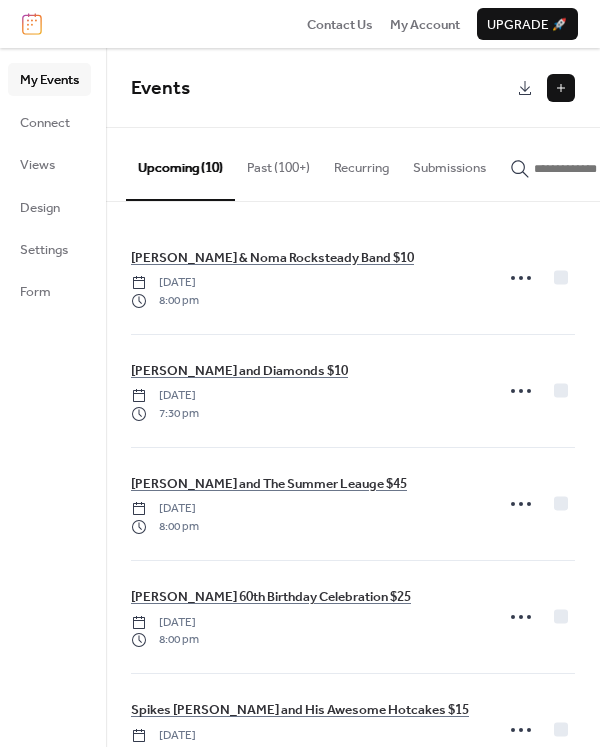 click at bounding box center (561, 88) 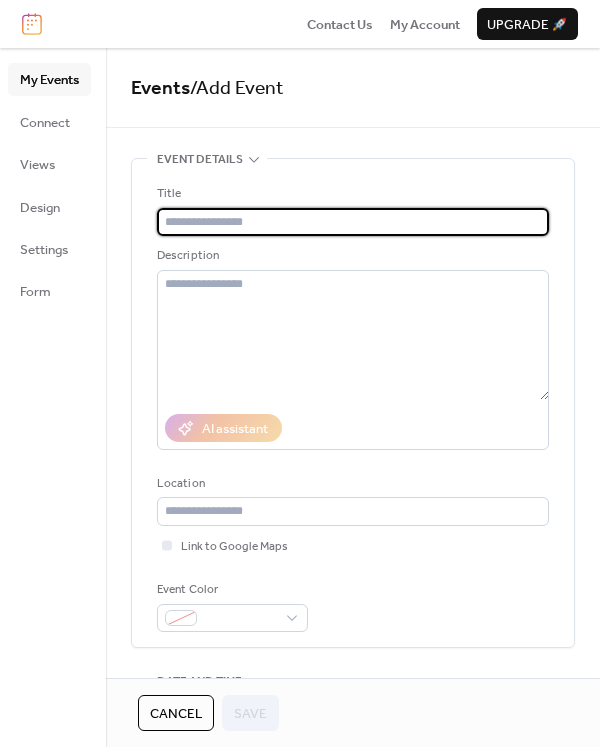 click at bounding box center [353, 222] 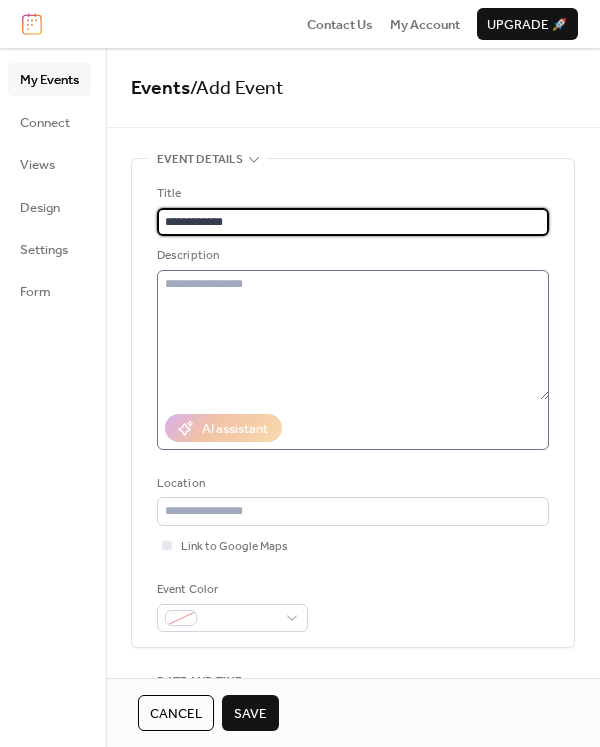 type on "**********" 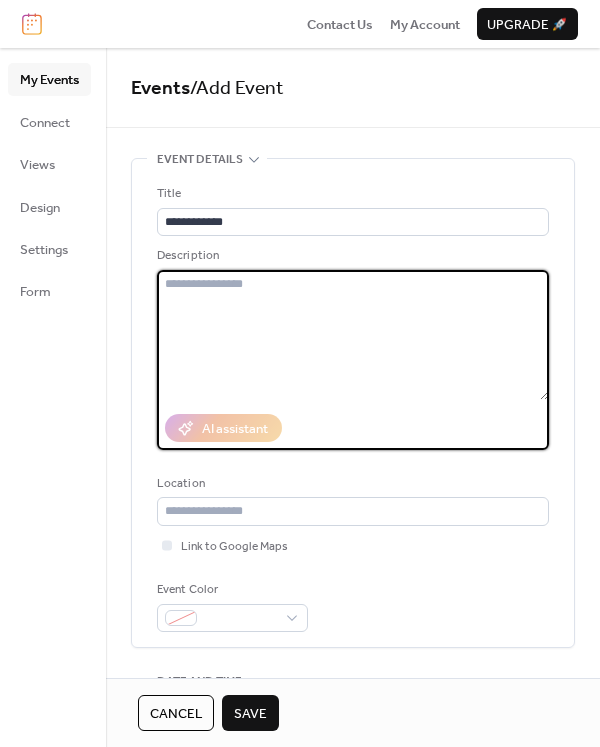 click at bounding box center (353, 335) 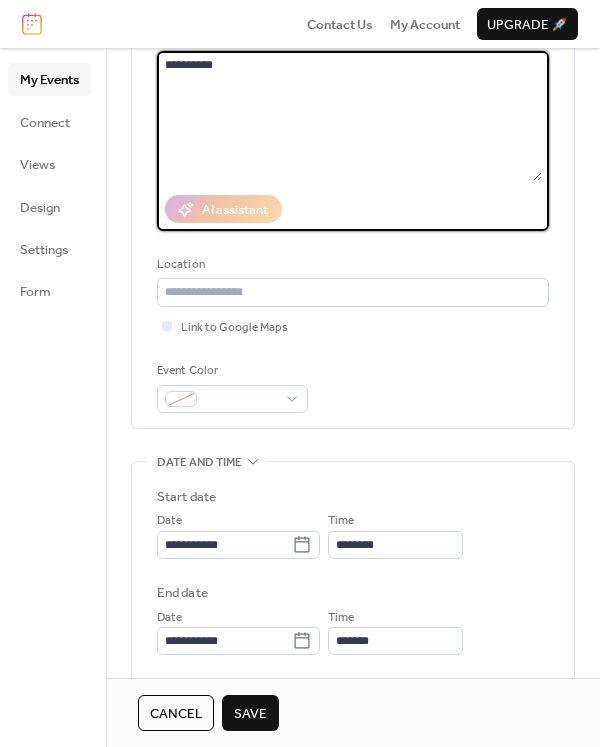 scroll, scrollTop: 221, scrollLeft: 0, axis: vertical 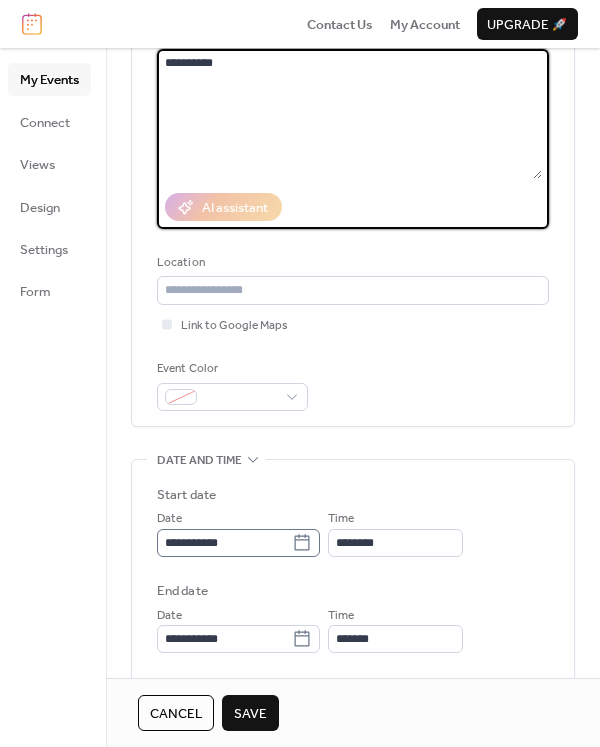 type on "**********" 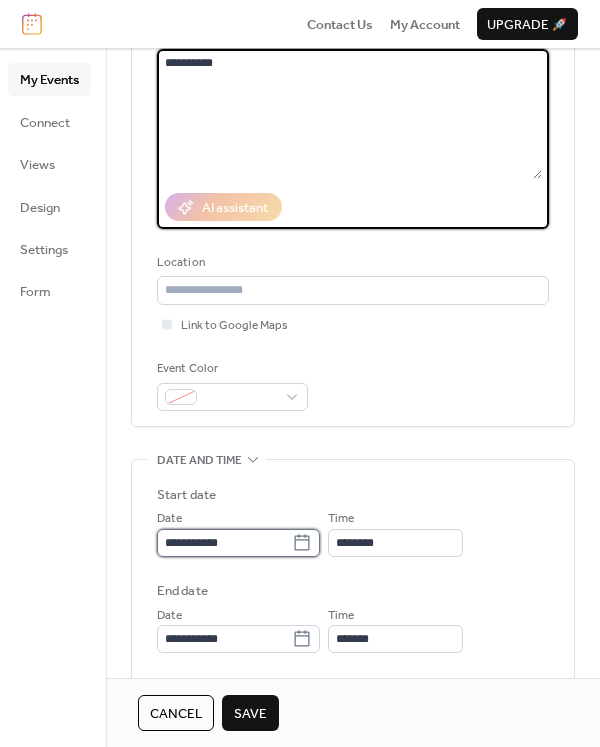 click on "**********" at bounding box center [224, 543] 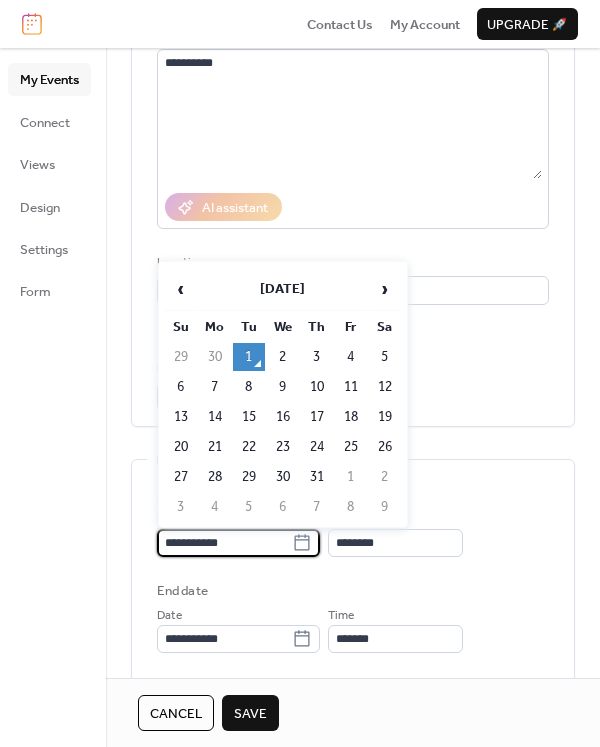 click on "18" at bounding box center [351, 417] 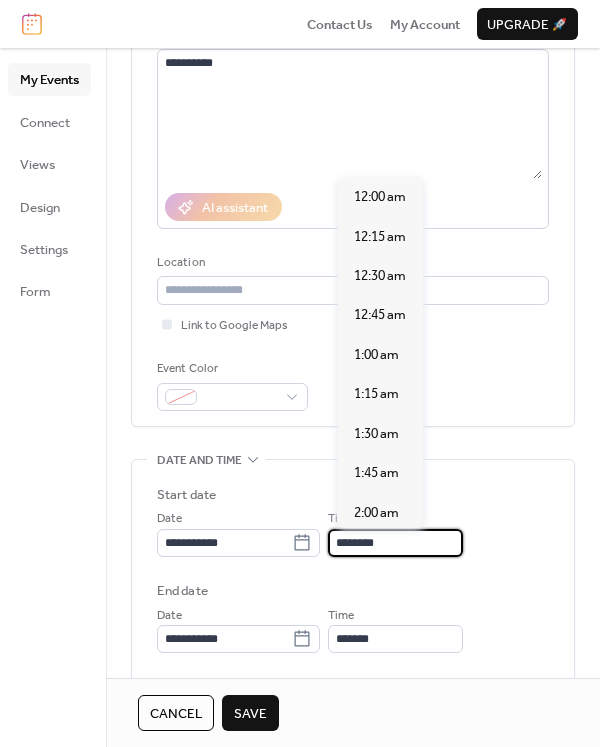 click on "********" at bounding box center (395, 543) 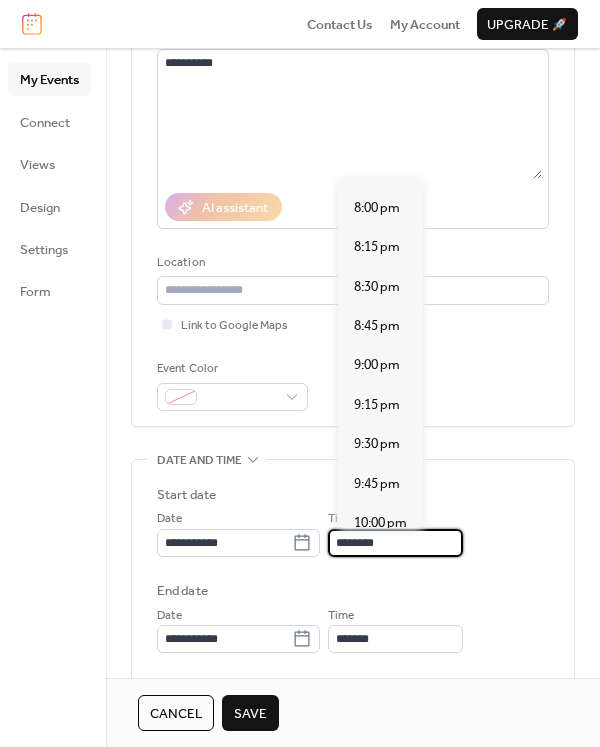 scroll, scrollTop: 3098, scrollLeft: 0, axis: vertical 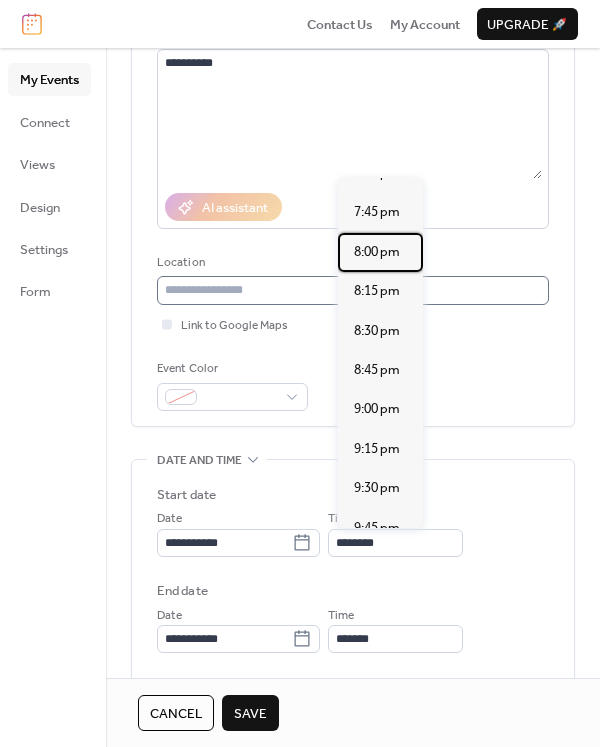 click on "8:00 pm" at bounding box center (377, 252) 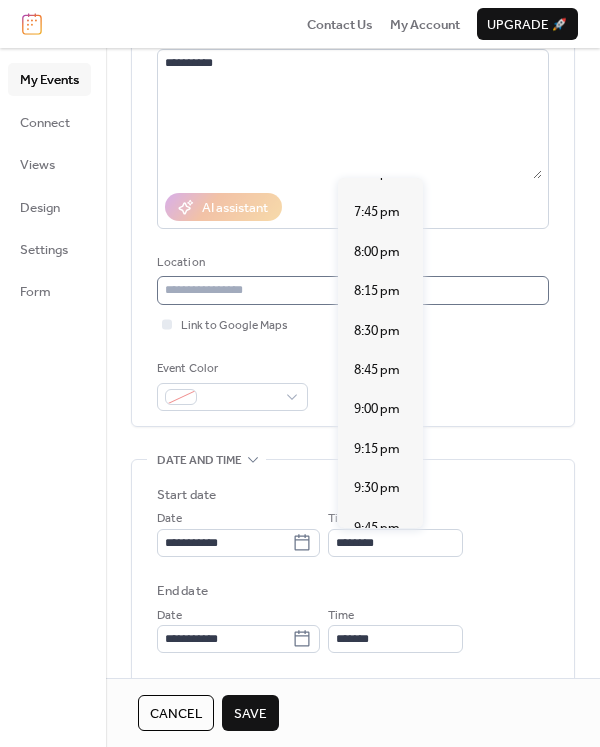 type on "*******" 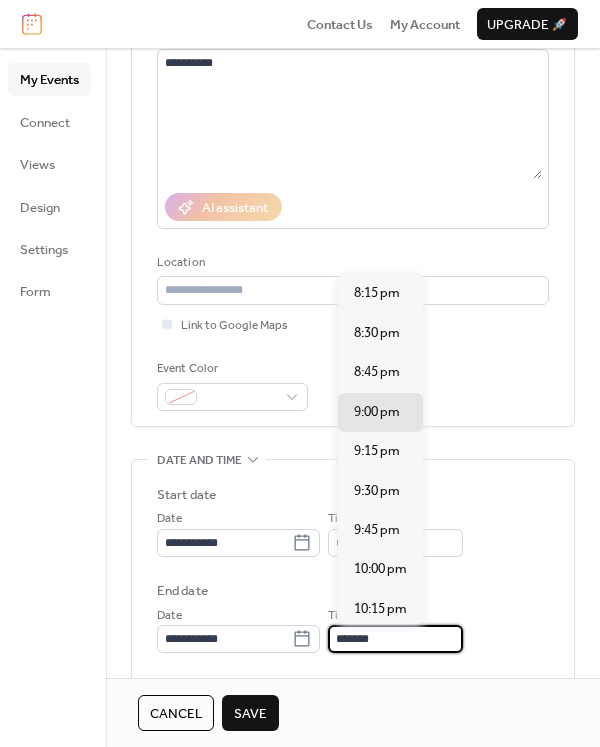 click on "*******" at bounding box center [395, 639] 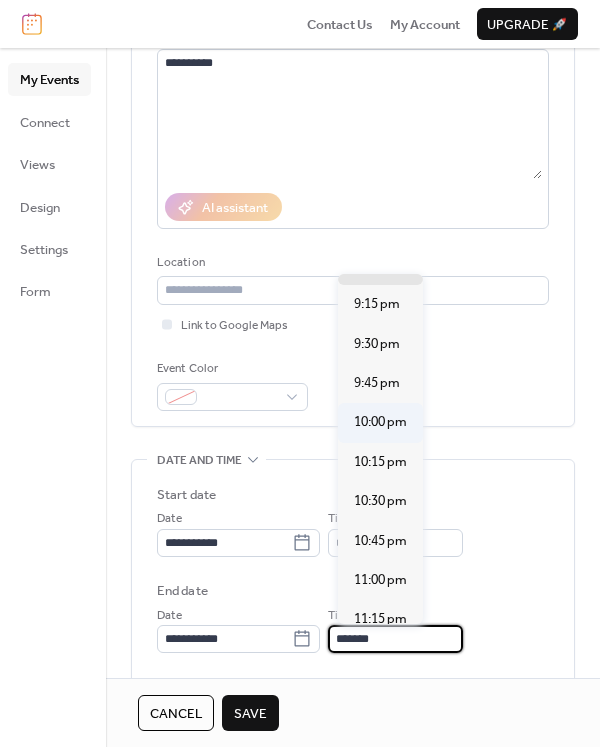 scroll, scrollTop: 177, scrollLeft: 0, axis: vertical 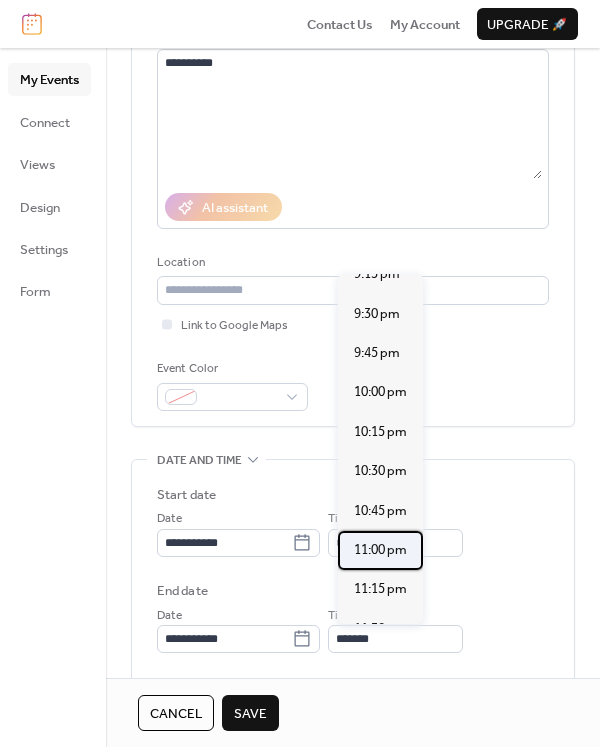 click on "11:00 pm" at bounding box center [380, 550] 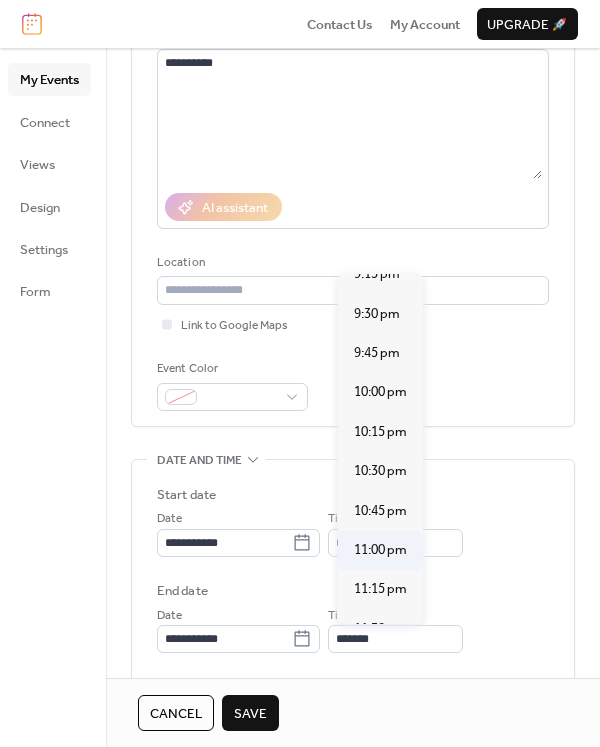 type on "********" 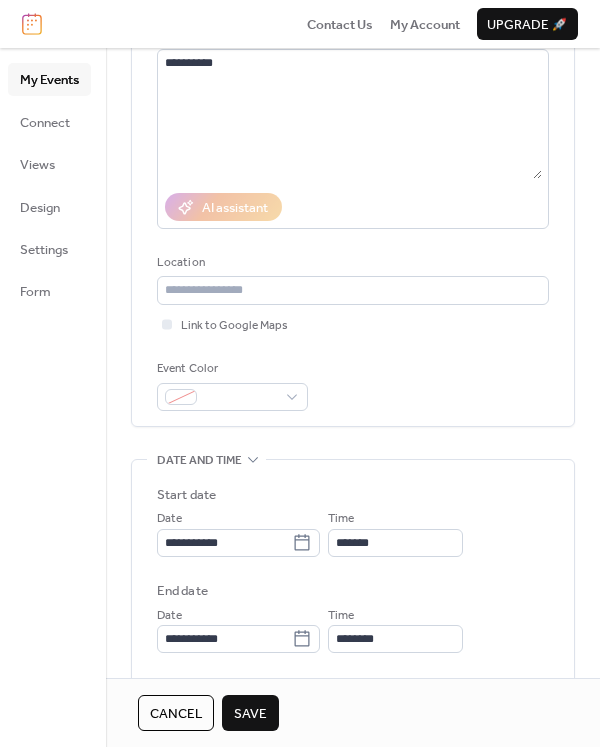 scroll, scrollTop: 0, scrollLeft: 0, axis: both 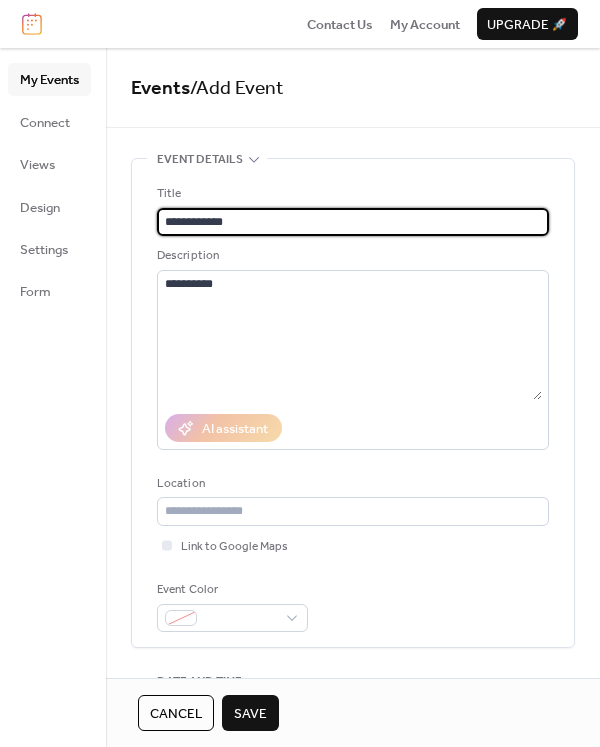 click on "**********" at bounding box center (353, 222) 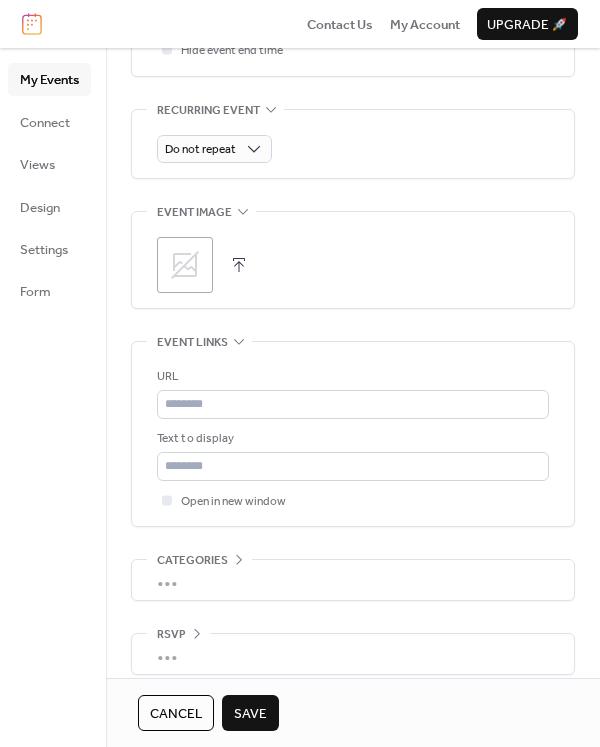 scroll, scrollTop: 916, scrollLeft: 0, axis: vertical 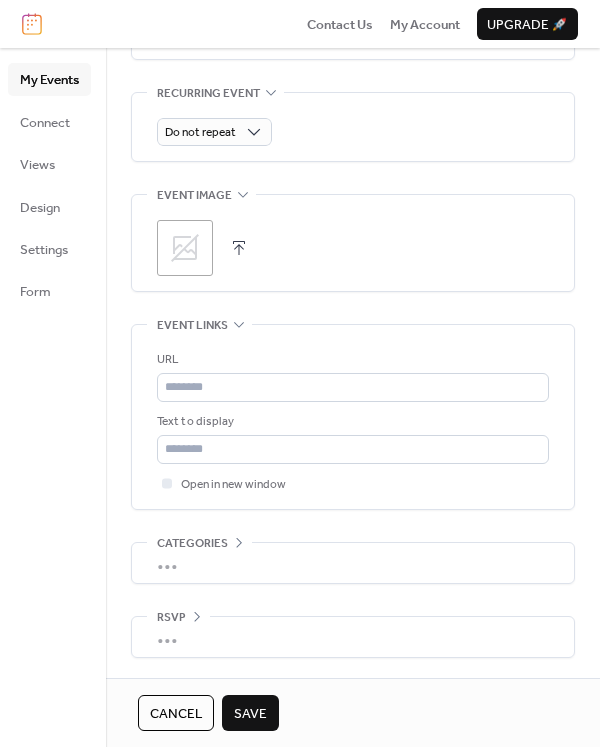 type on "**********" 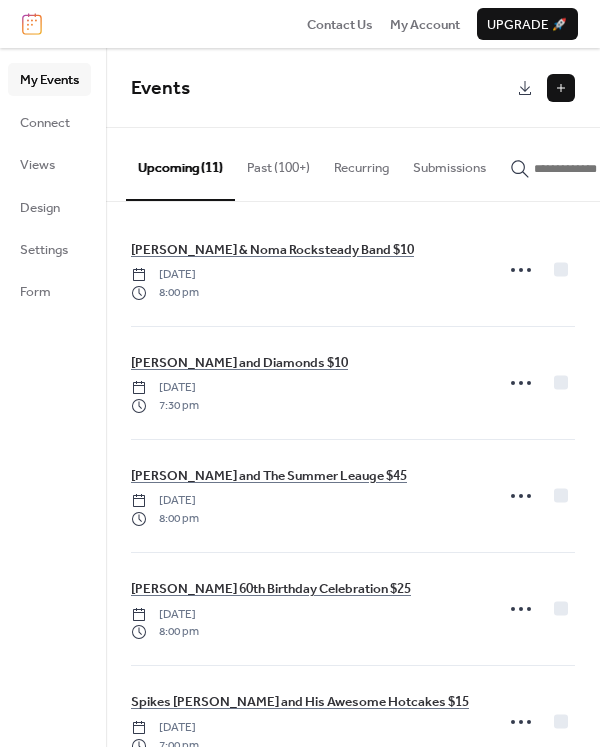 scroll, scrollTop: 129, scrollLeft: 0, axis: vertical 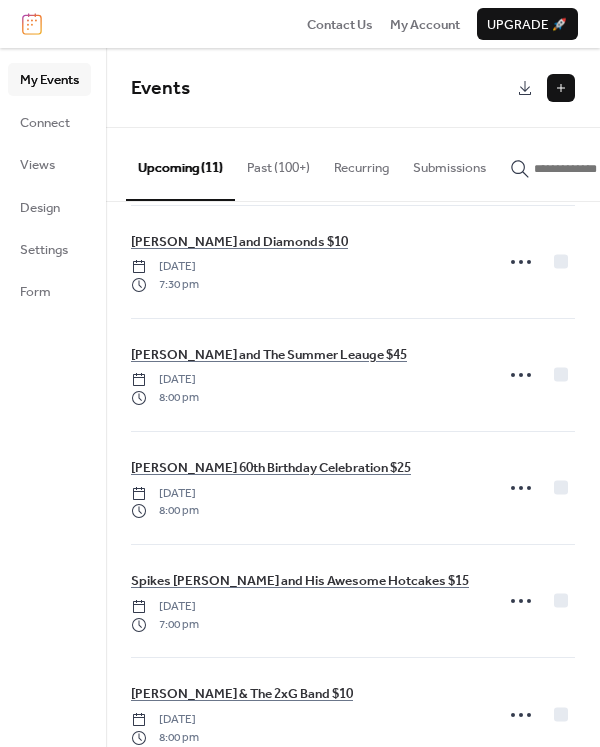 click at bounding box center [561, 88] 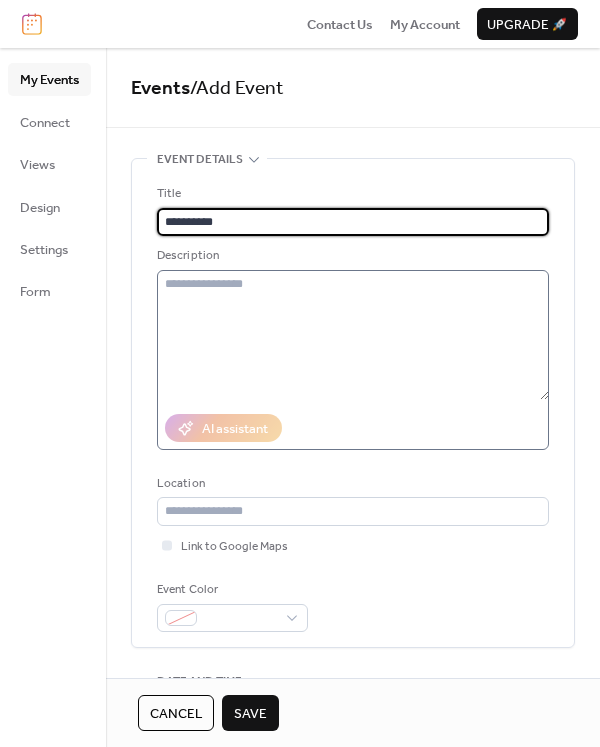 type on "**********" 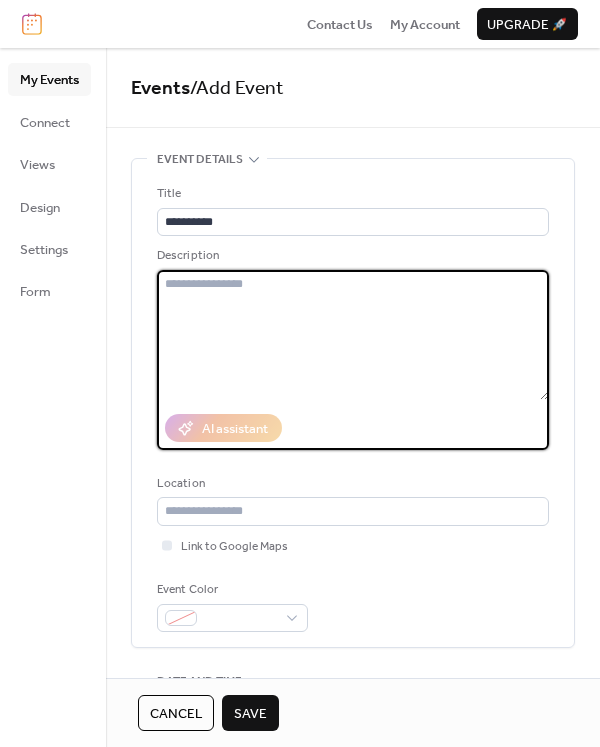 click at bounding box center (353, 335) 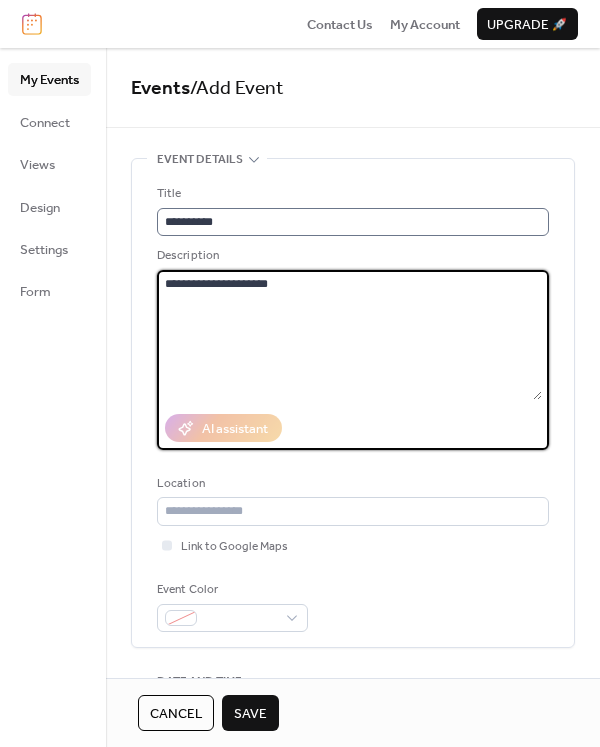 type on "**********" 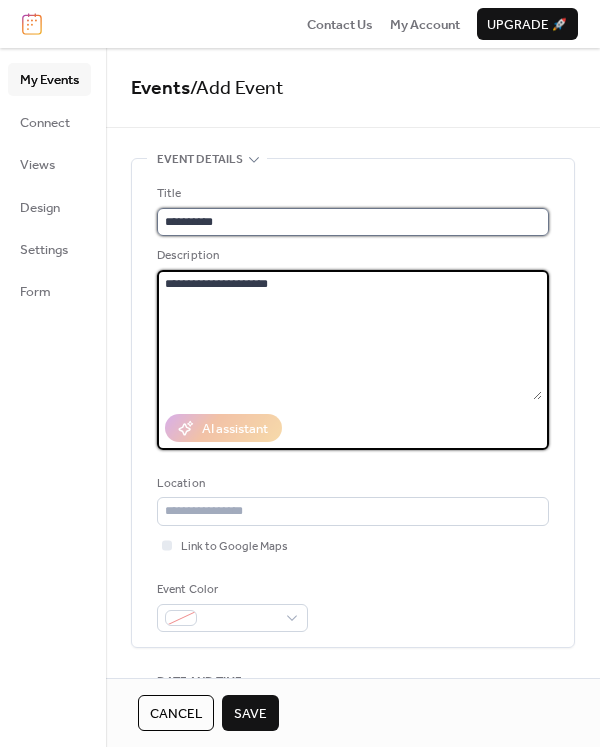 click on "**********" at bounding box center [353, 222] 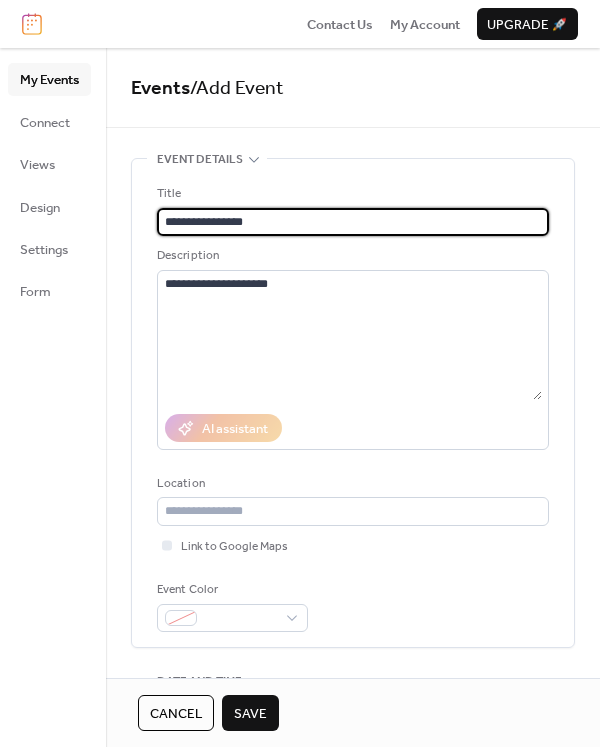 click on "**********" at bounding box center [353, 222] 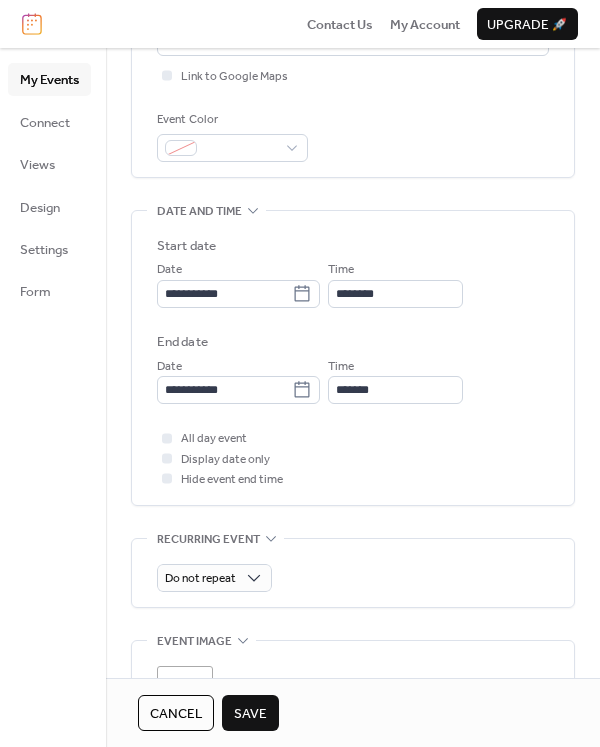 scroll, scrollTop: 521, scrollLeft: 0, axis: vertical 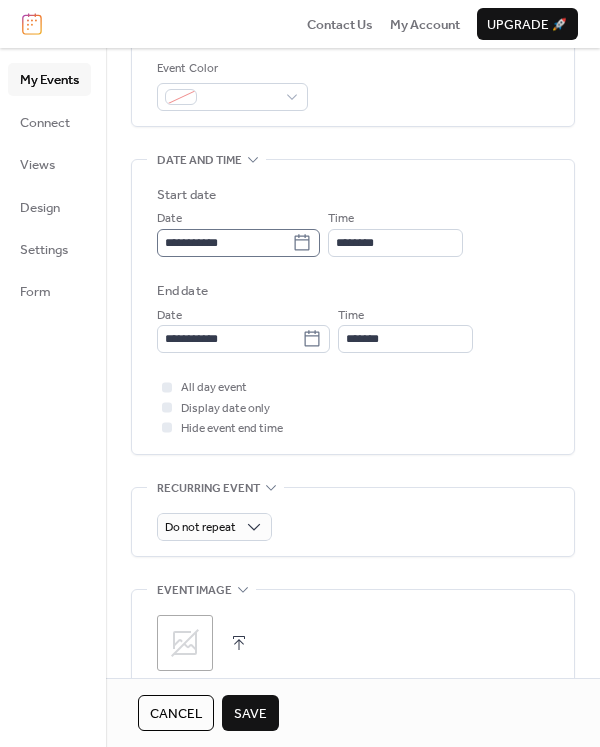 type on "**********" 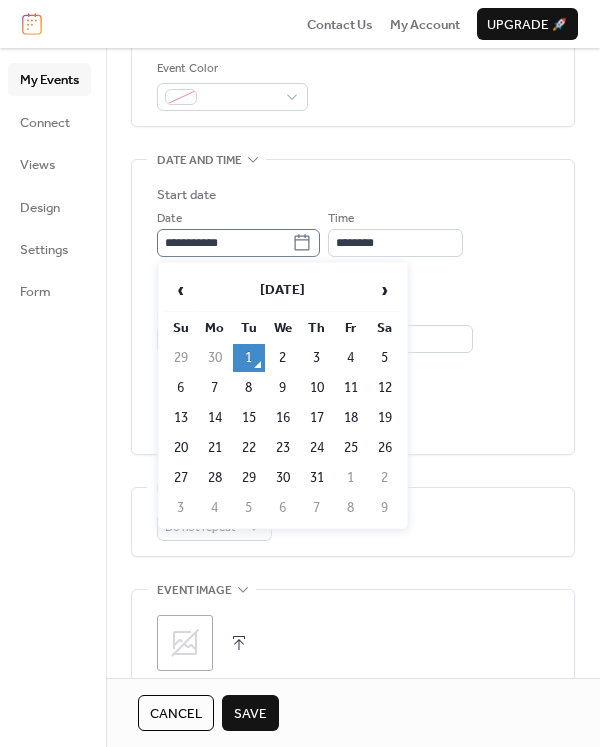 click 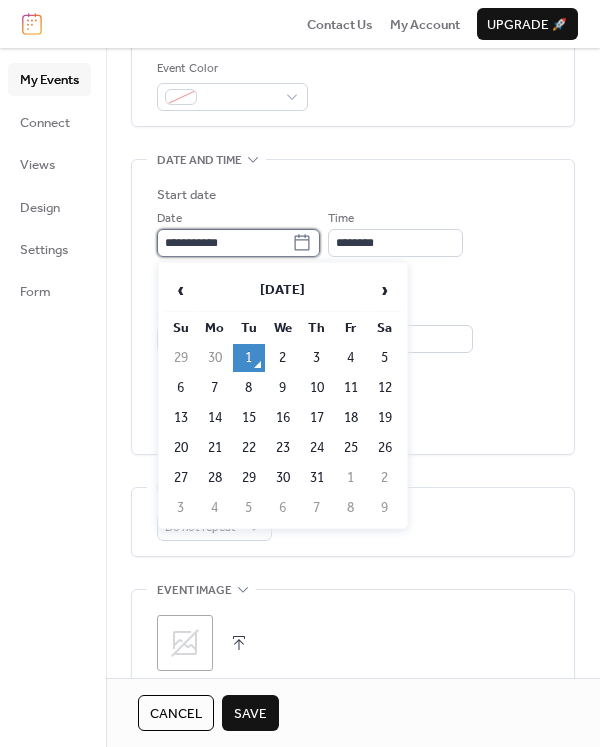 click on "**********" at bounding box center (224, 243) 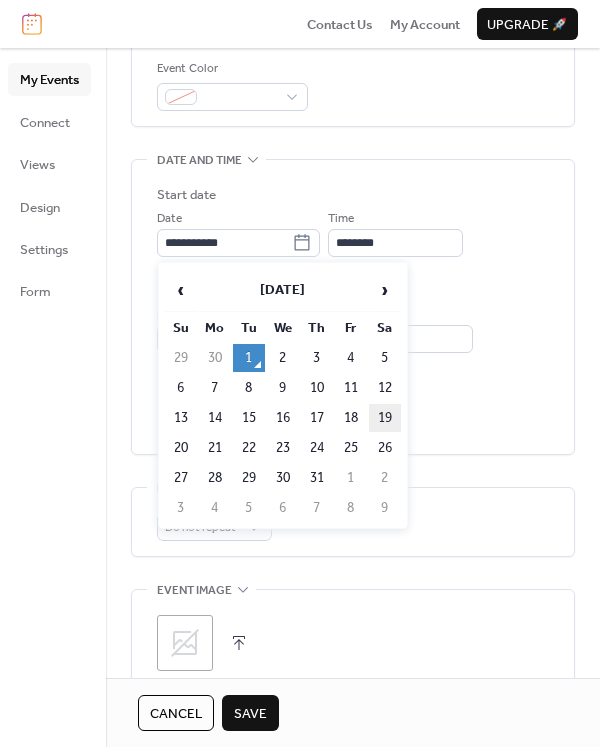 click on "19" at bounding box center [385, 418] 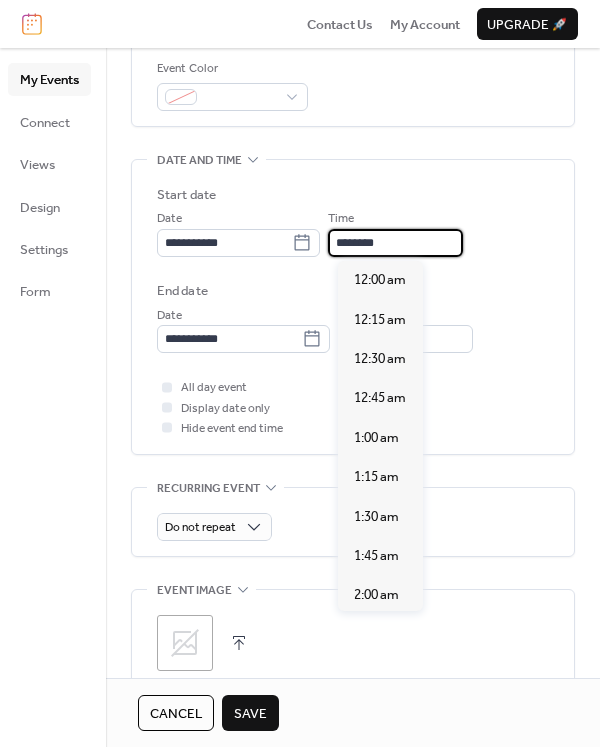 click on "********" at bounding box center (395, 243) 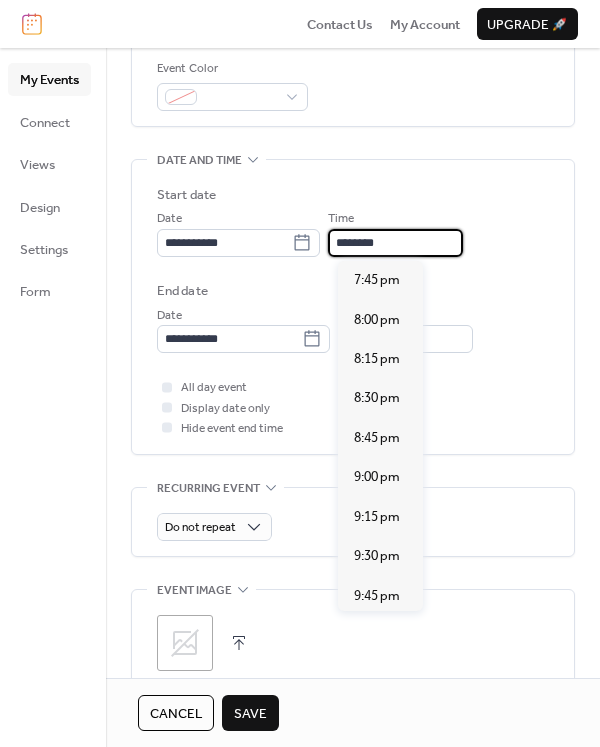 scroll, scrollTop: 3117, scrollLeft: 0, axis: vertical 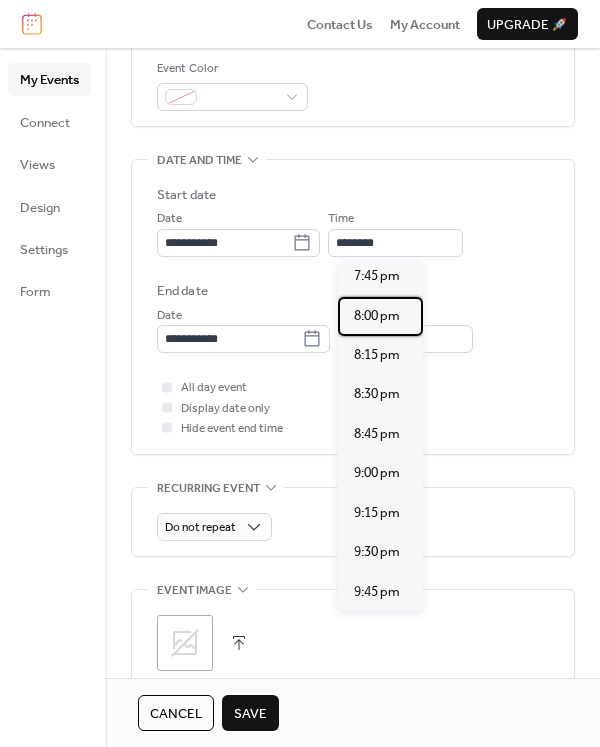 click on "8:00 pm" at bounding box center [377, 316] 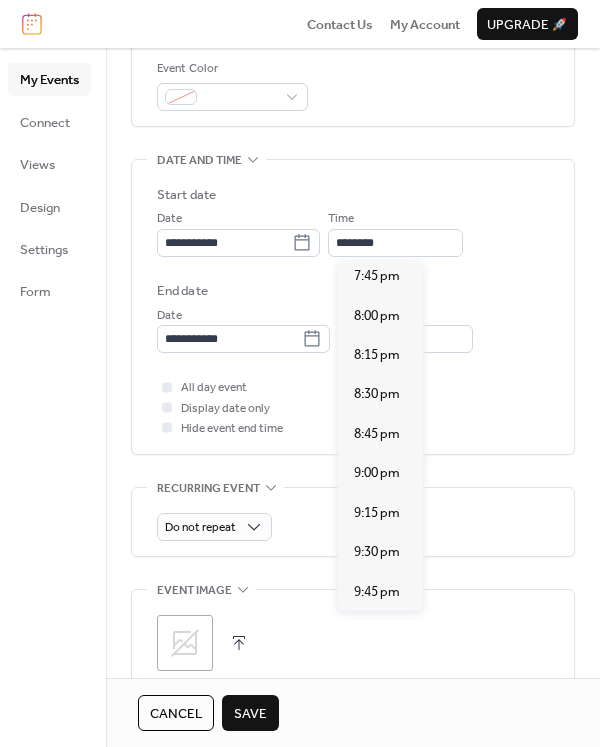 type on "*******" 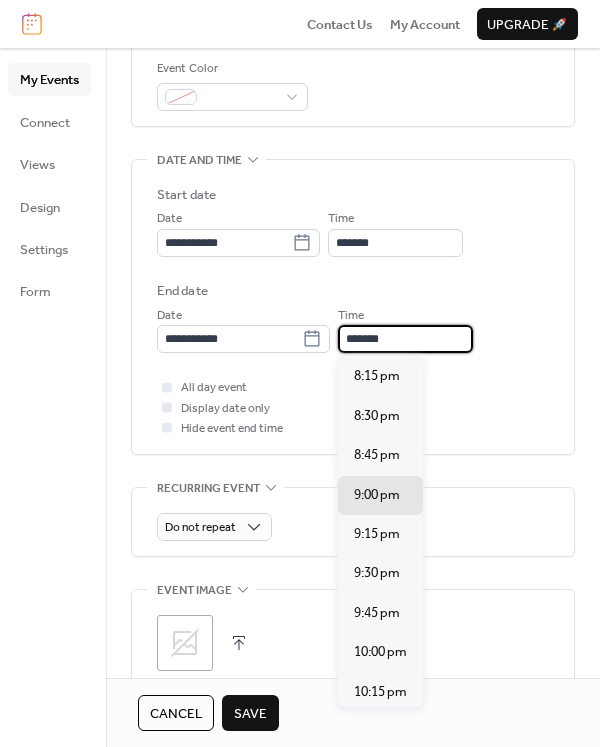 click on "*******" at bounding box center [405, 339] 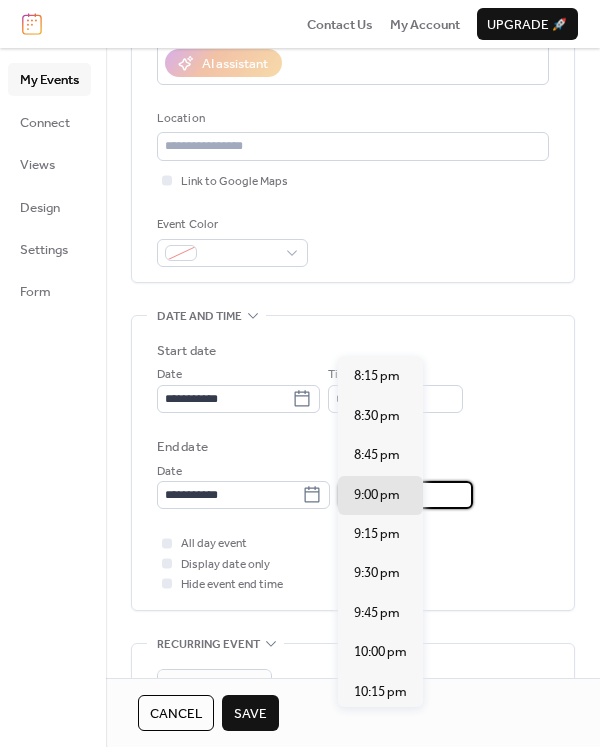 scroll, scrollTop: 350, scrollLeft: 0, axis: vertical 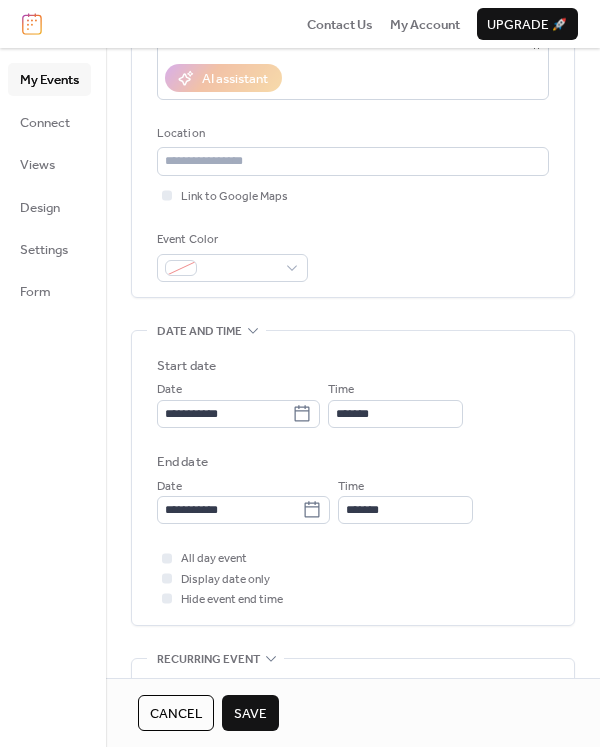 click on "Start date" at bounding box center [353, 366] 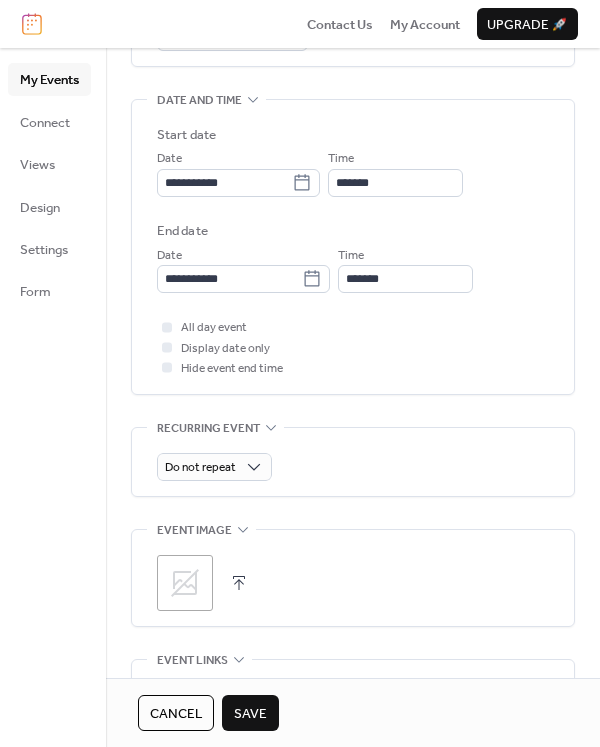 scroll, scrollTop: 665, scrollLeft: 0, axis: vertical 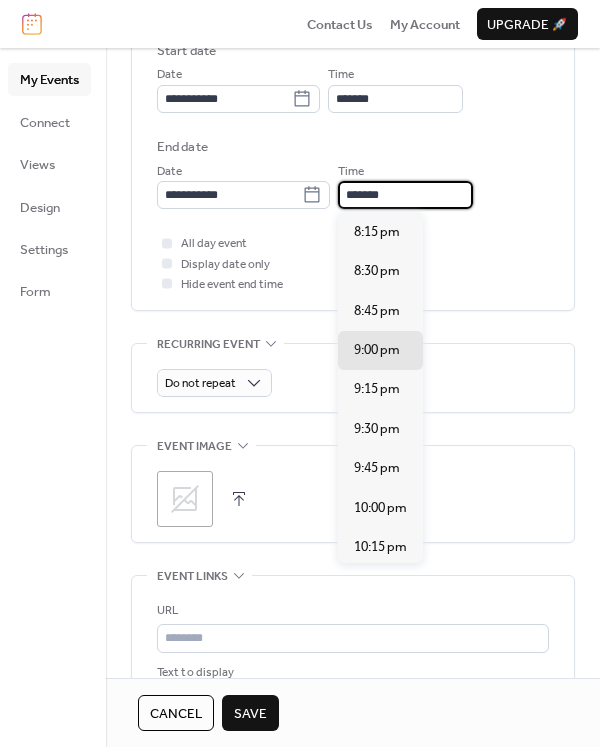click on "*******" at bounding box center [405, 195] 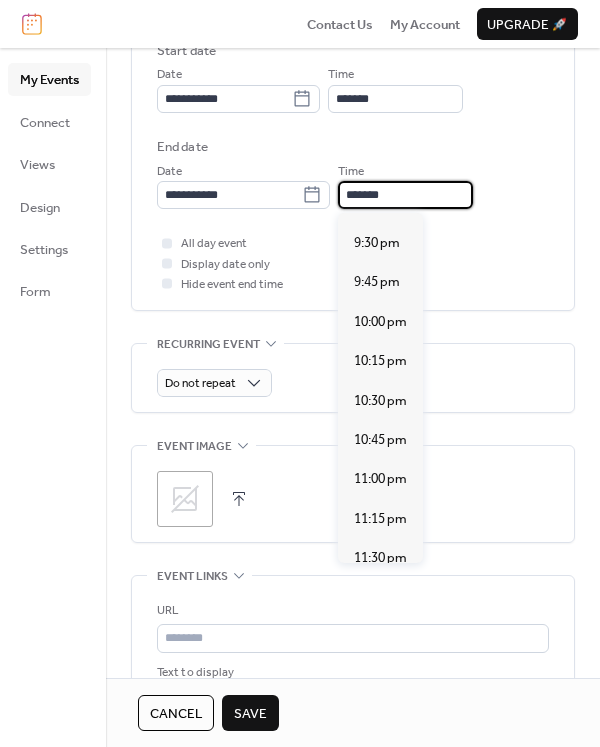 scroll, scrollTop: 248, scrollLeft: 0, axis: vertical 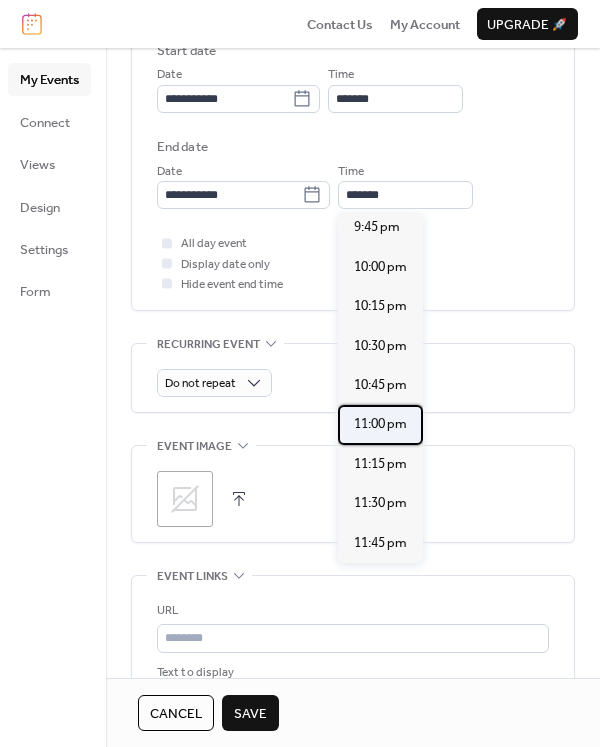 click on "11:00 pm" at bounding box center [380, 424] 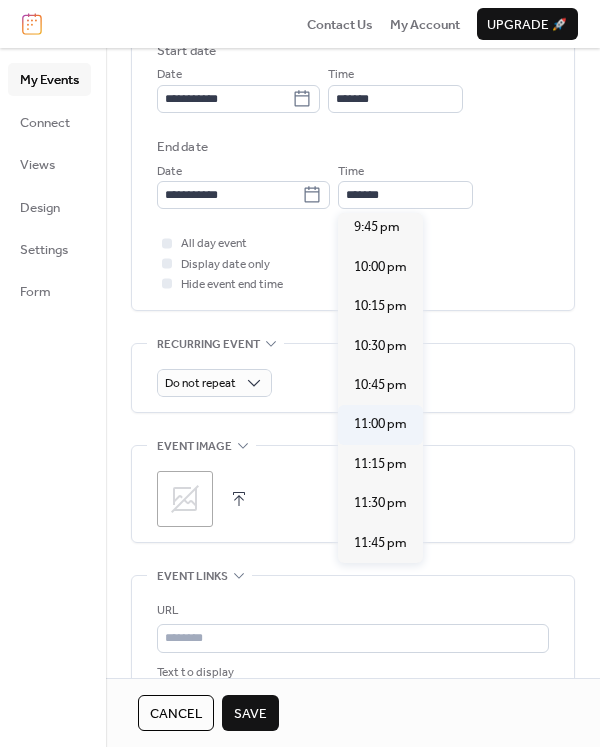 type on "********" 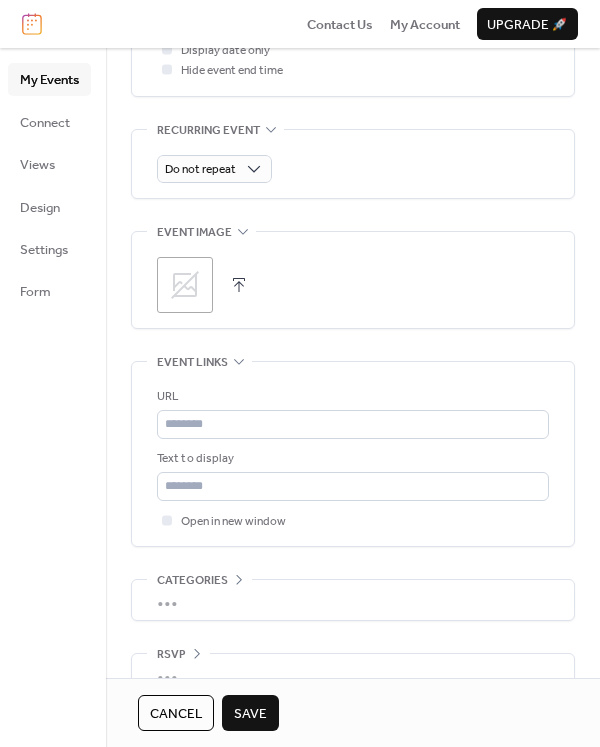 scroll, scrollTop: 916, scrollLeft: 0, axis: vertical 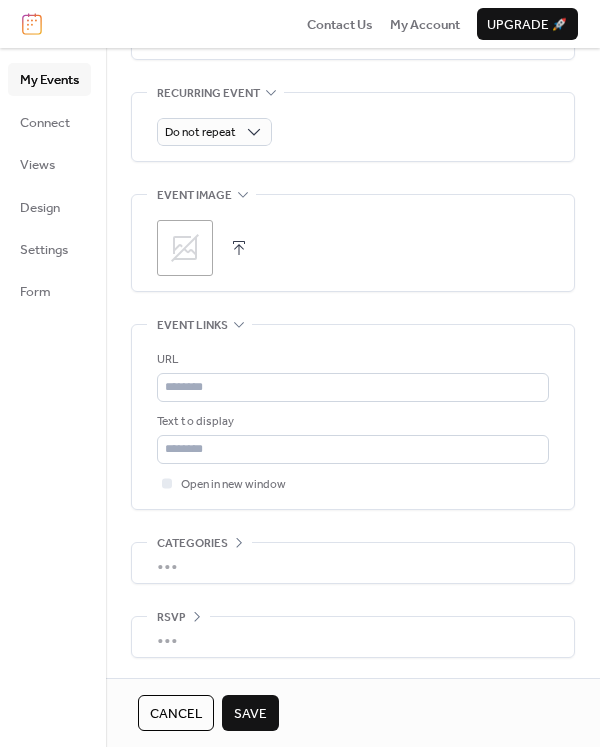 click on "Save" at bounding box center (250, 714) 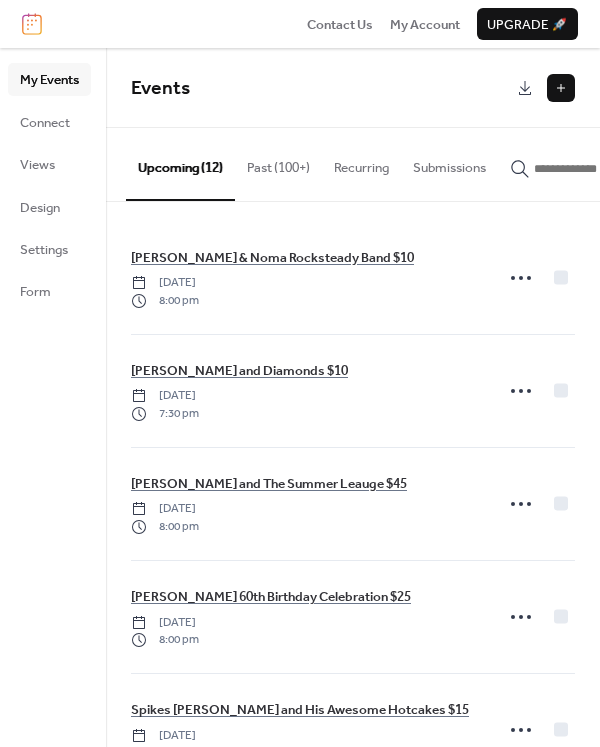 click at bounding box center [561, 88] 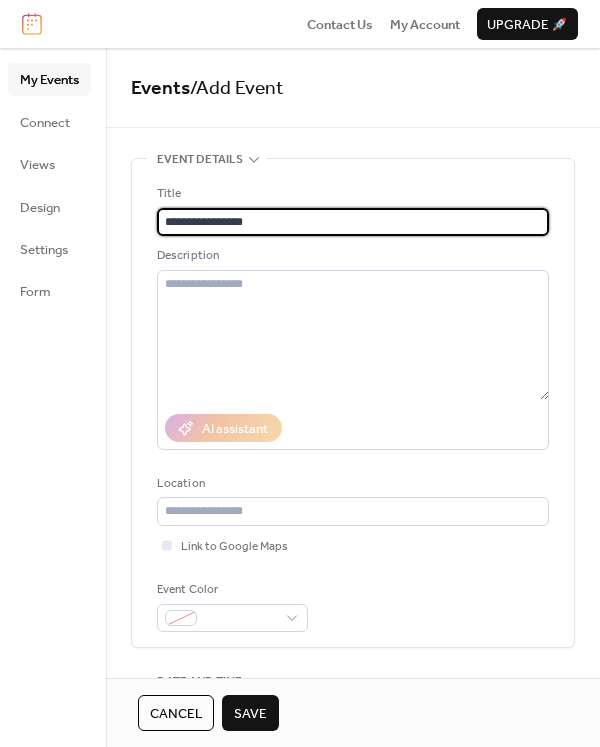 click on "**********" at bounding box center [353, 222] 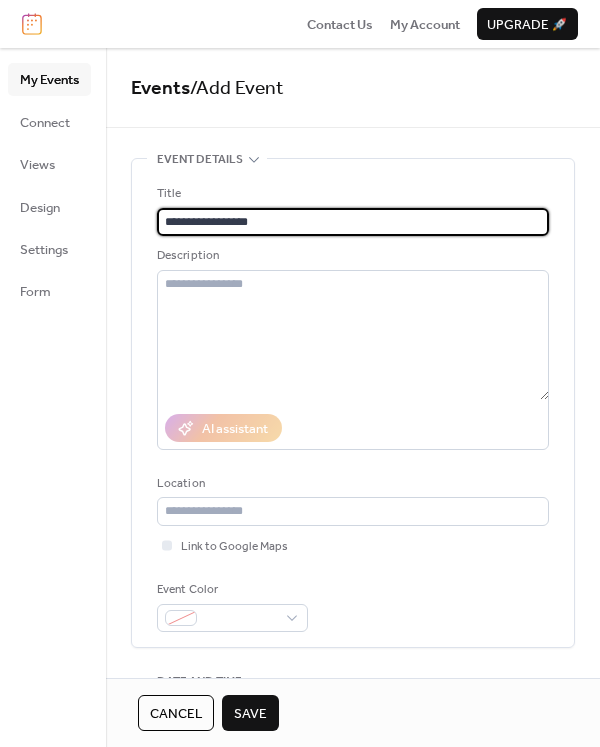 click on "**********" at bounding box center [353, 222] 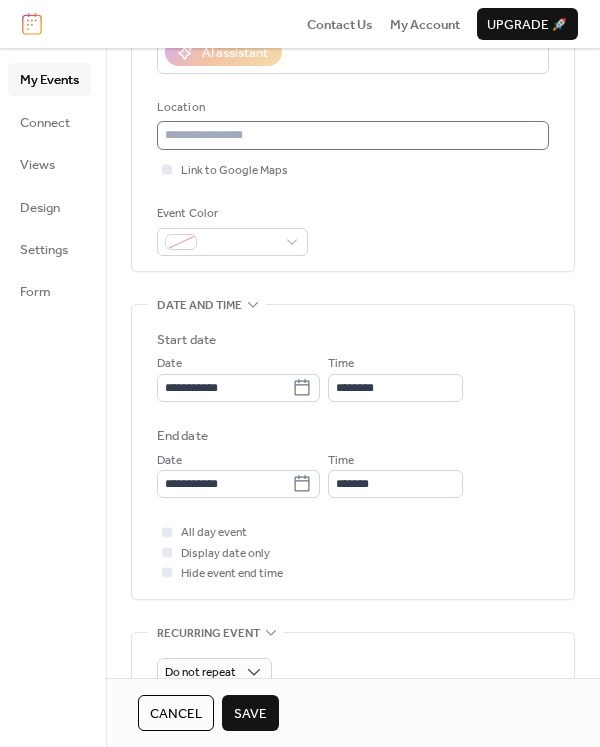 scroll, scrollTop: 378, scrollLeft: 0, axis: vertical 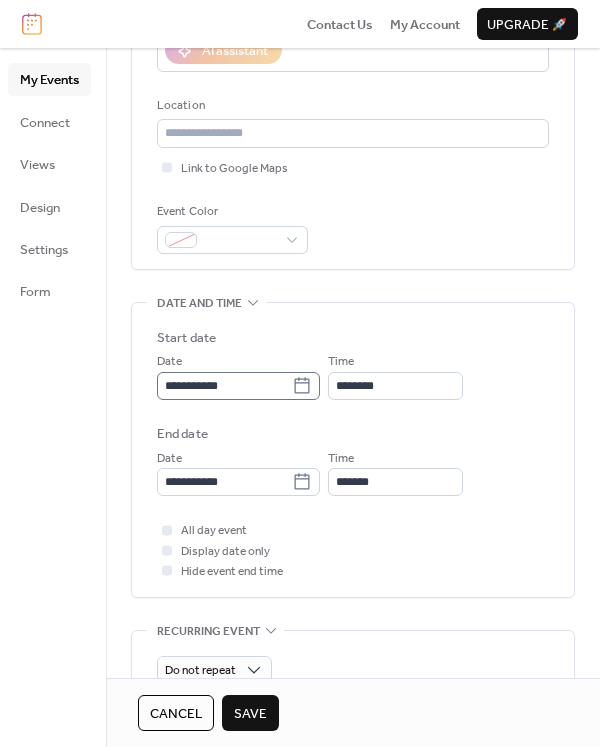 type on "**********" 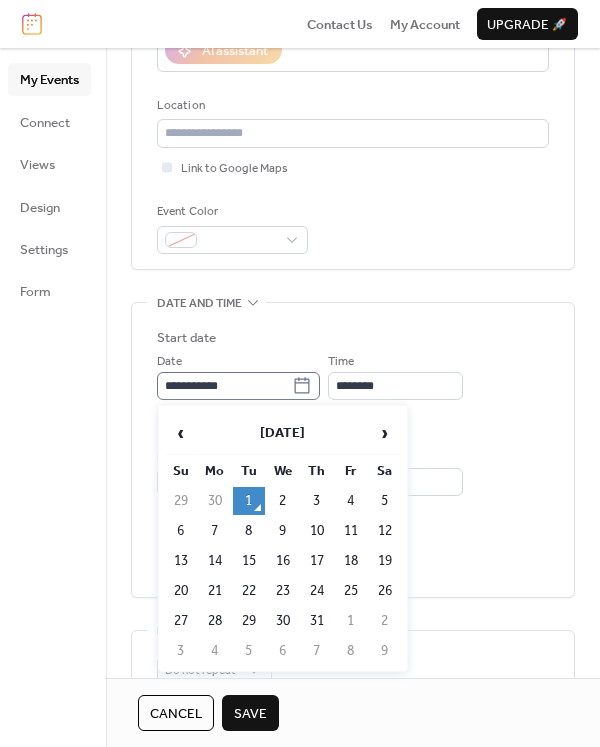 click 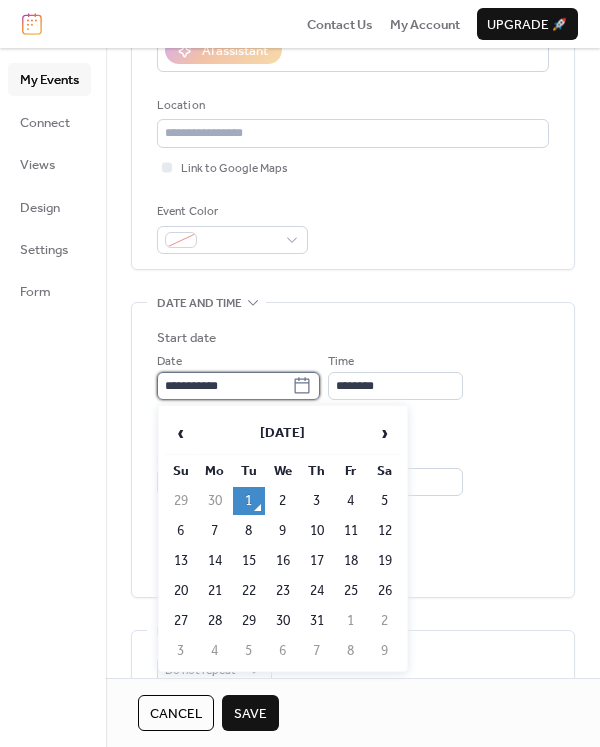 click on "**********" at bounding box center [224, 386] 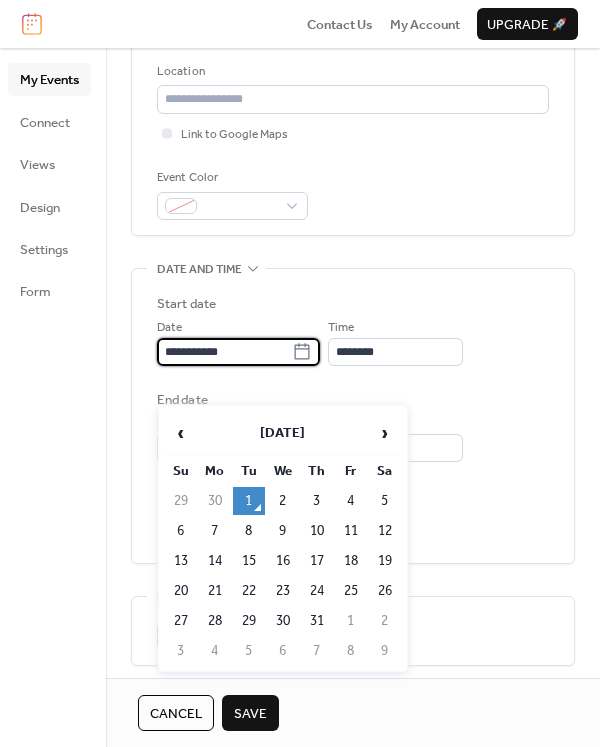 scroll, scrollTop: 412, scrollLeft: 0, axis: vertical 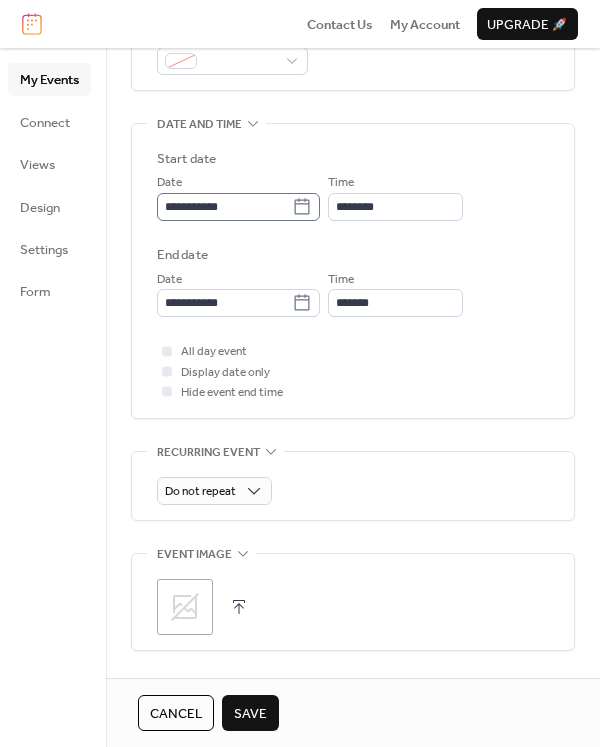 click 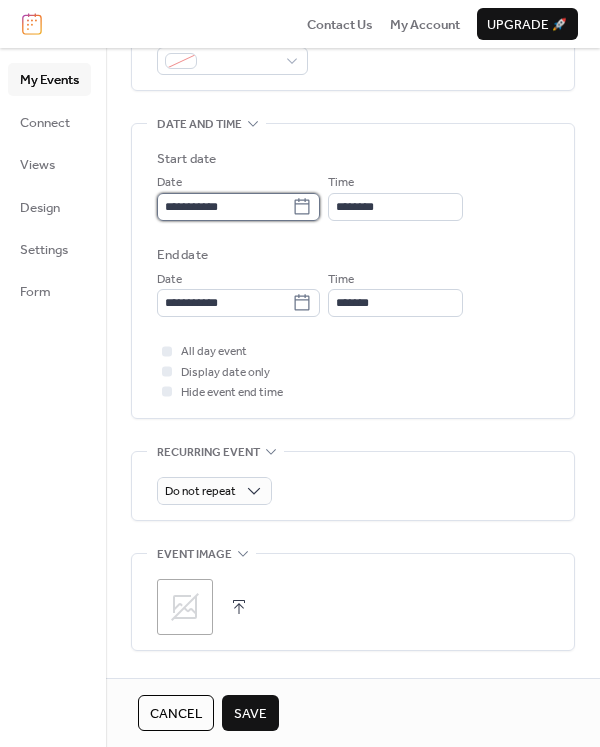 click on "**********" at bounding box center (224, 207) 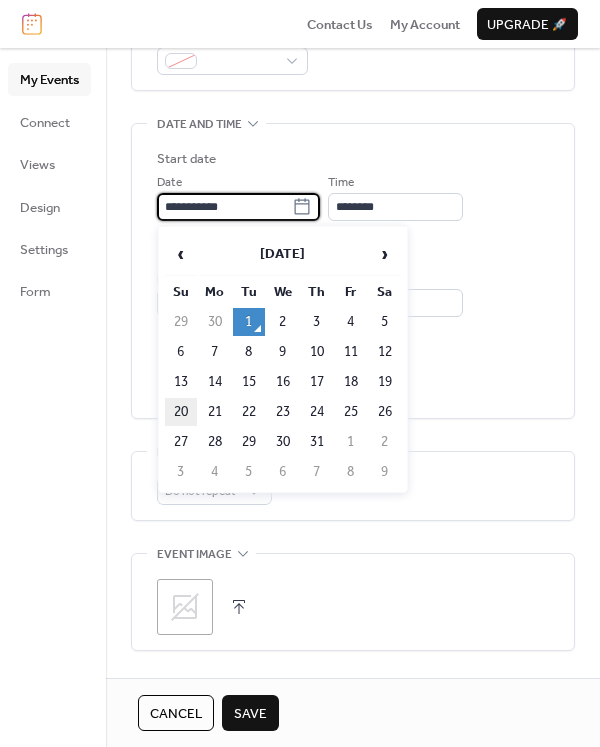 click on "20" at bounding box center (181, 412) 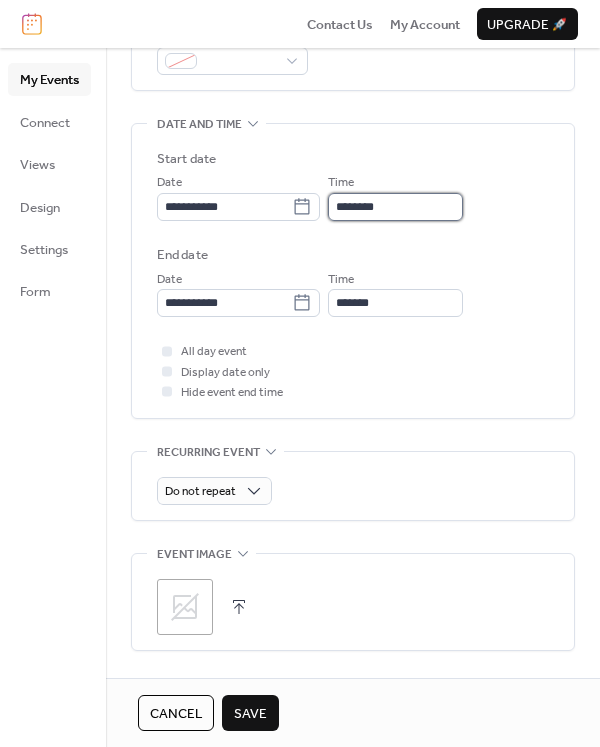 click on "********" at bounding box center (395, 207) 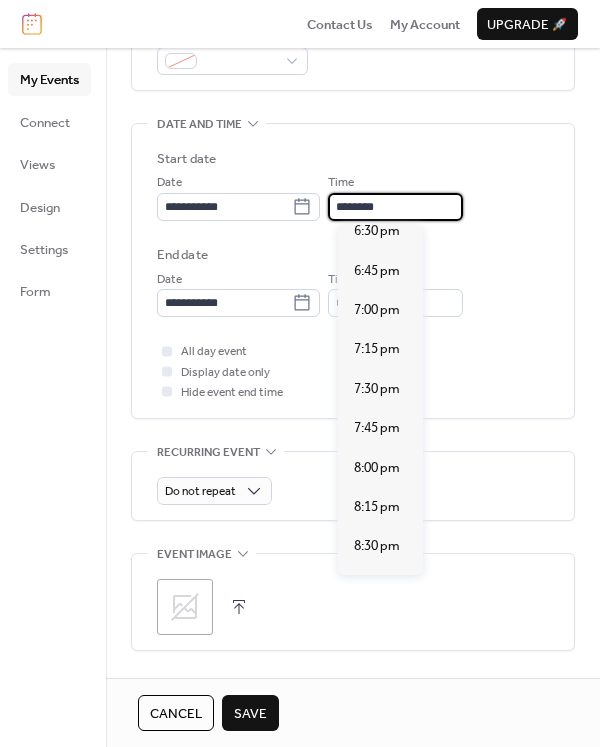 scroll, scrollTop: 2938, scrollLeft: 0, axis: vertical 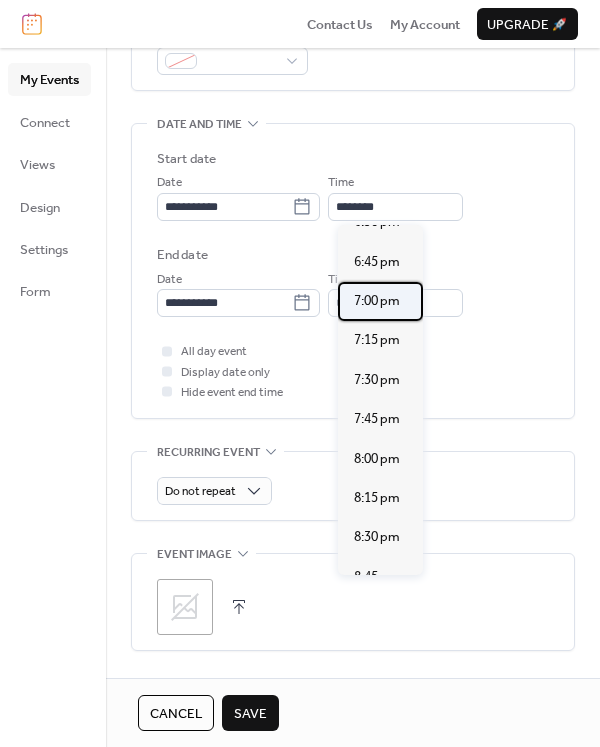 click on "7:00 pm" at bounding box center (377, 301) 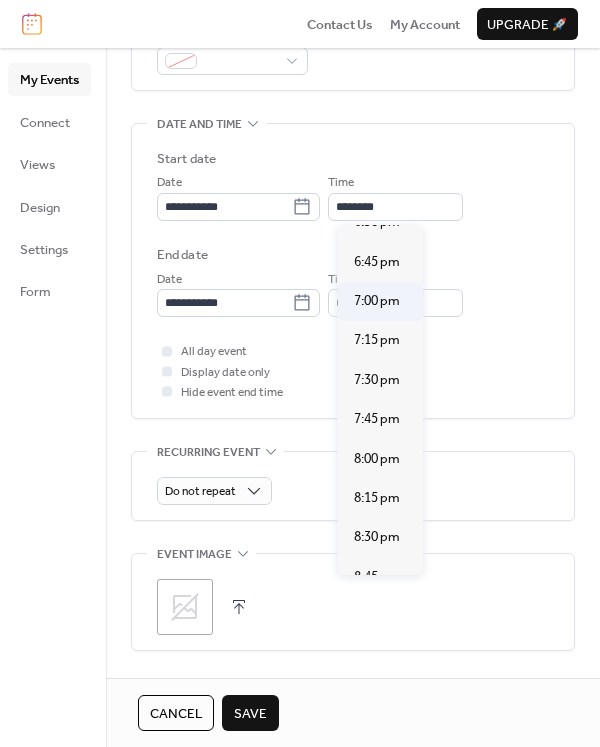 type on "*******" 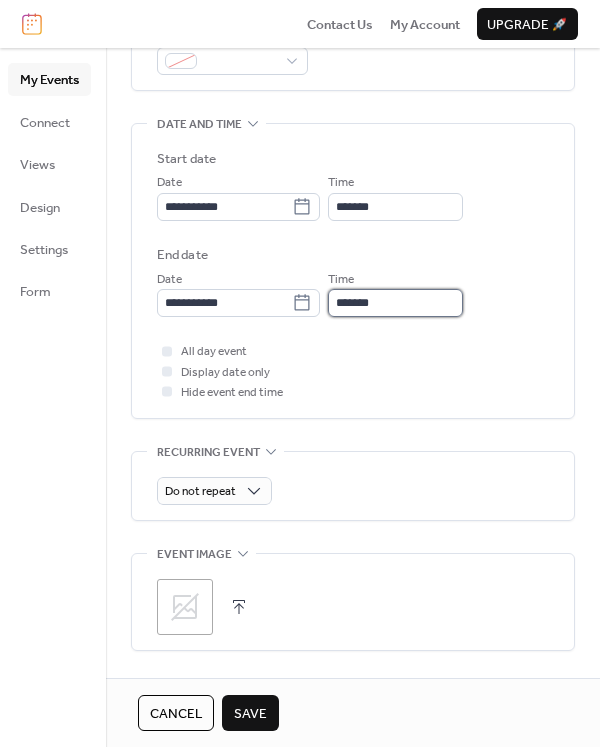 click on "*******" at bounding box center (395, 303) 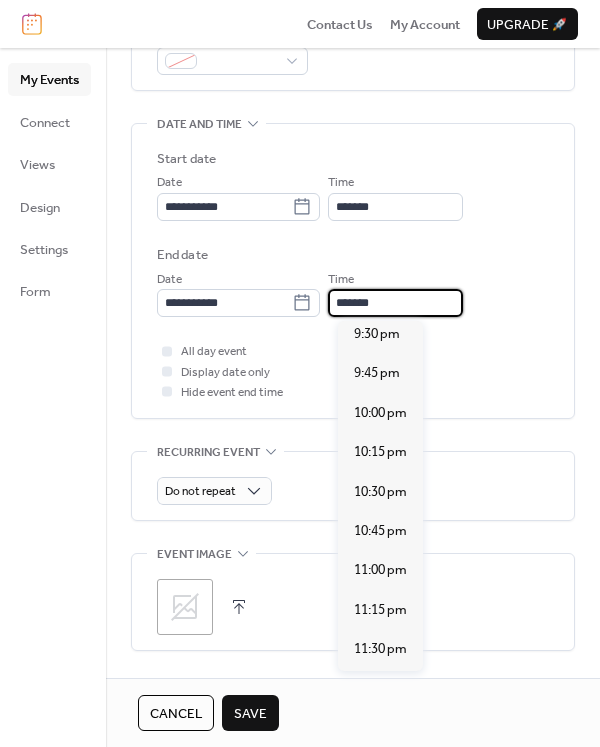 scroll, scrollTop: 369, scrollLeft: 0, axis: vertical 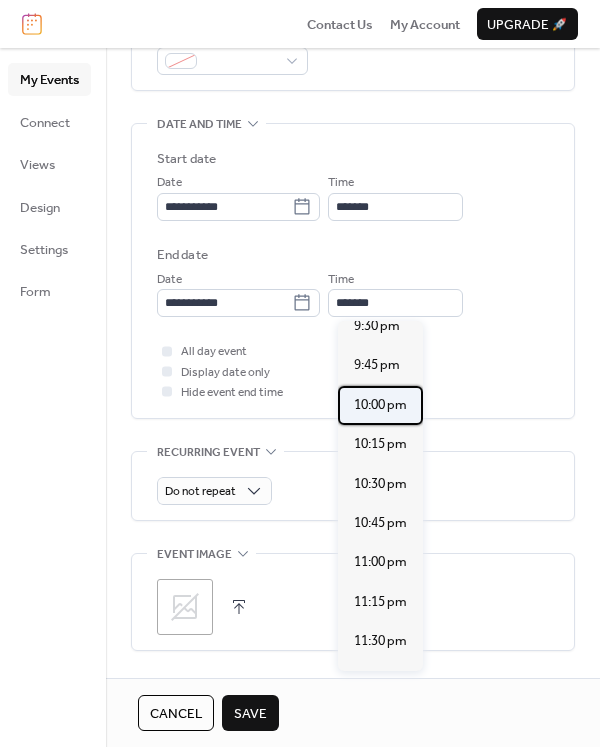 click on "10:00 pm" at bounding box center [380, 405] 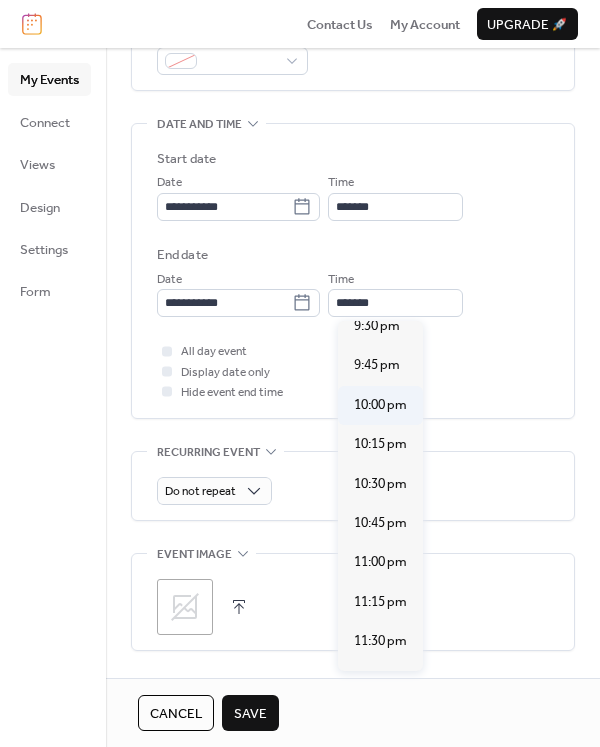 type on "********" 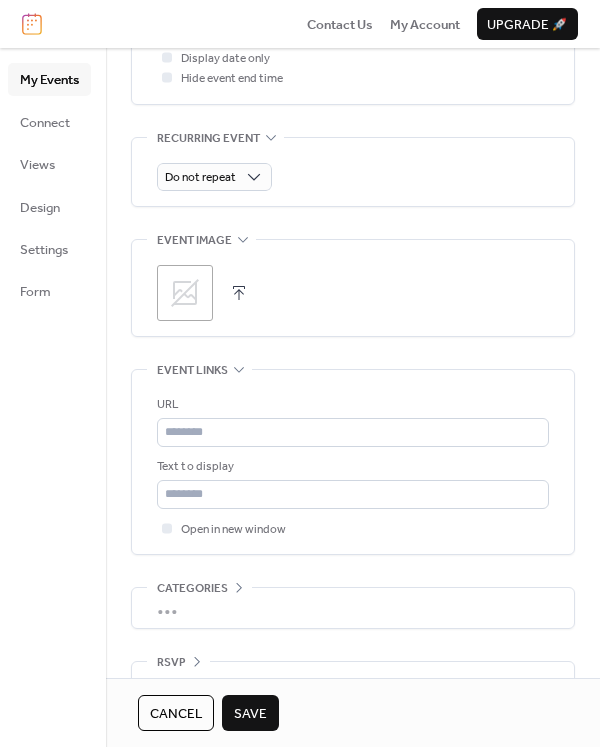 scroll, scrollTop: 916, scrollLeft: 0, axis: vertical 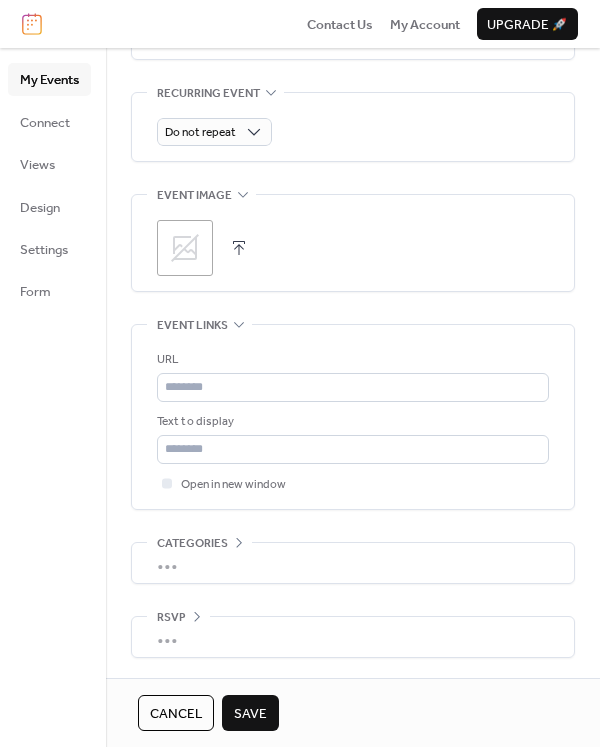 click on "Save" at bounding box center (250, 714) 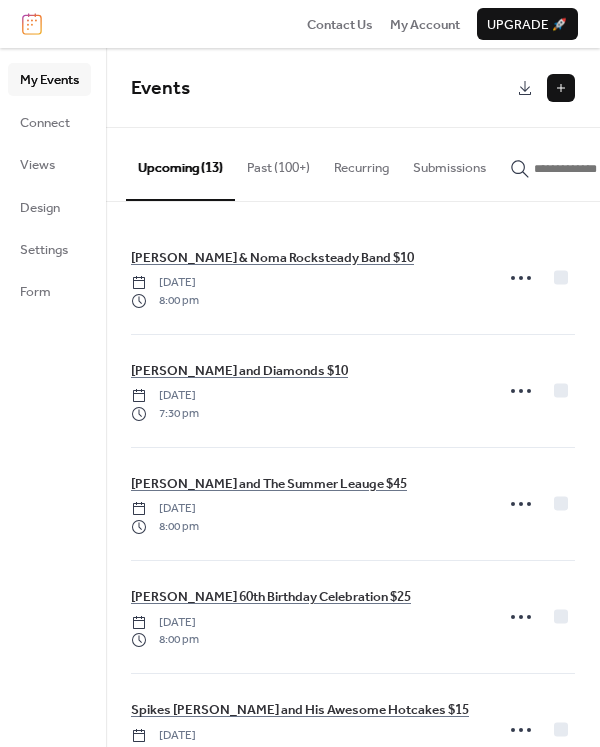 click at bounding box center (561, 88) 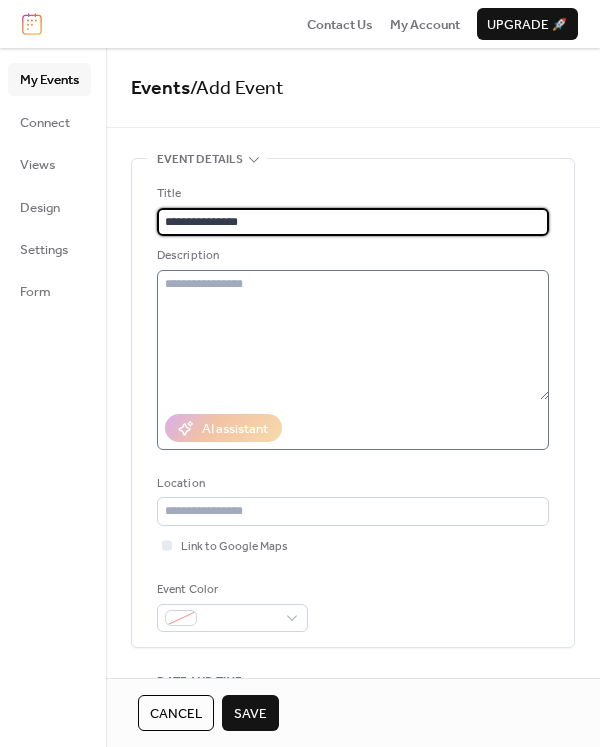 type on "**********" 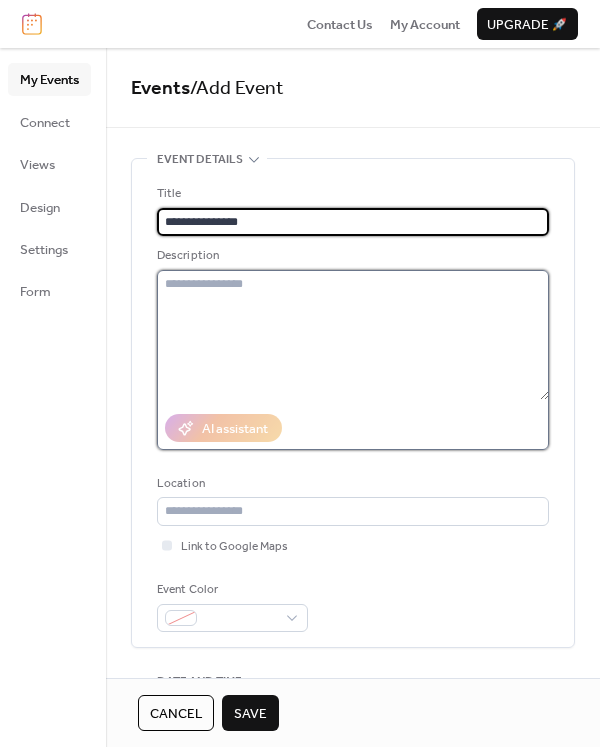 click at bounding box center [353, 335] 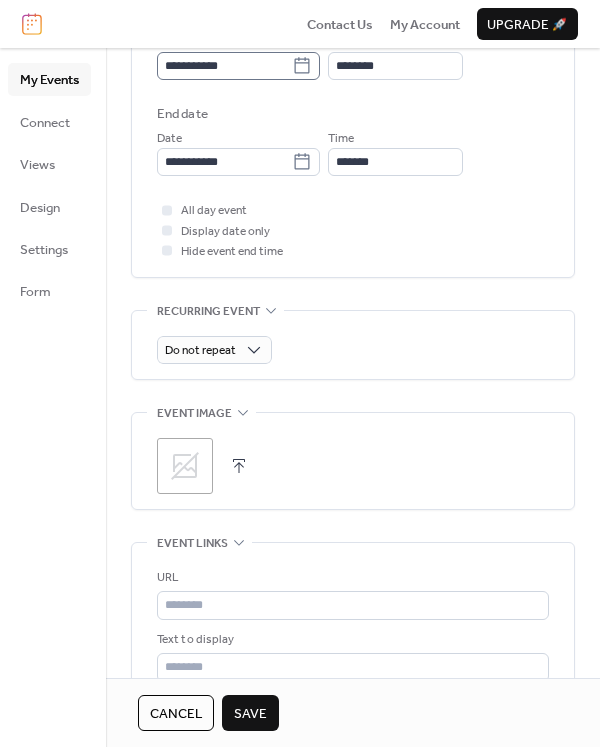 scroll, scrollTop: 699, scrollLeft: 0, axis: vertical 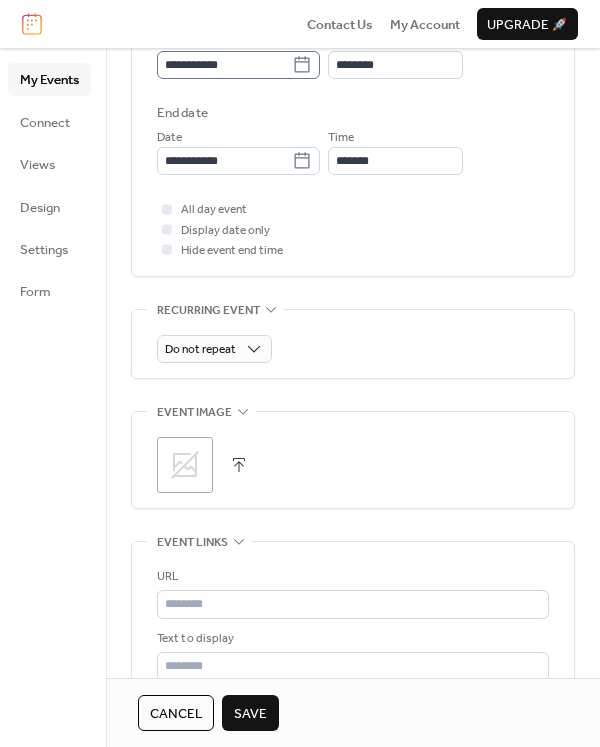 type on "*********" 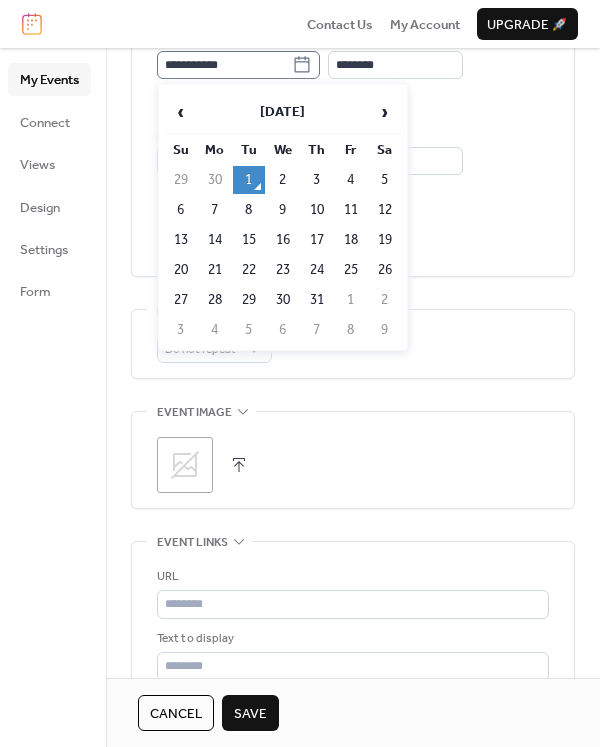 click 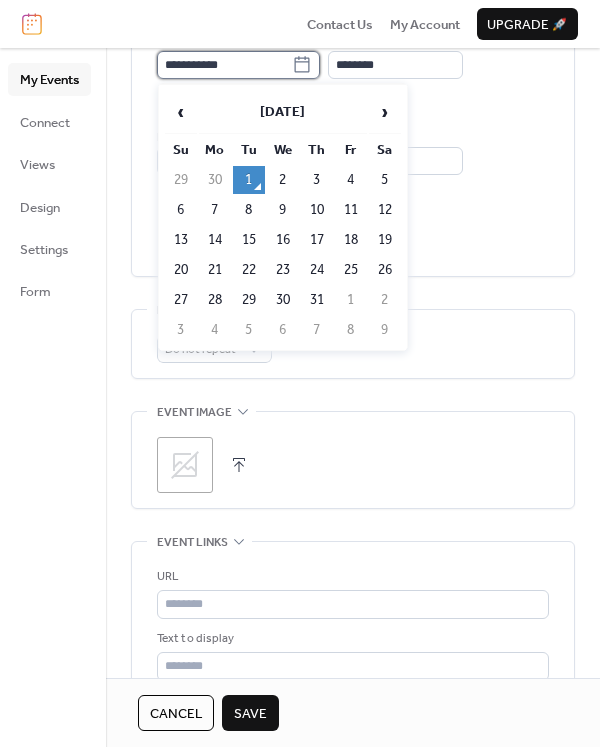 click on "**********" at bounding box center (224, 65) 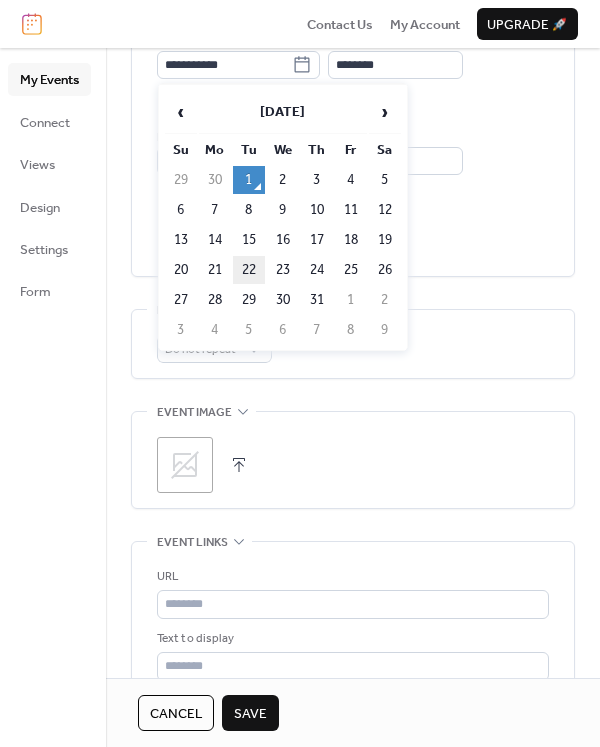 click on "22" at bounding box center [249, 270] 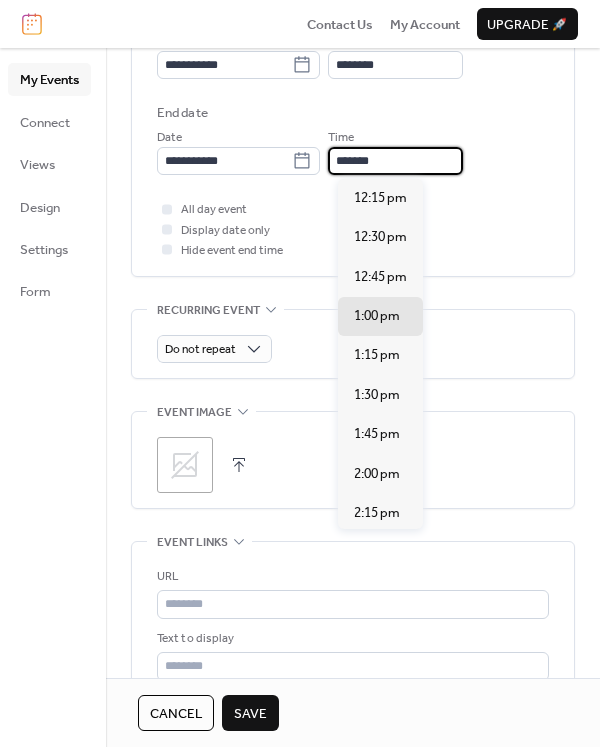 click on "*******" at bounding box center [395, 161] 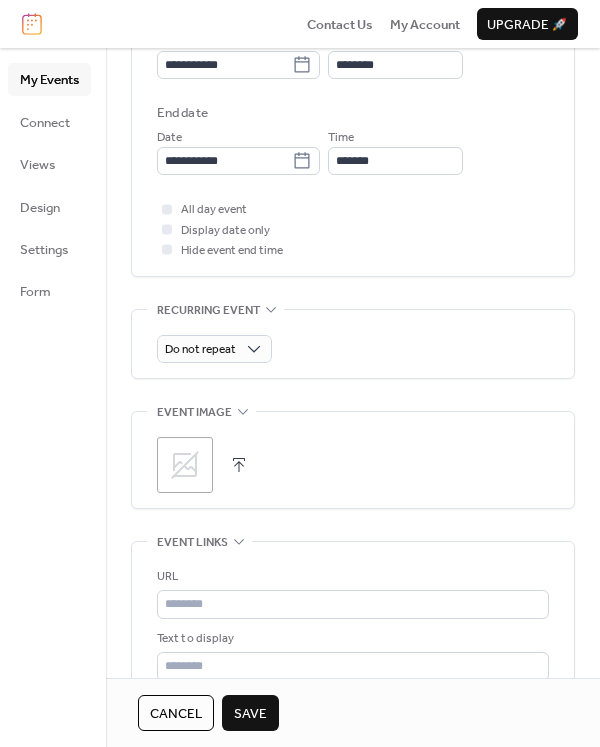 click on "**********" at bounding box center [353, 91] 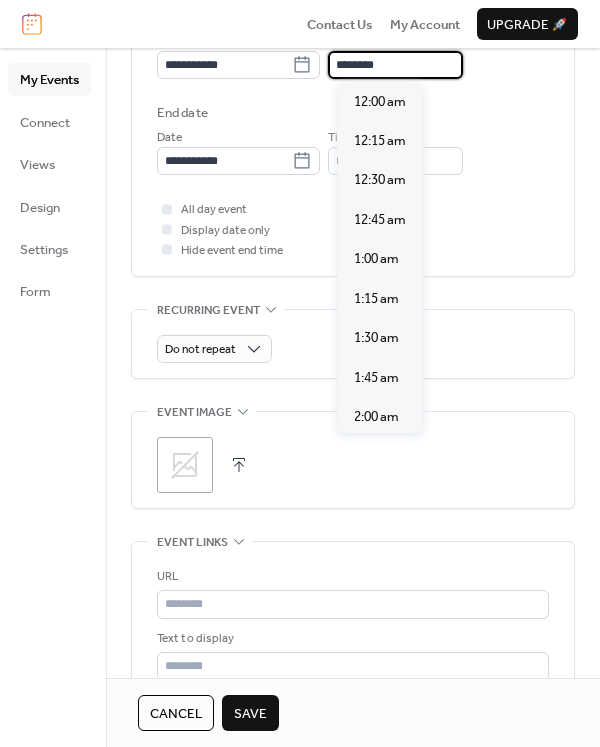 scroll, scrollTop: 1915, scrollLeft: 0, axis: vertical 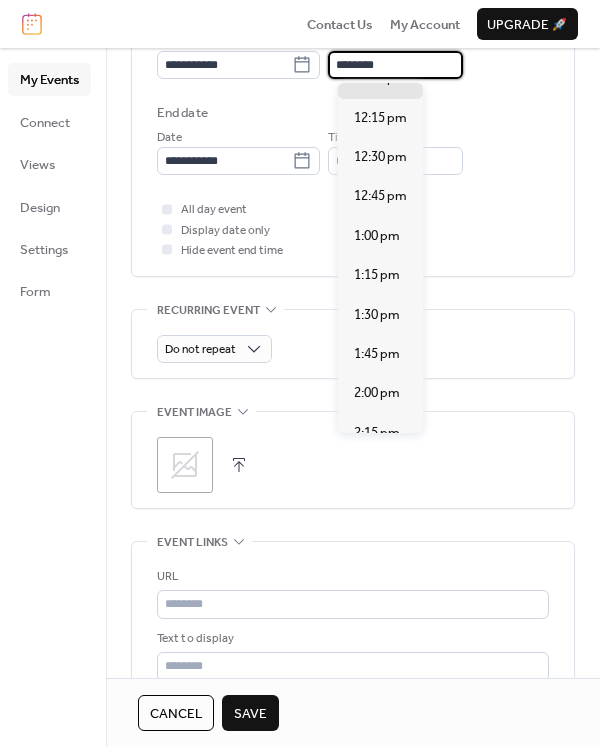 click on "********" at bounding box center (395, 65) 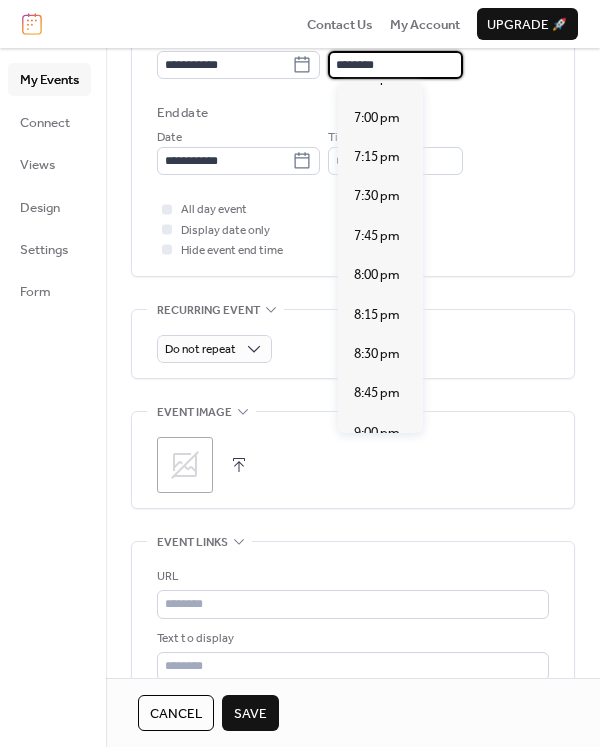 scroll, scrollTop: 2983, scrollLeft: 0, axis: vertical 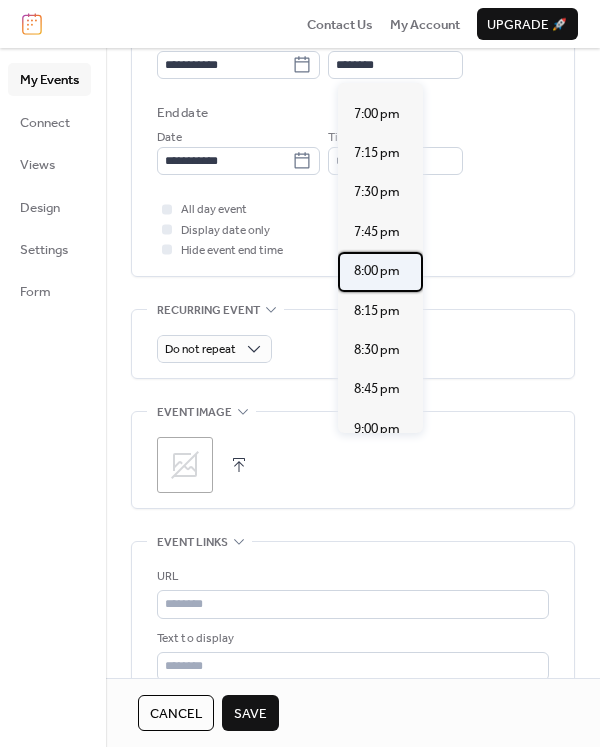 click on "8:00 pm" at bounding box center (377, 271) 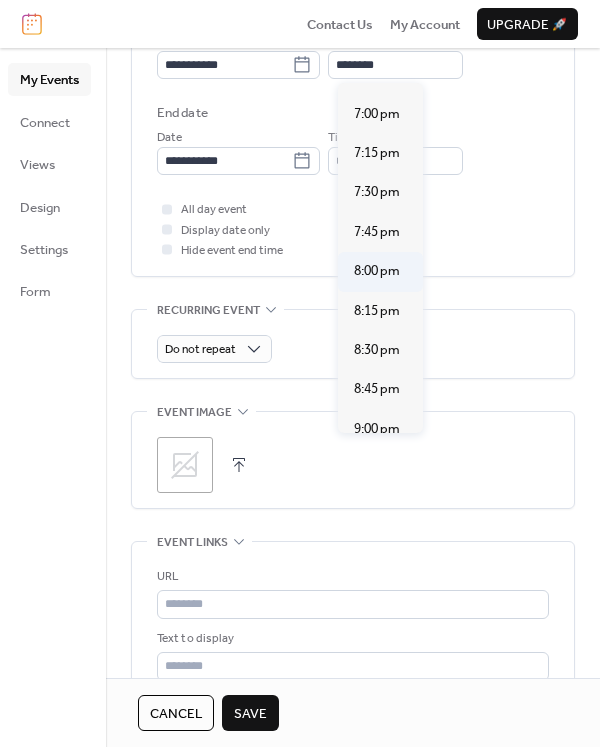type on "*******" 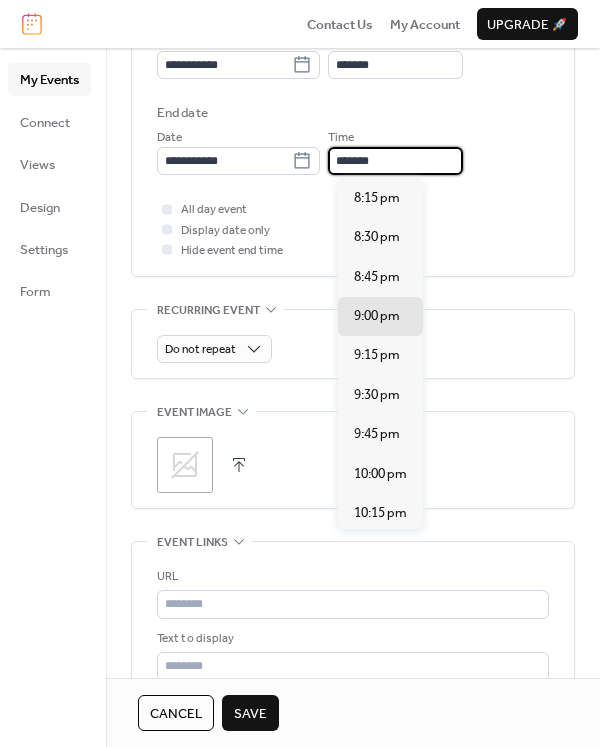 click on "*******" at bounding box center (395, 161) 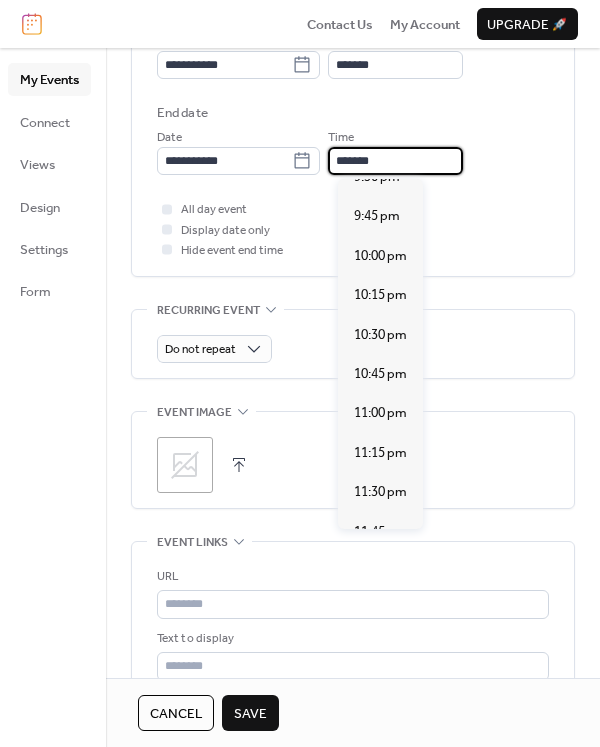 scroll, scrollTop: 248, scrollLeft: 0, axis: vertical 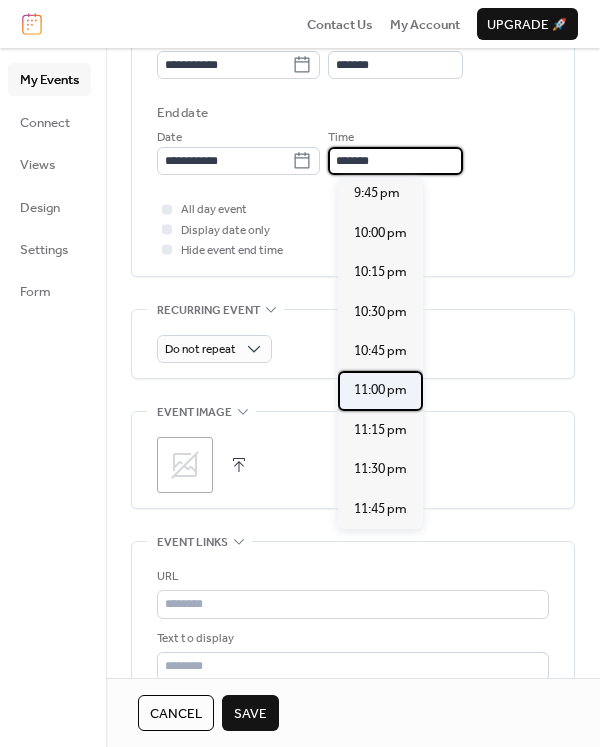 click on "11:00 pm" at bounding box center [380, 390] 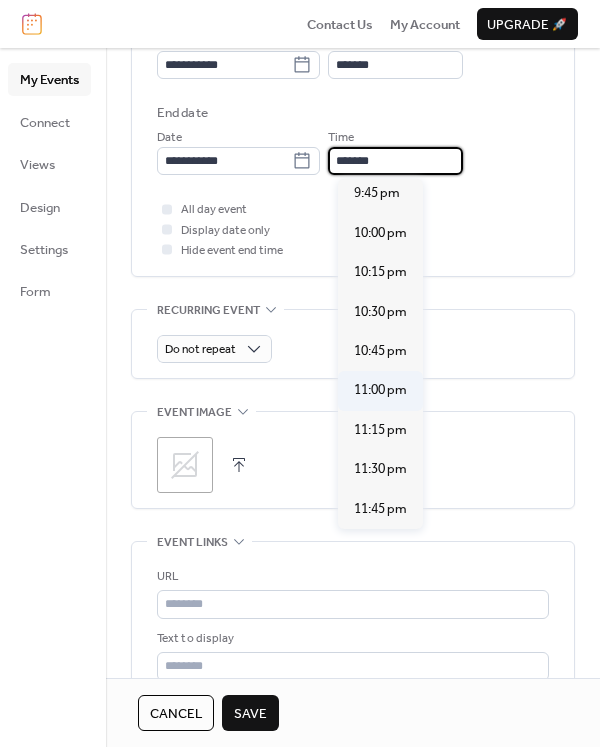 type on "********" 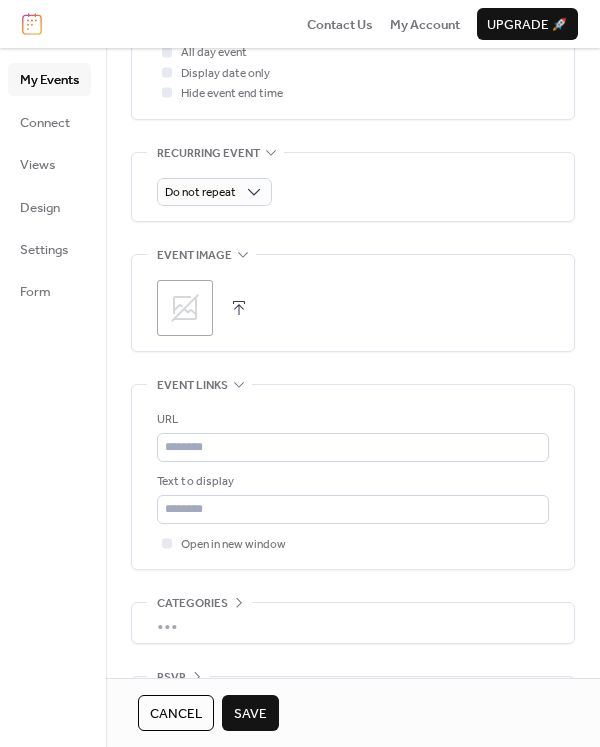 scroll, scrollTop: 916, scrollLeft: 0, axis: vertical 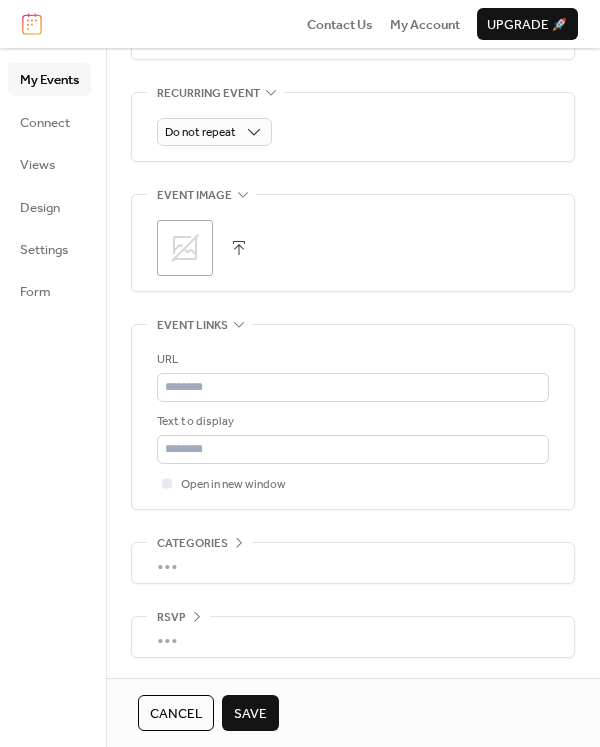 click on "Save" at bounding box center [250, 714] 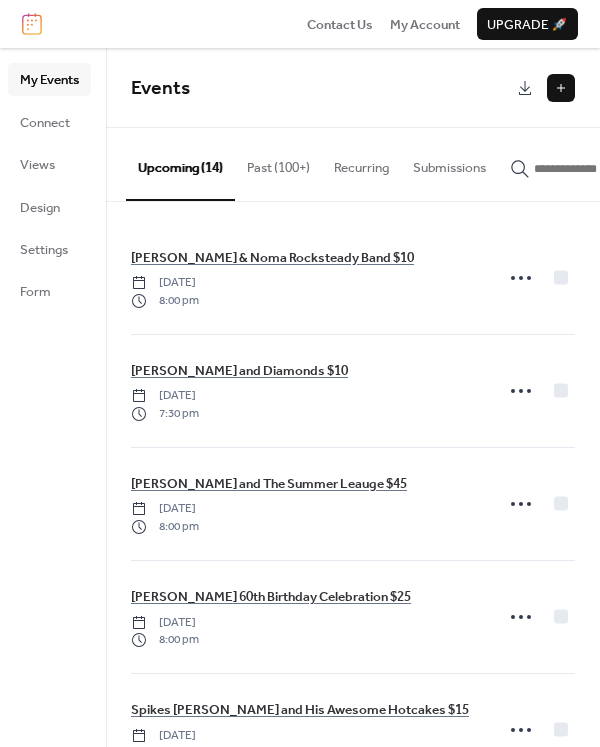 click at bounding box center [561, 88] 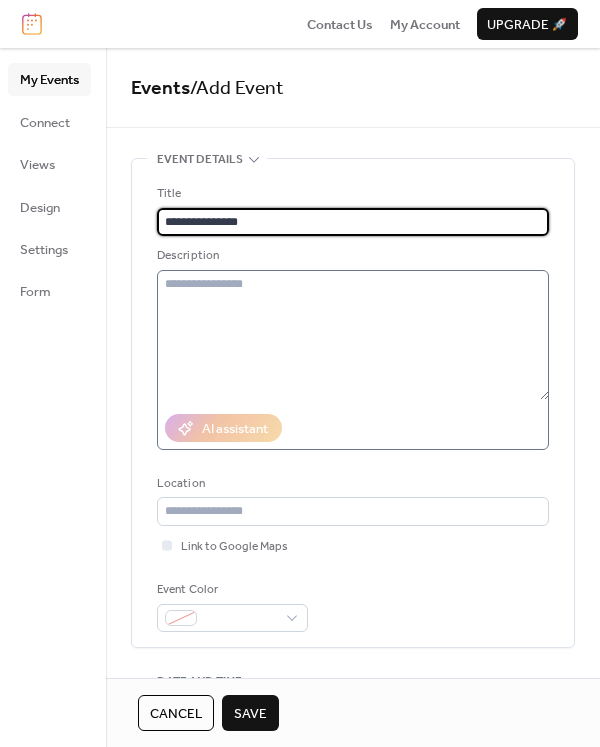 type on "**********" 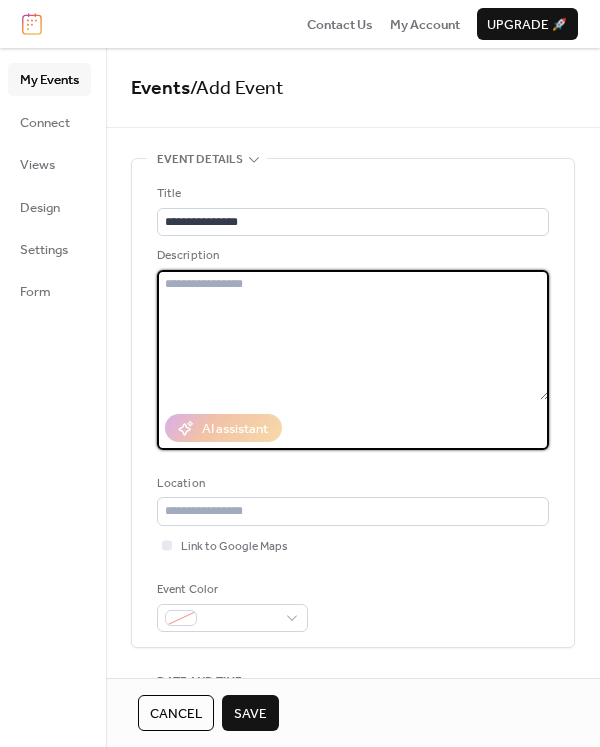 click at bounding box center (353, 335) 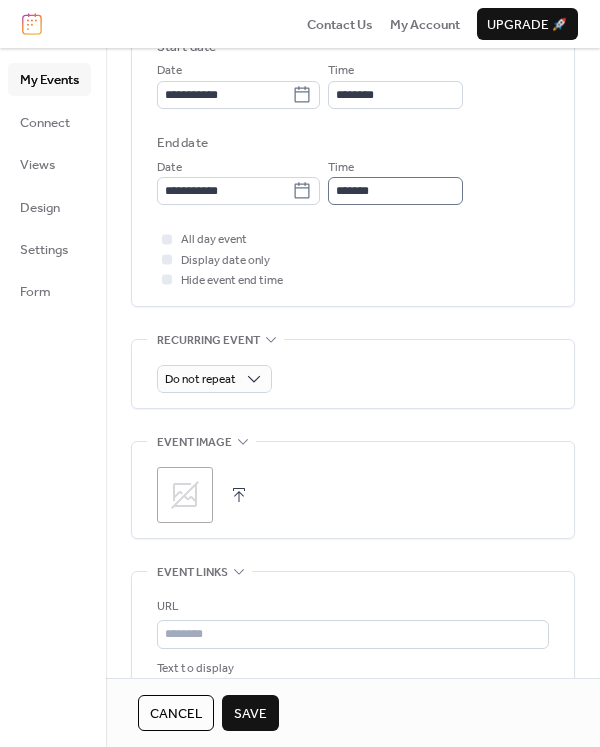 scroll, scrollTop: 670, scrollLeft: 0, axis: vertical 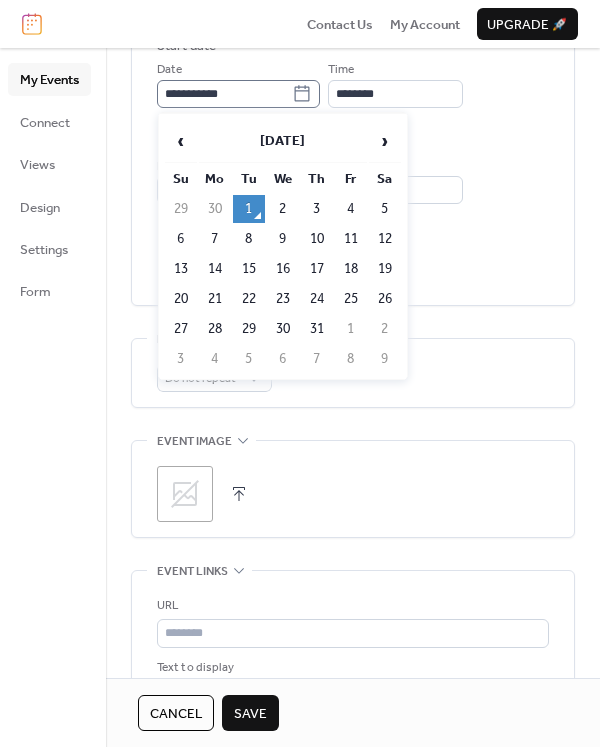 click on "**********" at bounding box center [238, 94] 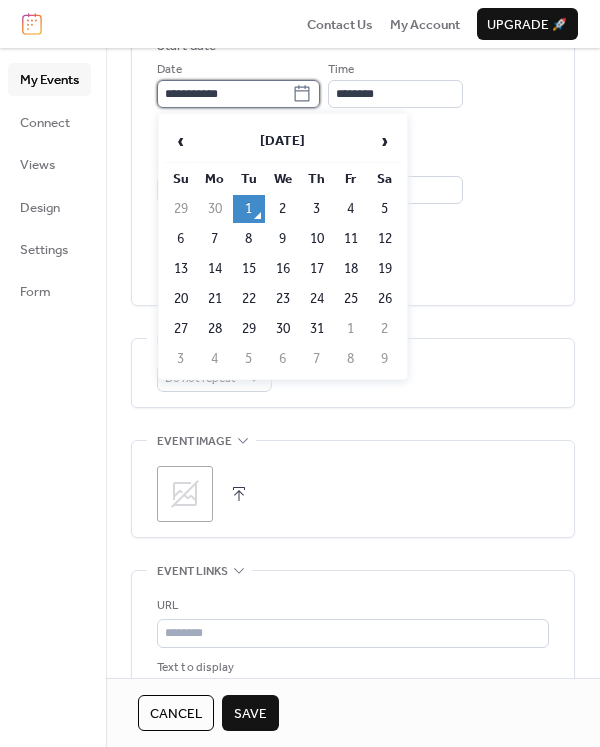 click on "**********" at bounding box center [224, 94] 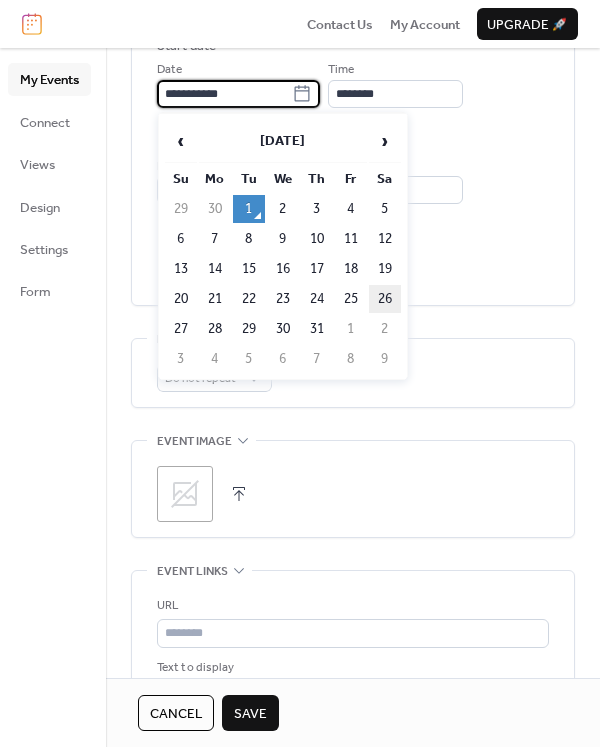 click on "26" at bounding box center (385, 299) 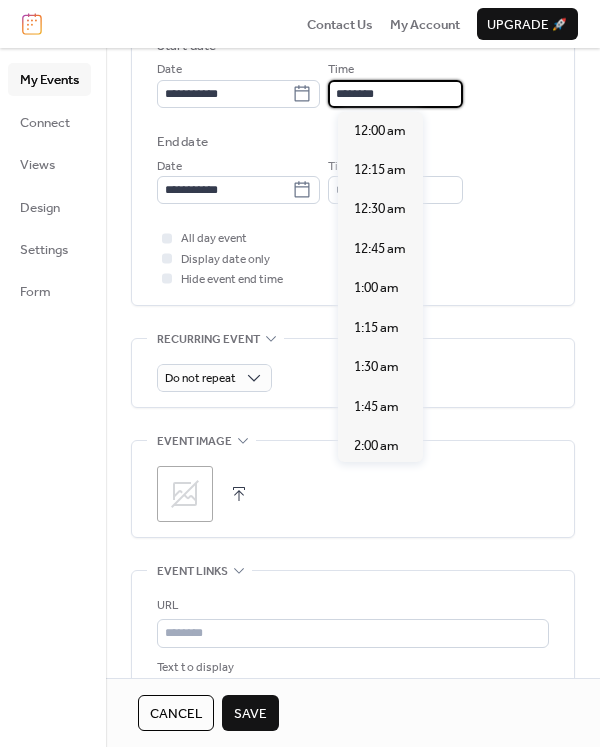 click on "********" at bounding box center [395, 94] 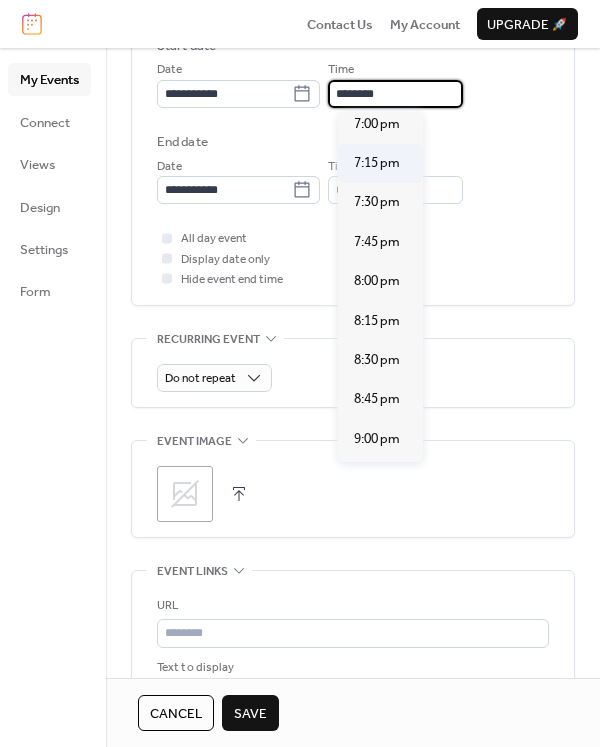 scroll, scrollTop: 3024, scrollLeft: 0, axis: vertical 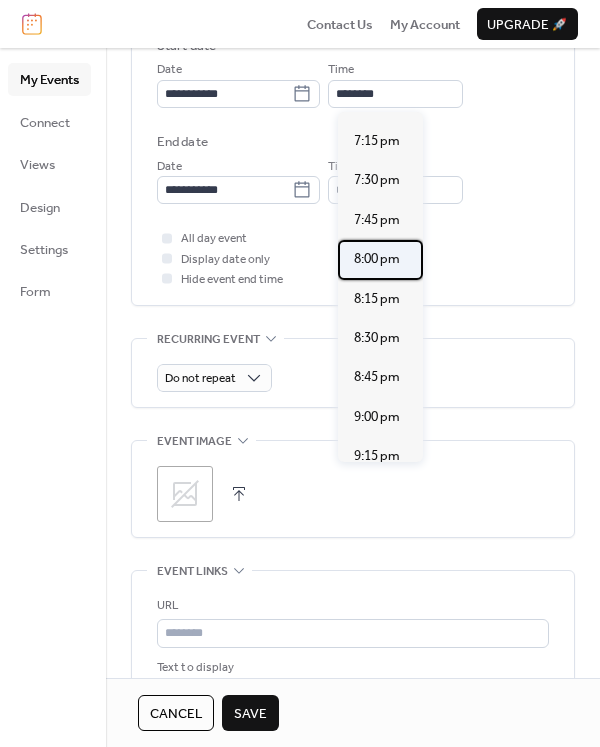 click on "8:00 pm" at bounding box center [377, 259] 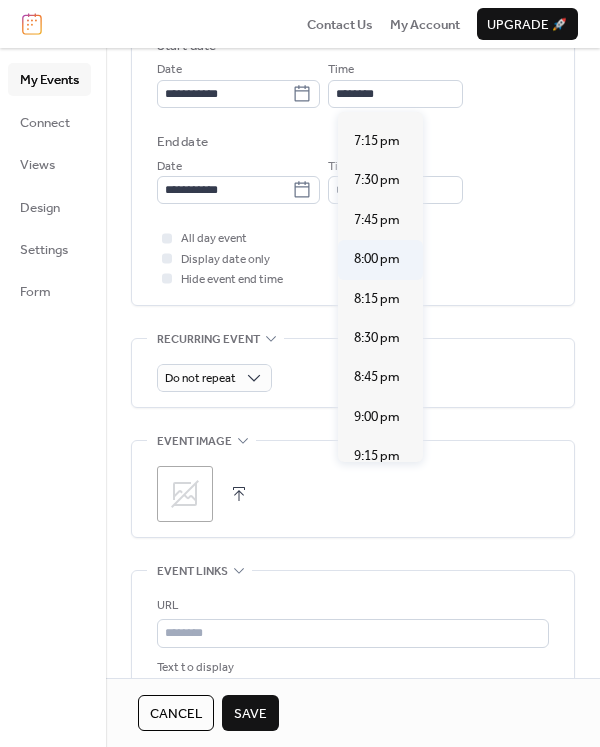 type on "*******" 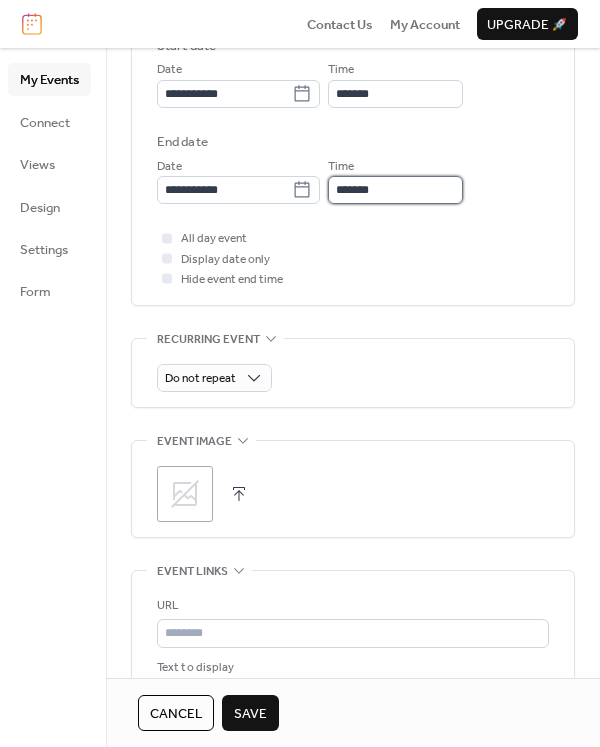 click on "*******" at bounding box center (395, 190) 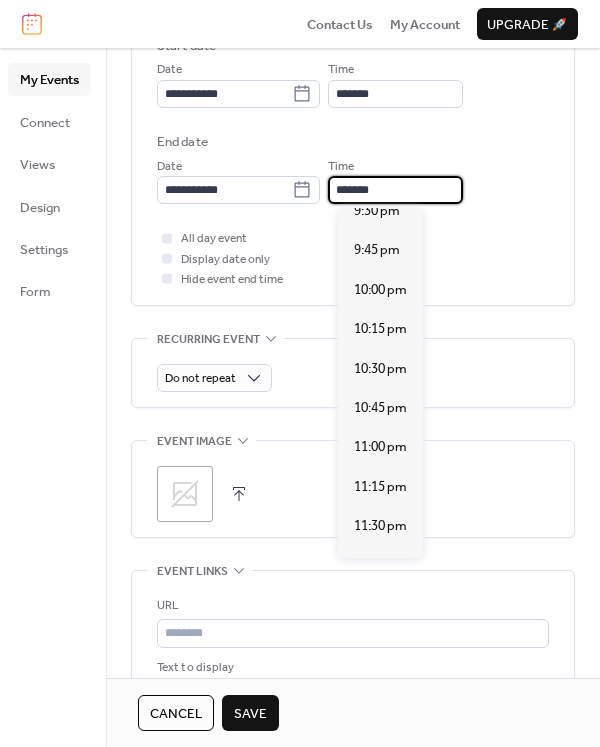scroll, scrollTop: 248, scrollLeft: 0, axis: vertical 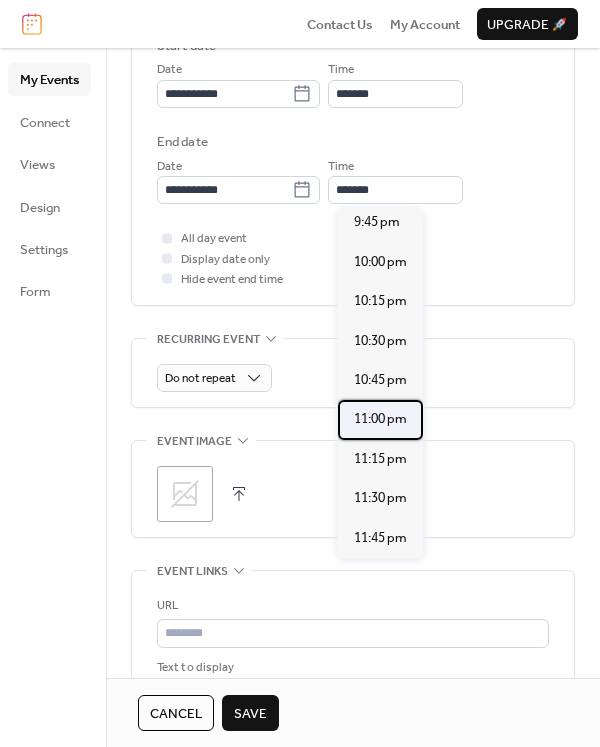 click on "11:00 pm" at bounding box center [380, 419] 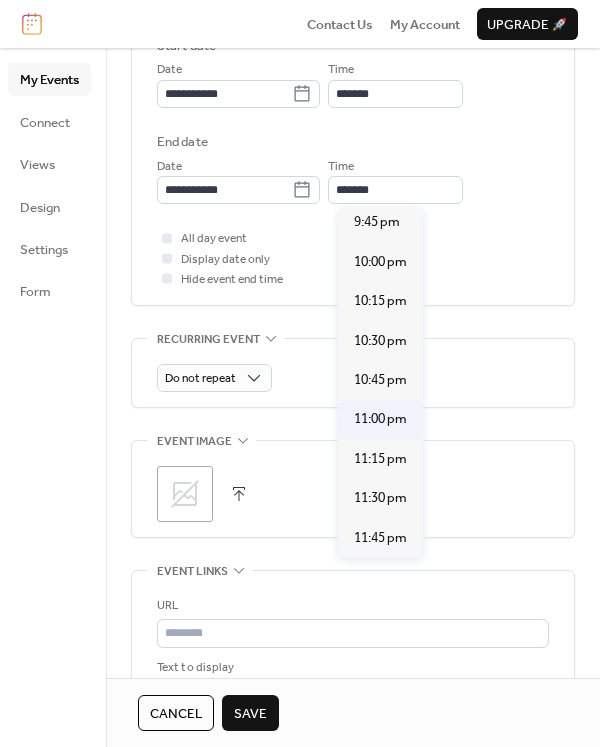 type on "********" 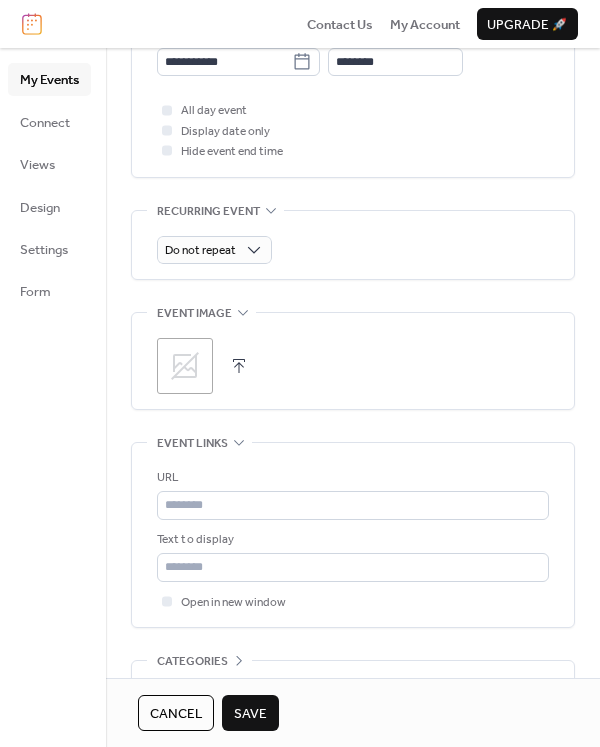scroll, scrollTop: 916, scrollLeft: 0, axis: vertical 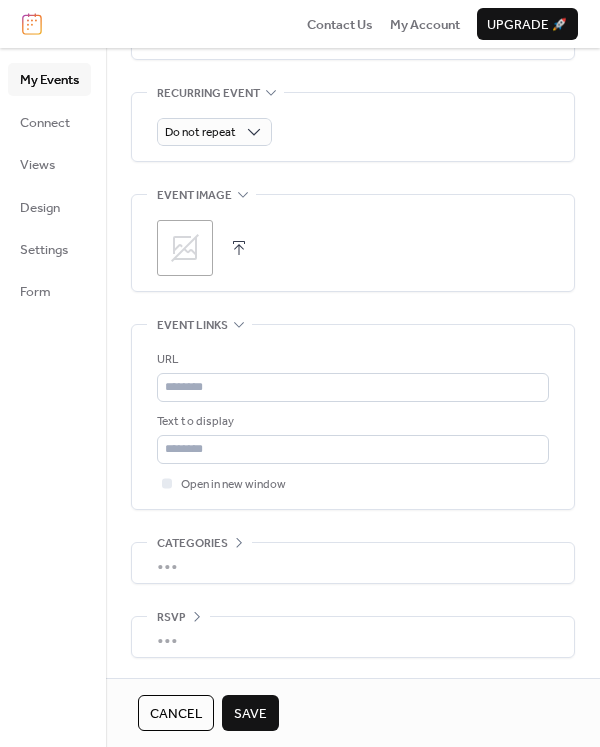click on "Save" at bounding box center [250, 714] 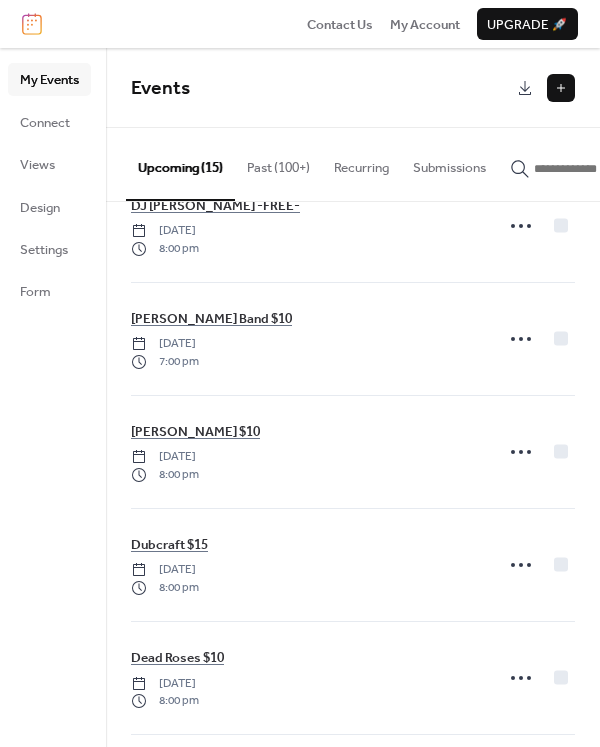 scroll, scrollTop: 0, scrollLeft: 0, axis: both 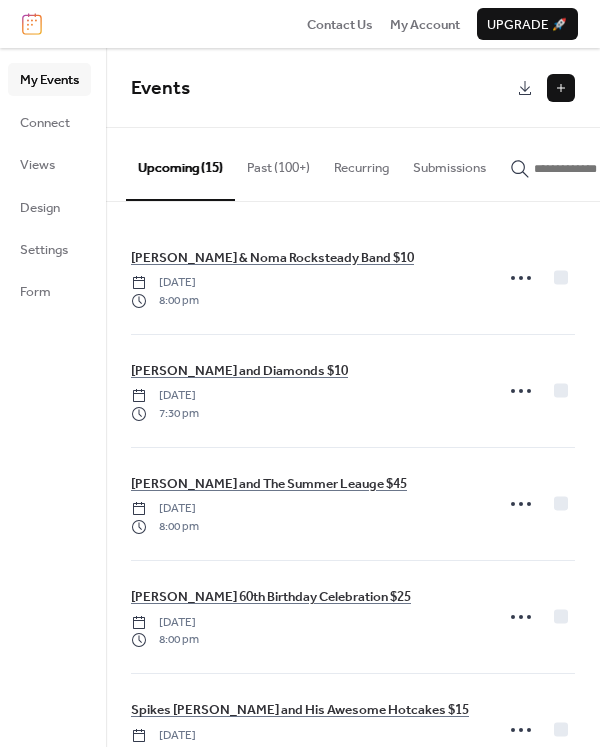 click at bounding box center [561, 88] 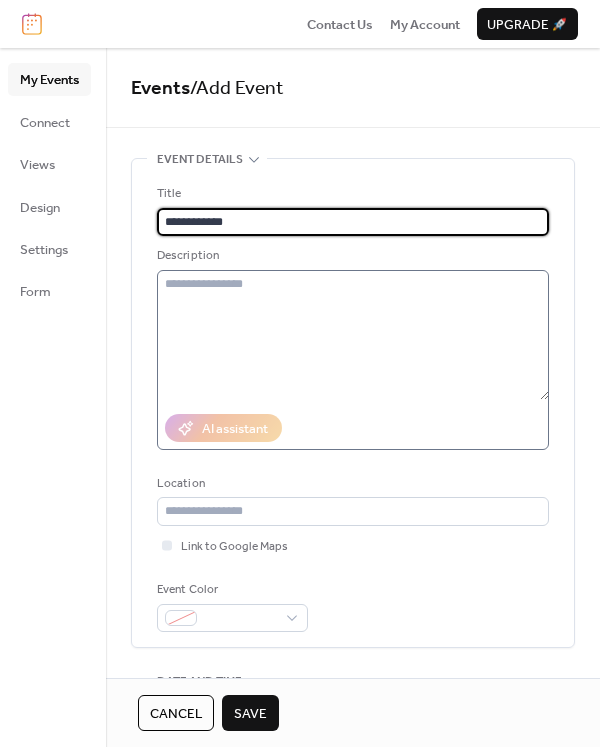 type on "**********" 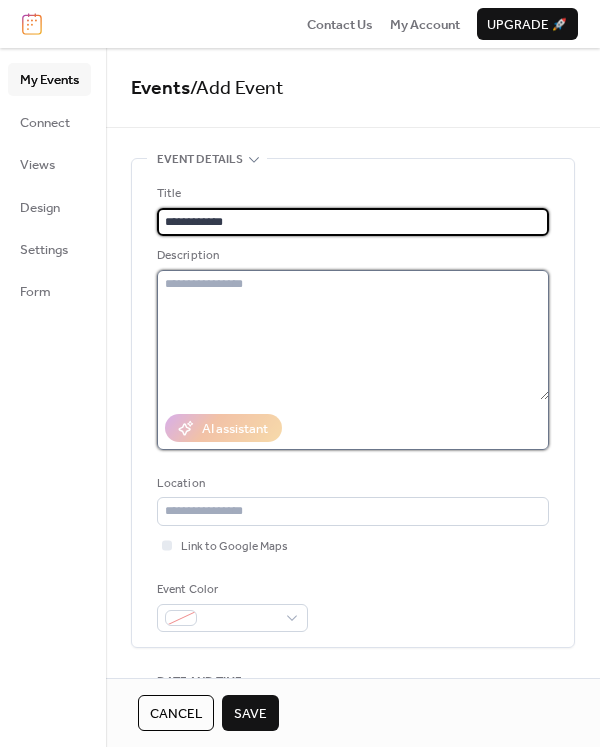 click at bounding box center [353, 335] 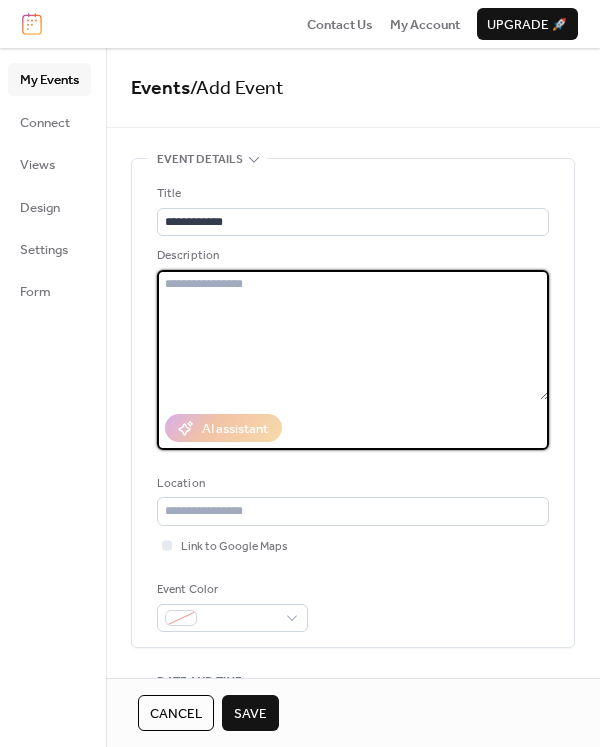 click at bounding box center (353, 335) 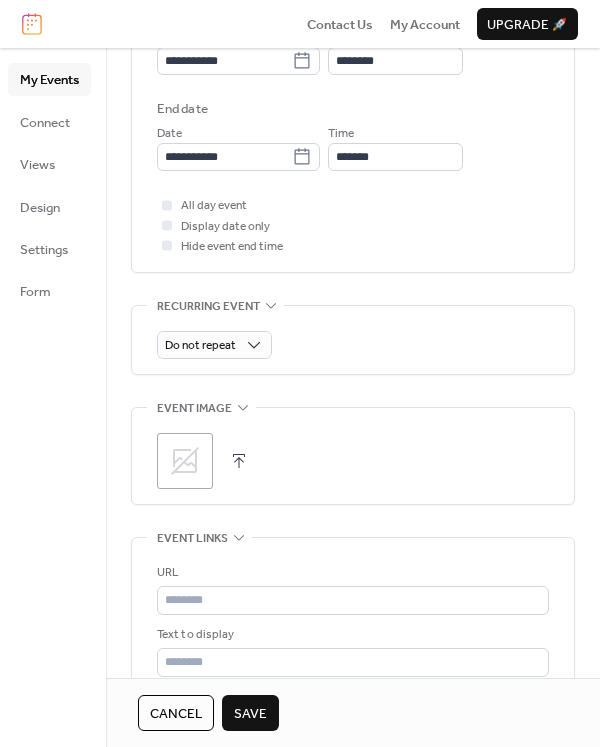 scroll, scrollTop: 642, scrollLeft: 0, axis: vertical 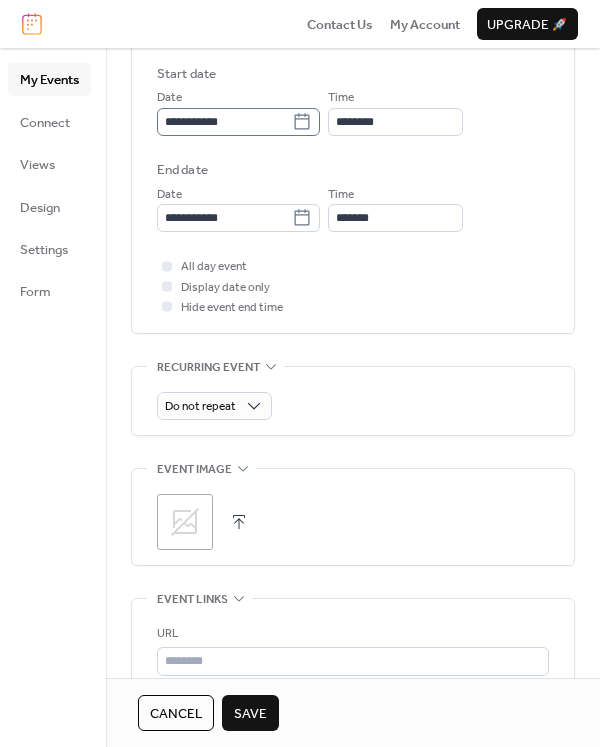 type on "**********" 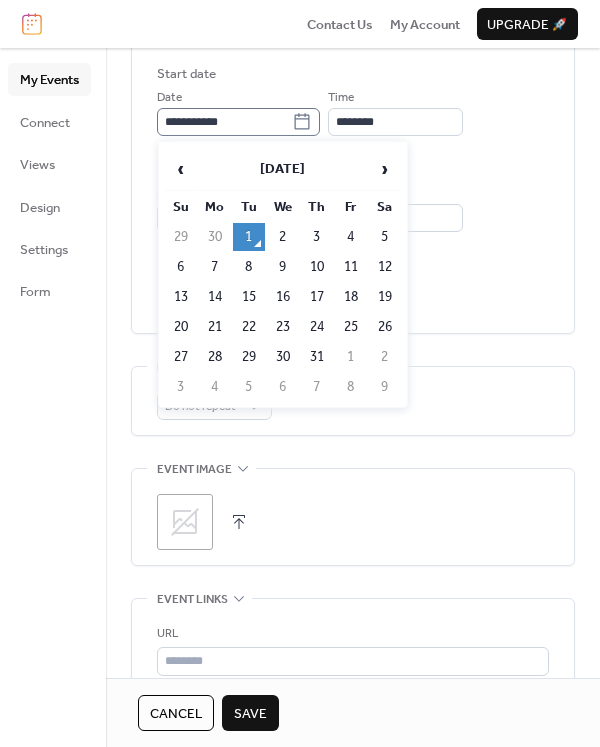 click 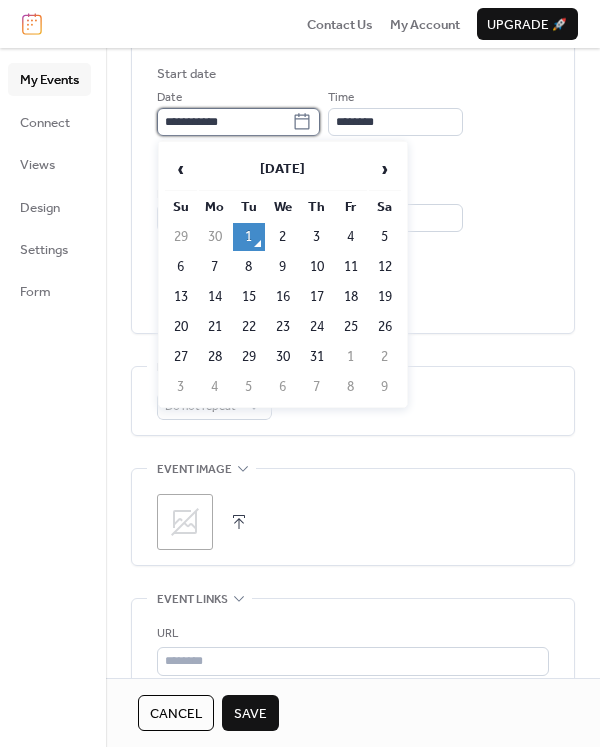 click on "**********" at bounding box center (224, 122) 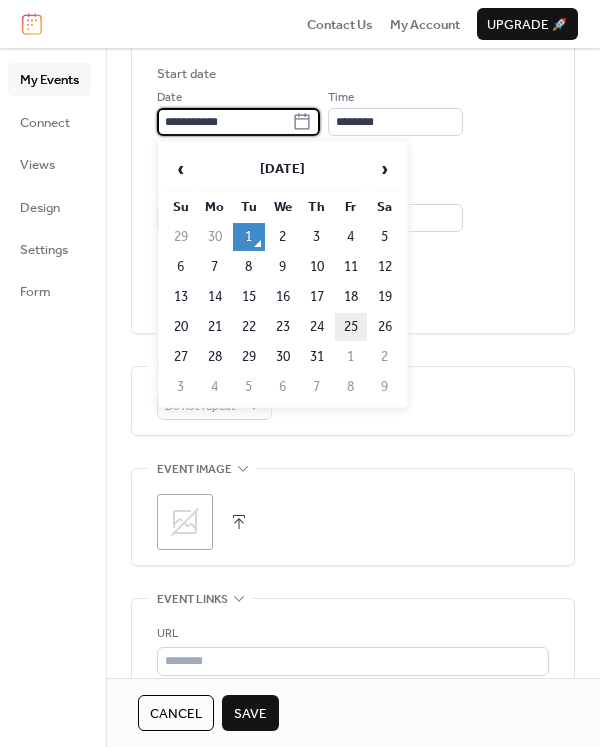 click on "25" at bounding box center [351, 327] 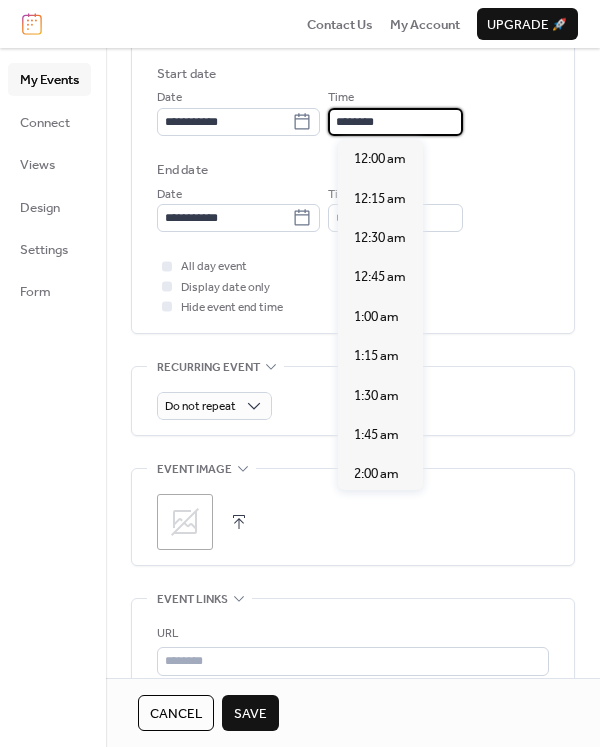 click on "********" at bounding box center [395, 122] 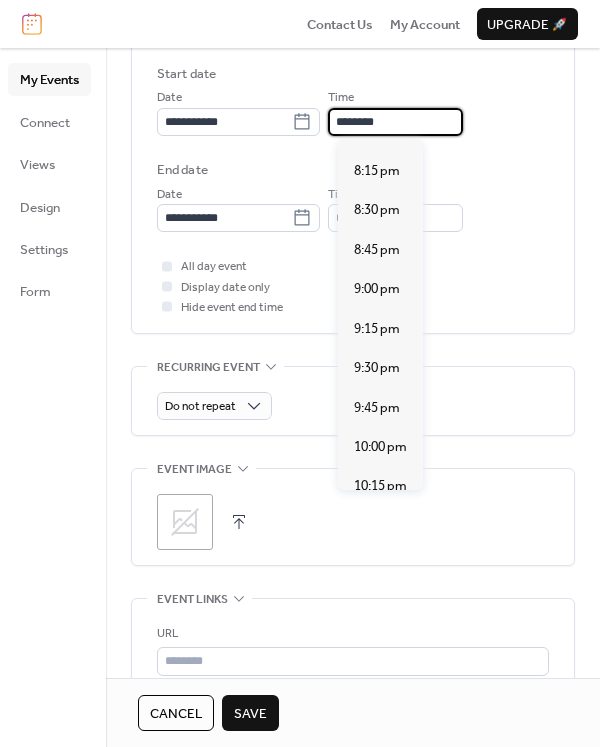 scroll, scrollTop: 3173, scrollLeft: 0, axis: vertical 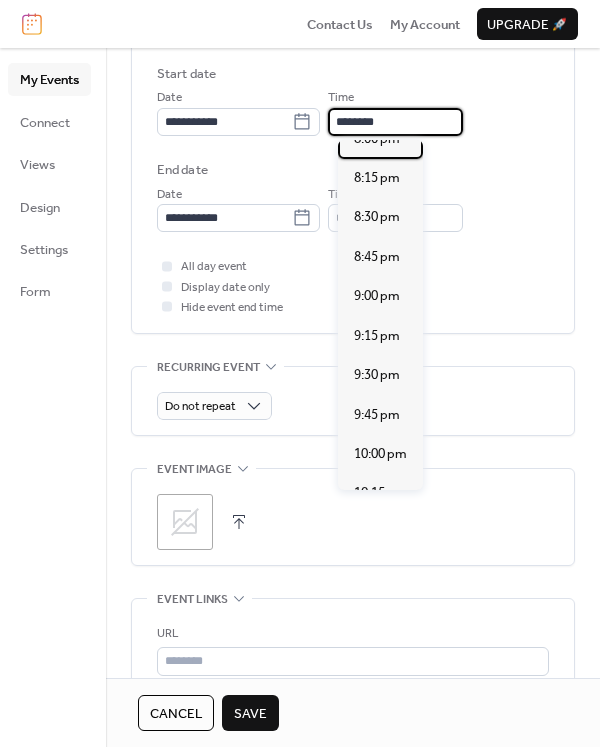 click on "8:00 pm" at bounding box center [377, 139] 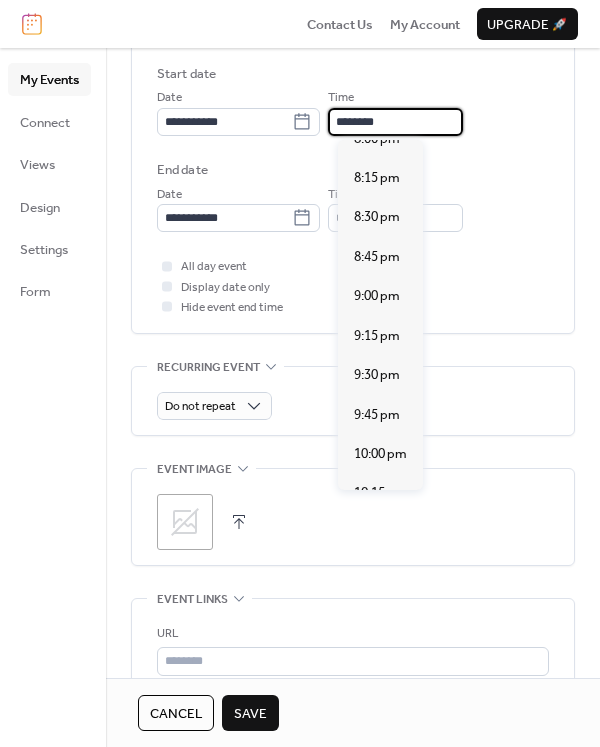 type on "*******" 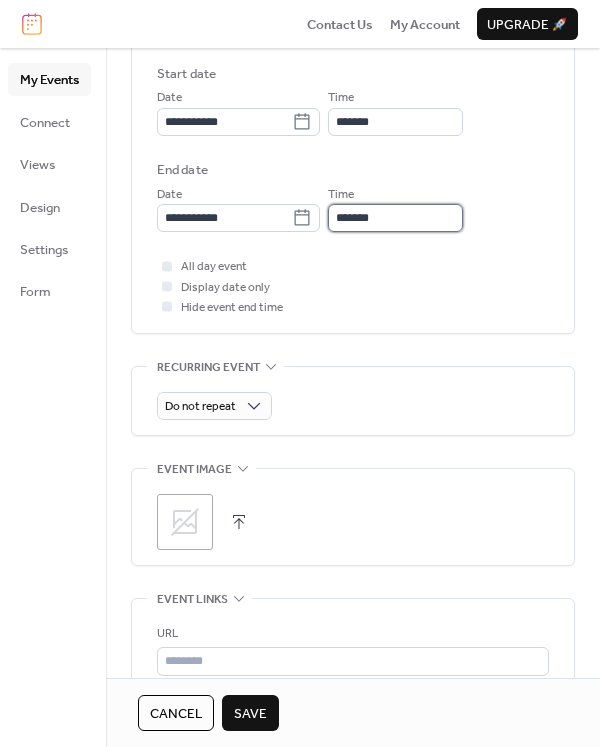 click on "*******" at bounding box center [395, 218] 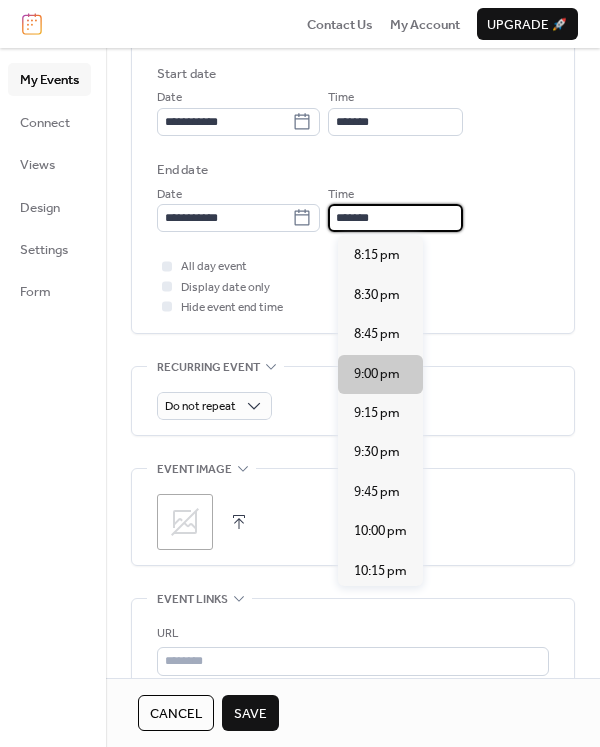 scroll, scrollTop: 248, scrollLeft: 0, axis: vertical 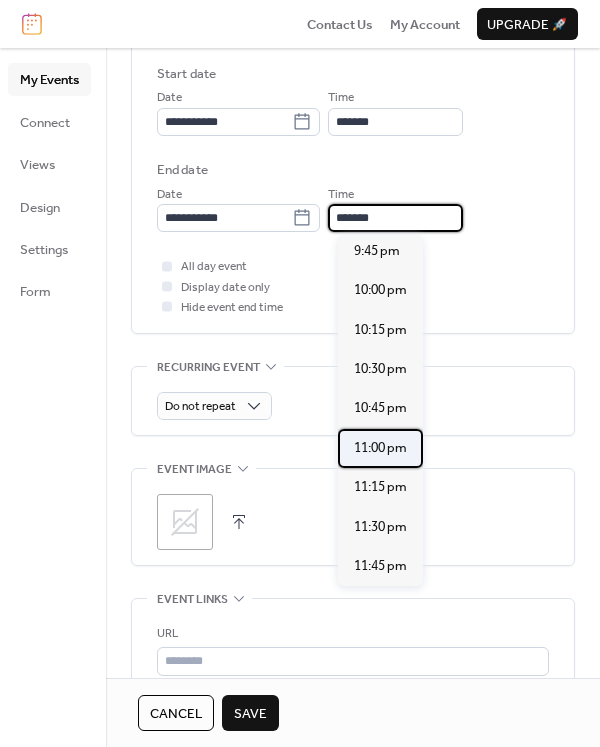 click on "11:00 pm" at bounding box center (380, 448) 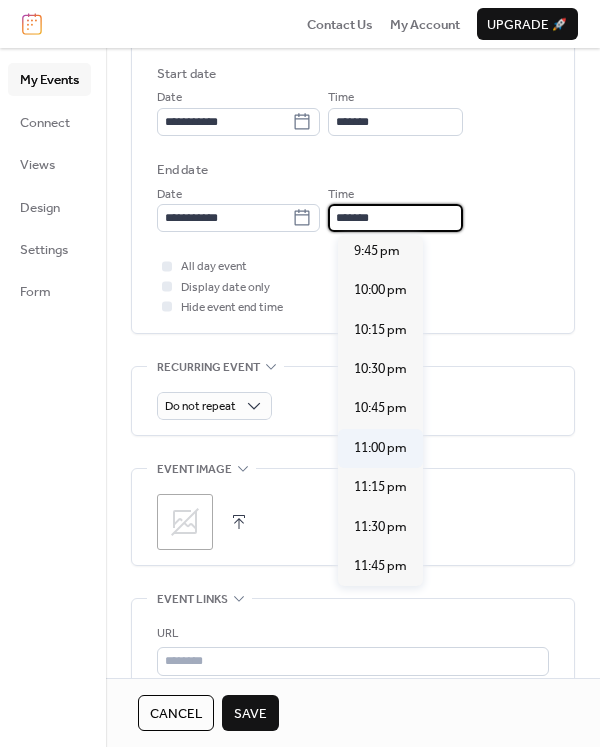 type on "********" 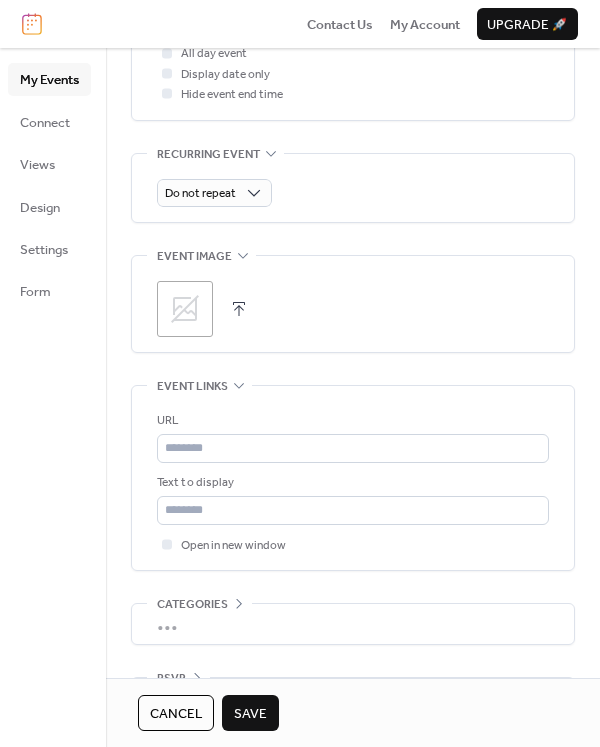 scroll, scrollTop: 916, scrollLeft: 0, axis: vertical 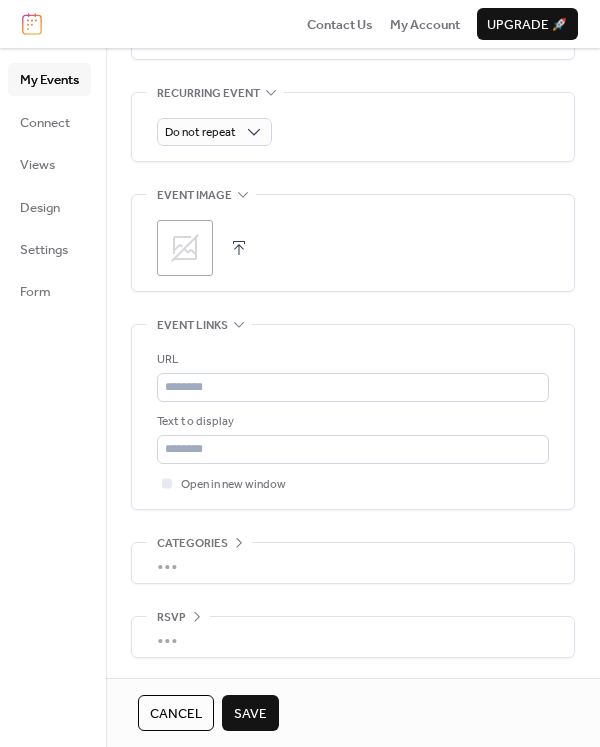 click on "Save" at bounding box center (250, 713) 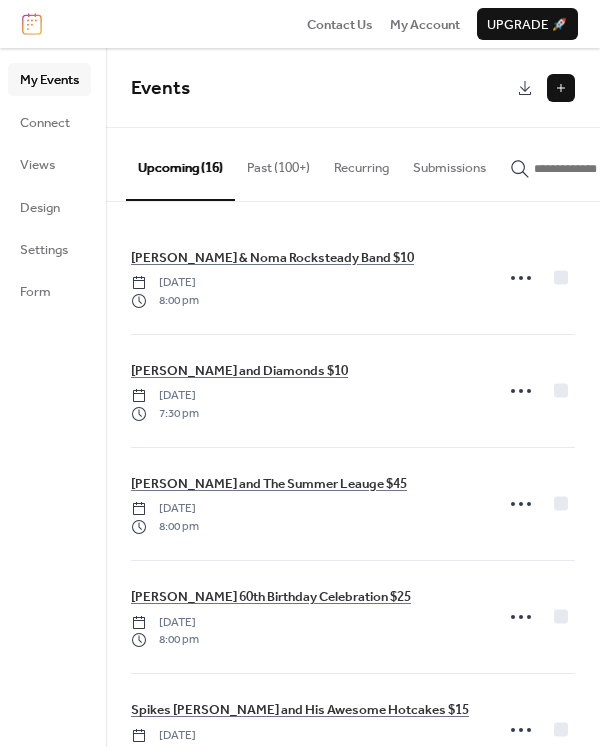 click at bounding box center (561, 88) 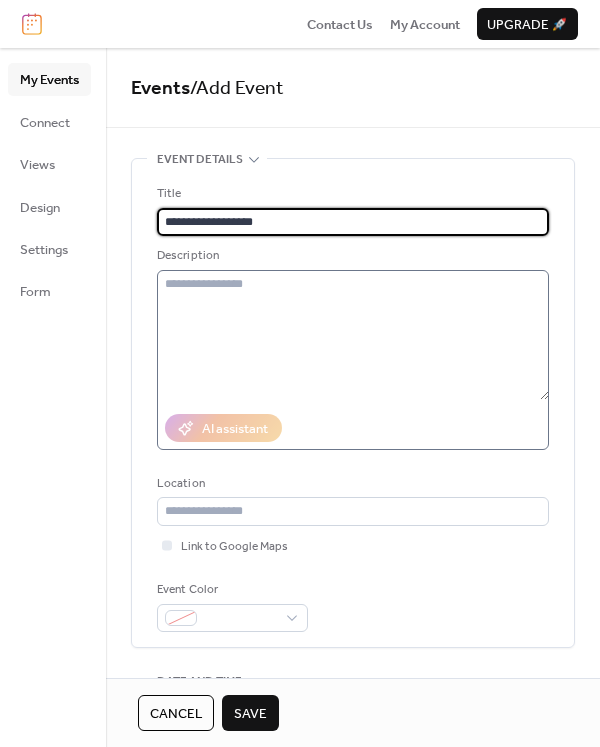 type on "**********" 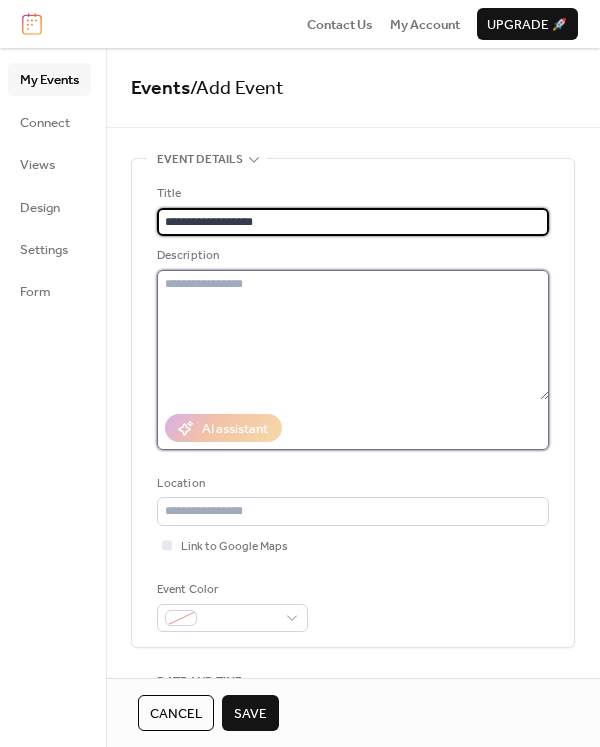click at bounding box center (353, 335) 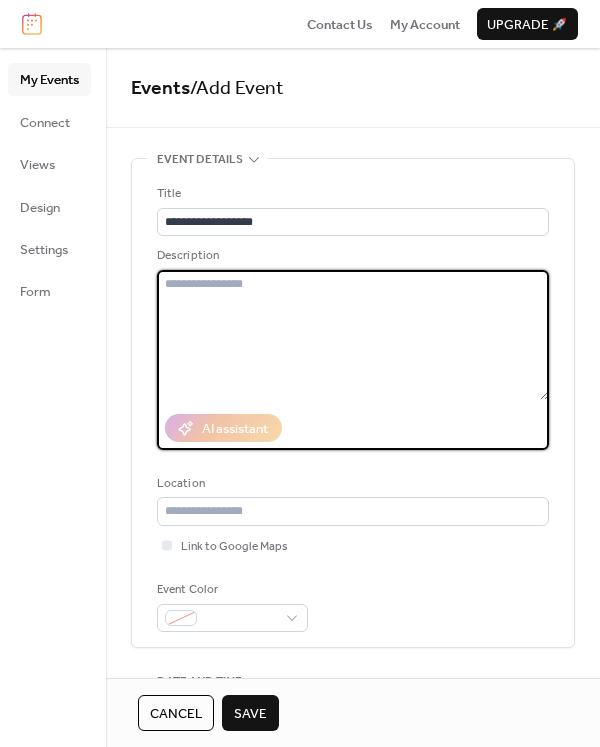 type on "*" 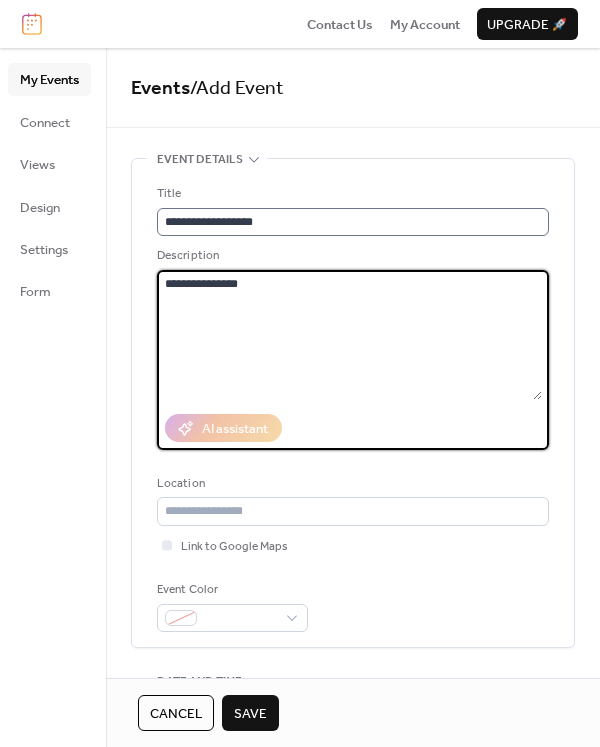 type on "**********" 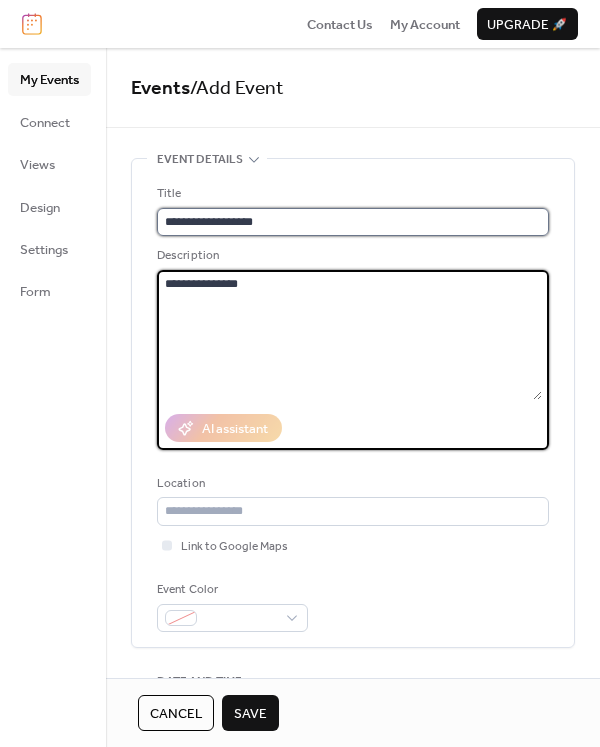 click on "**********" at bounding box center (353, 222) 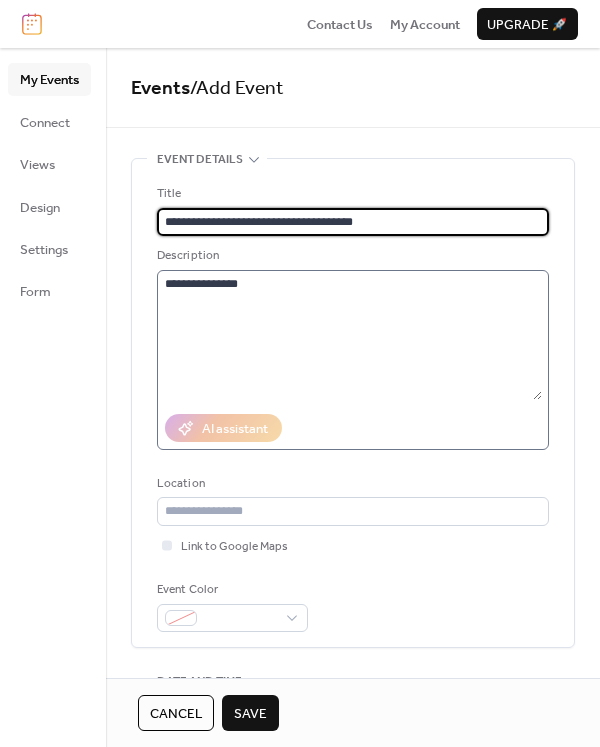 type on "**********" 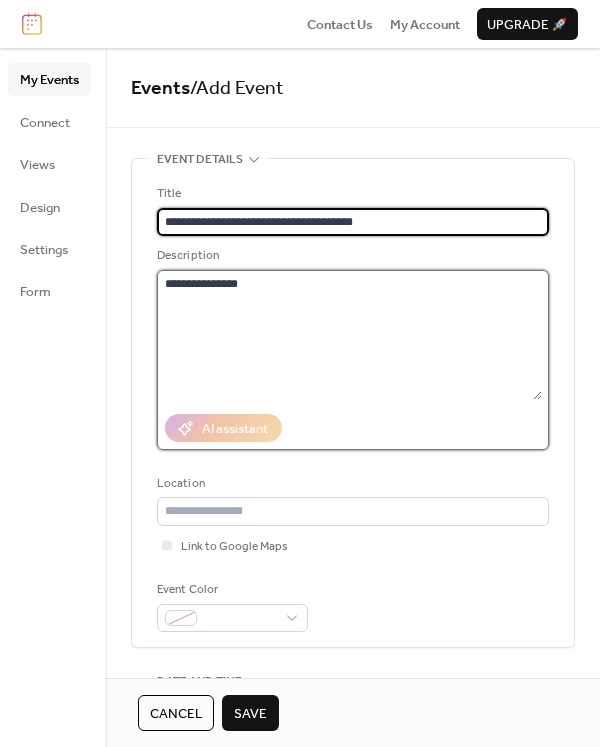 click on "**********" at bounding box center (349, 335) 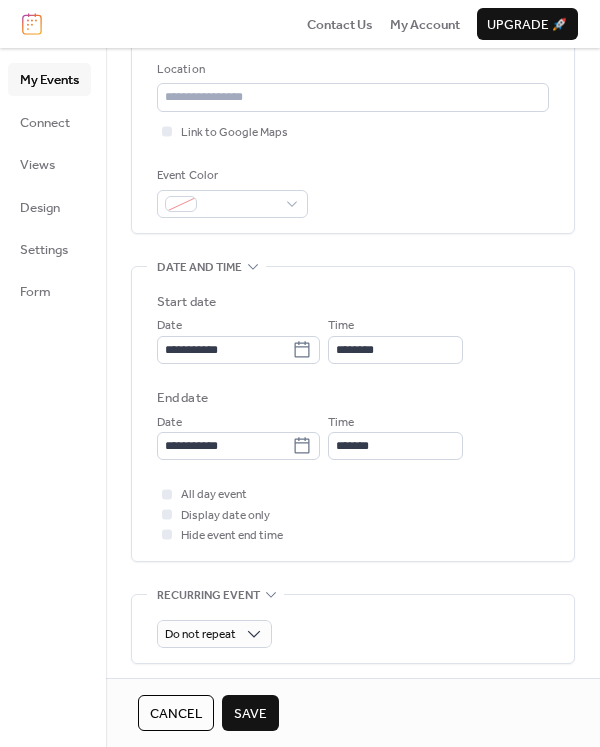 scroll, scrollTop: 416, scrollLeft: 0, axis: vertical 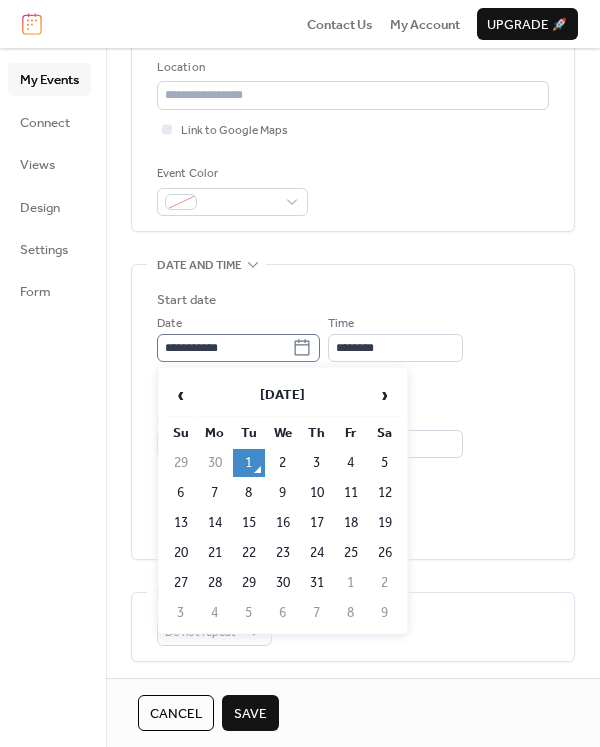 click on "**********" at bounding box center (238, 348) 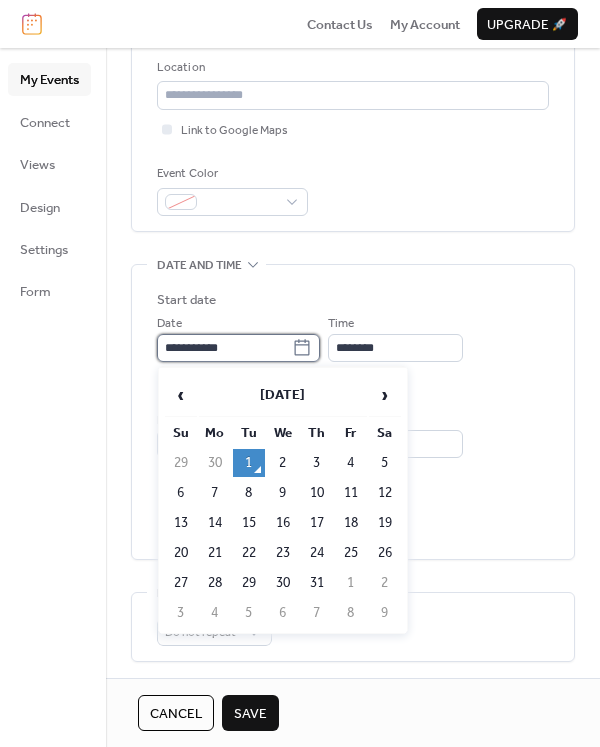 click on "**********" at bounding box center (224, 348) 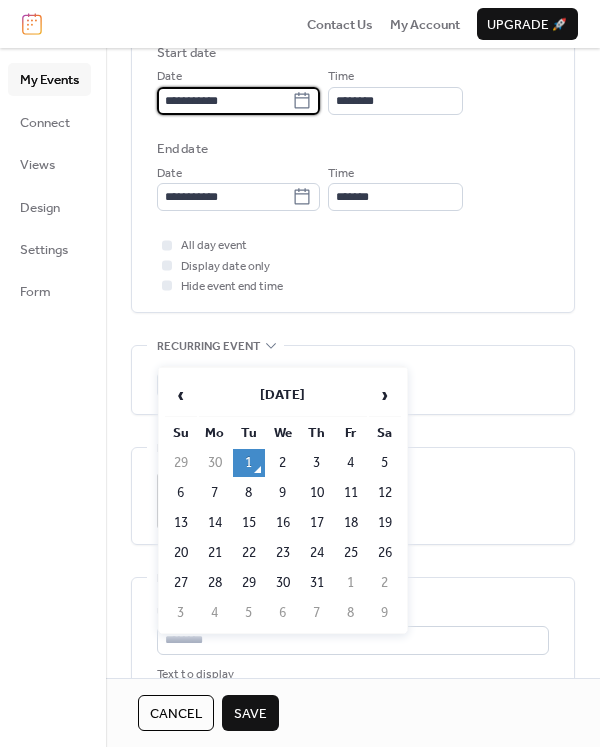 scroll, scrollTop: 765, scrollLeft: 0, axis: vertical 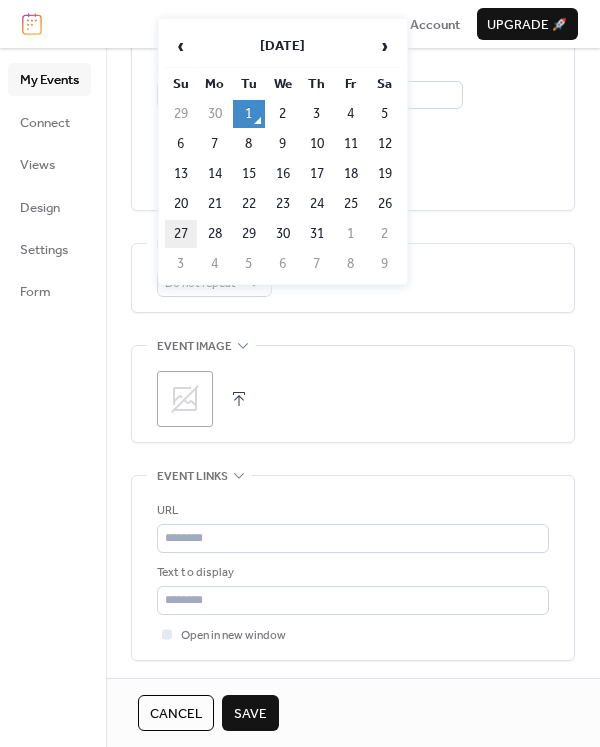 click on "27" at bounding box center [181, 234] 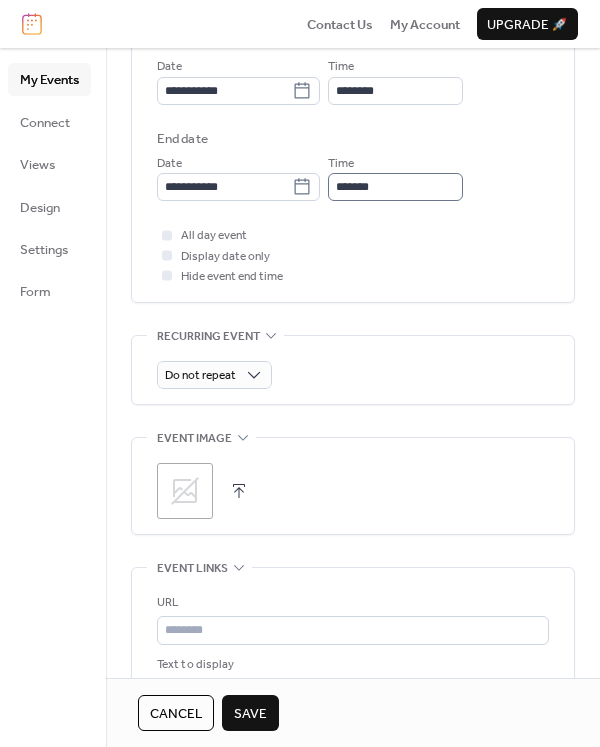 scroll, scrollTop: 673, scrollLeft: 0, axis: vertical 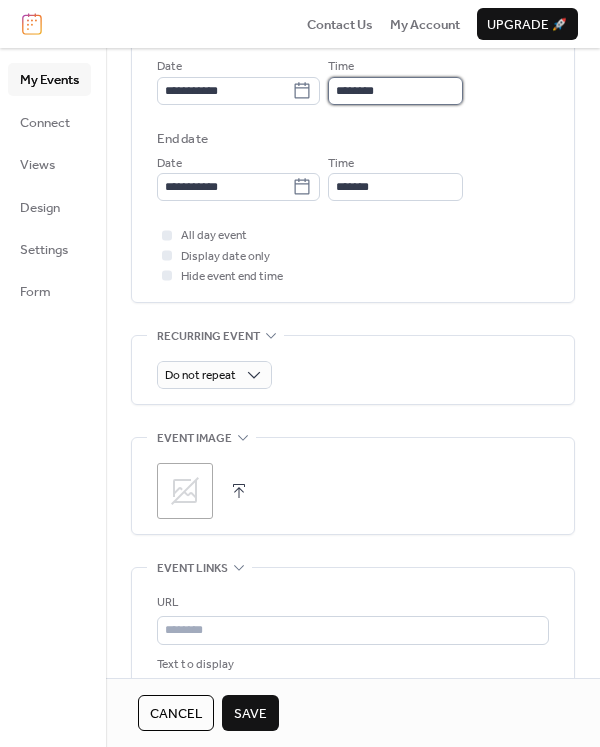 click on "********" at bounding box center [395, 91] 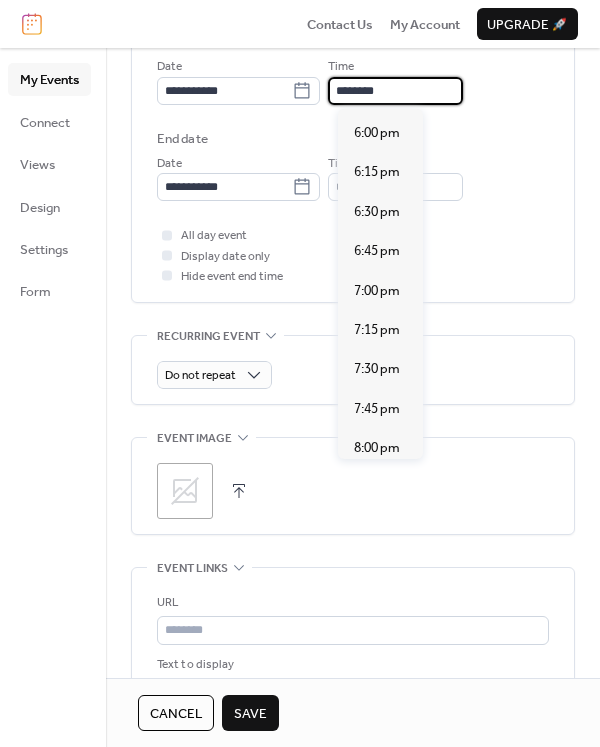 scroll, scrollTop: 2847, scrollLeft: 0, axis: vertical 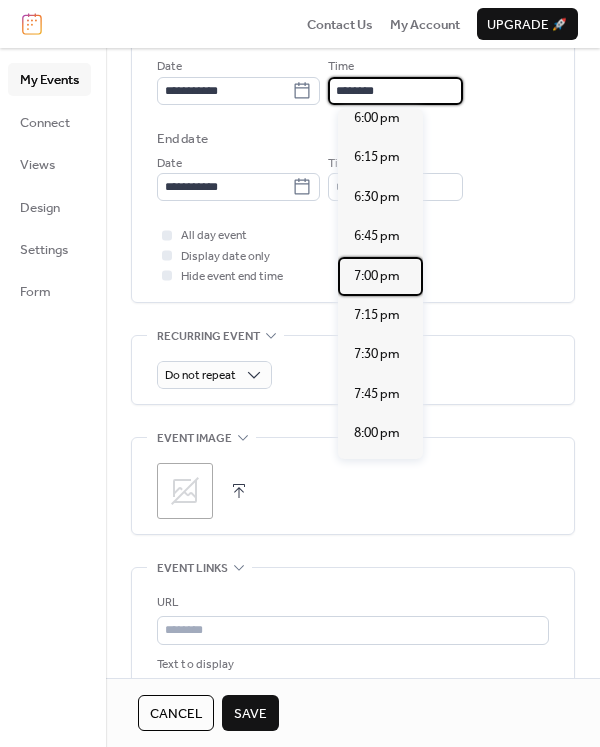 click on "7:00 pm" at bounding box center [377, 276] 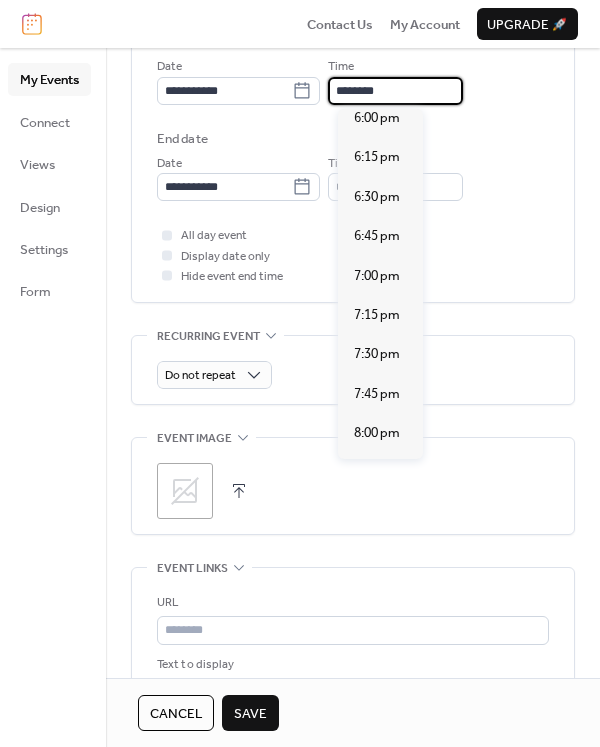type on "*******" 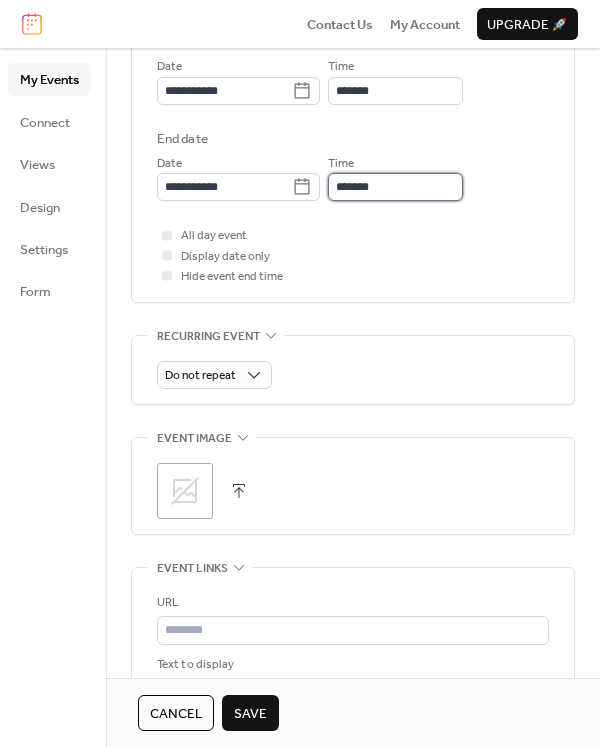 click on "*******" at bounding box center (395, 187) 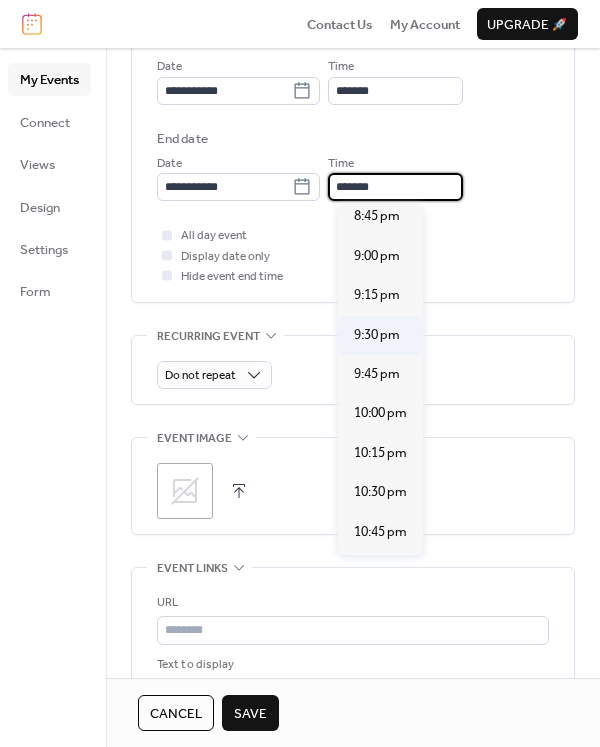 scroll, scrollTop: 239, scrollLeft: 0, axis: vertical 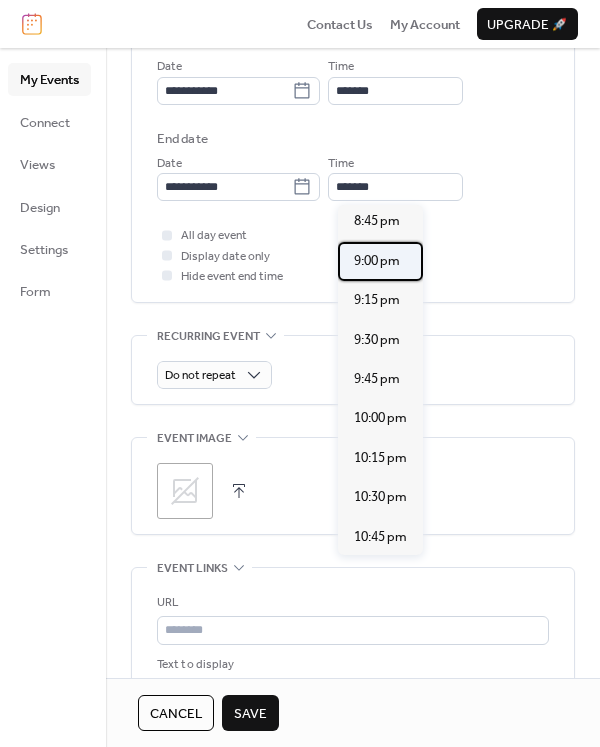 click on "9:00 pm" at bounding box center (377, 261) 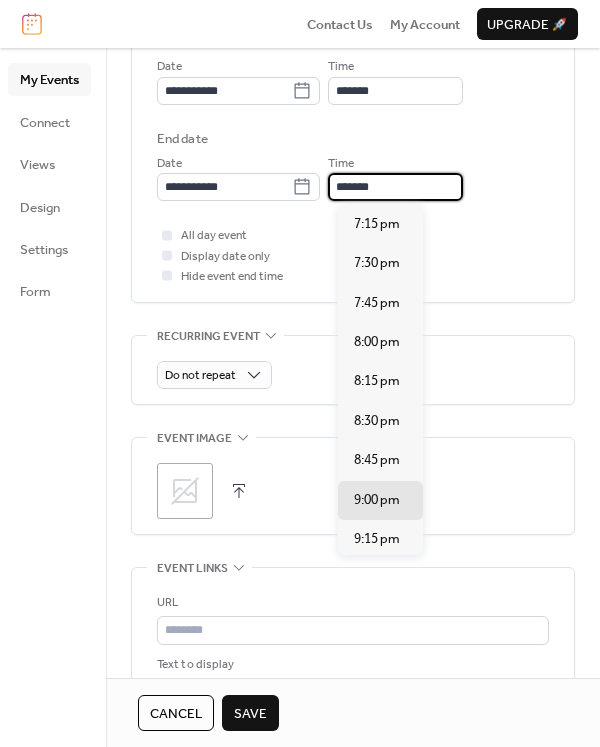click on "*******" at bounding box center [395, 187] 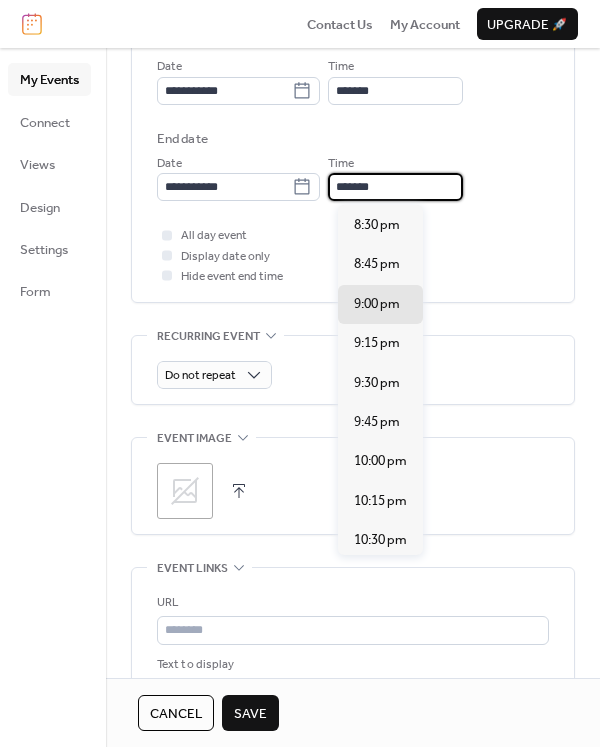 scroll, scrollTop: 251, scrollLeft: 0, axis: vertical 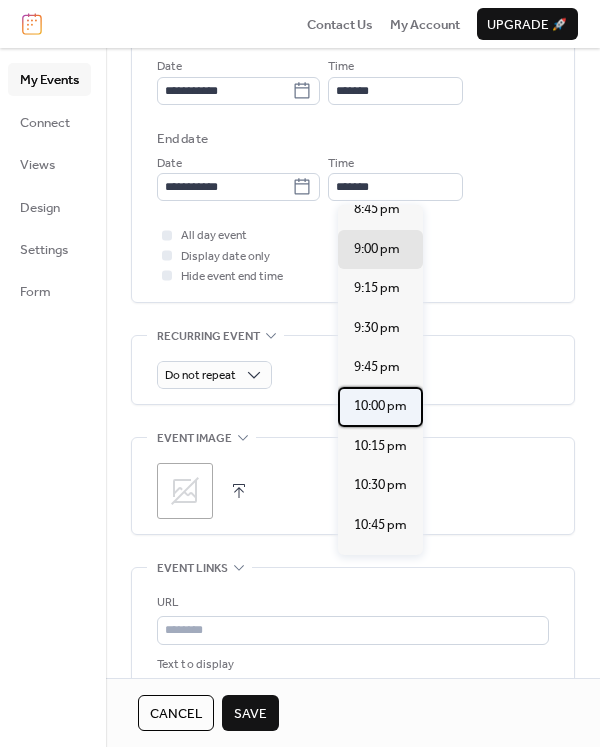 click on "10:00 pm" at bounding box center (380, 406) 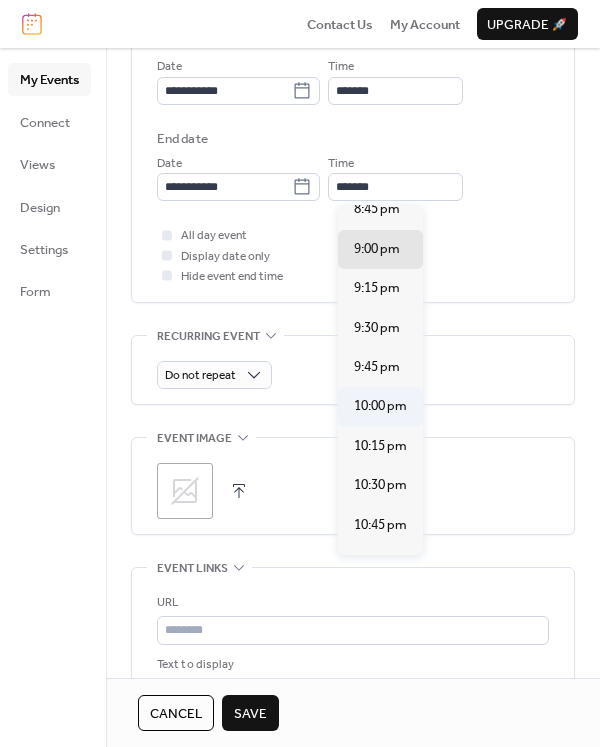 type on "********" 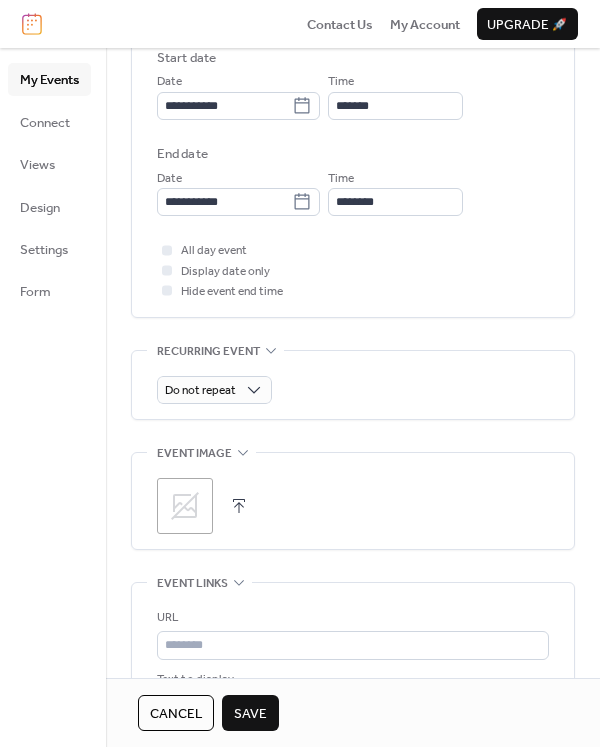 scroll, scrollTop: 644, scrollLeft: 0, axis: vertical 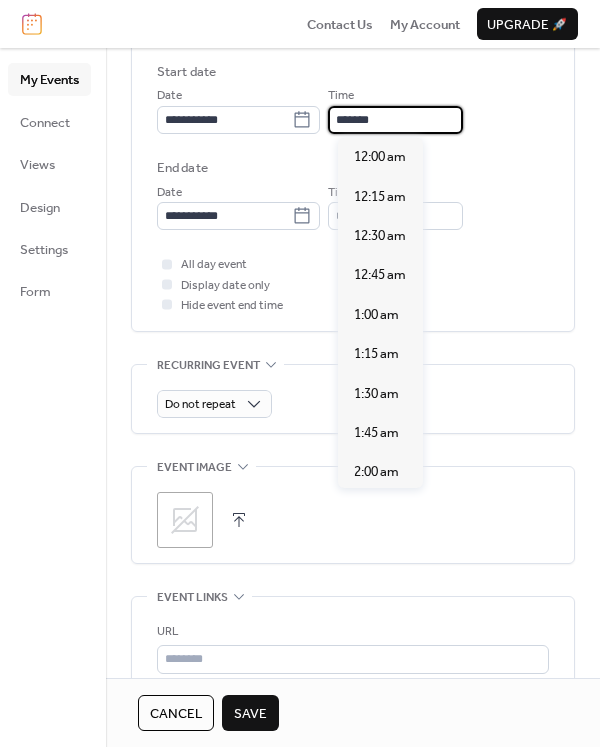 click on "*******" at bounding box center [395, 120] 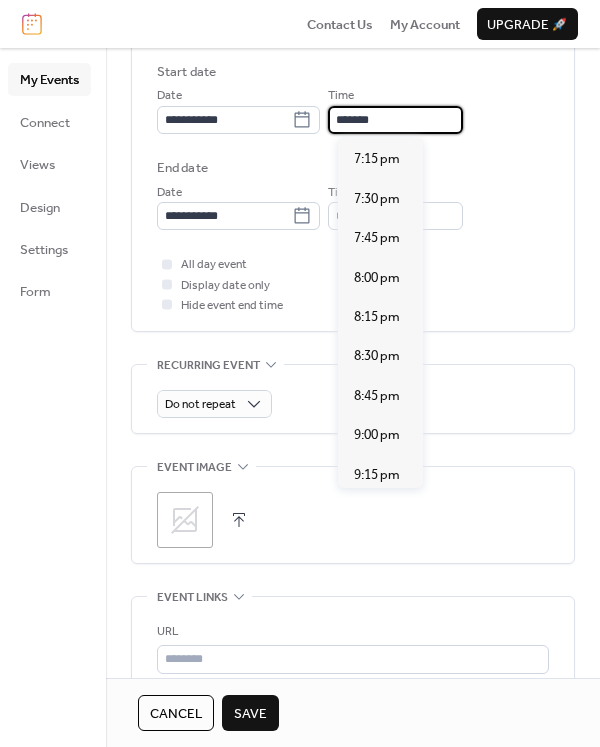 scroll, scrollTop: 2872, scrollLeft: 0, axis: vertical 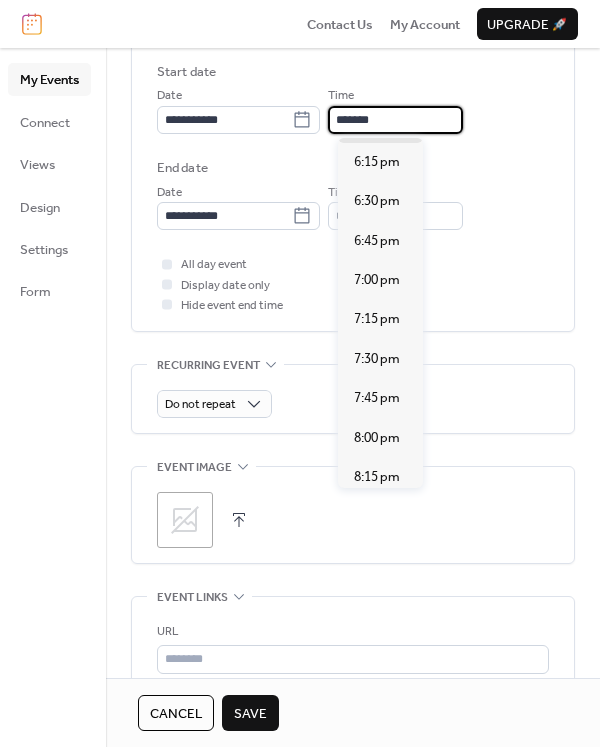 type on "*******" 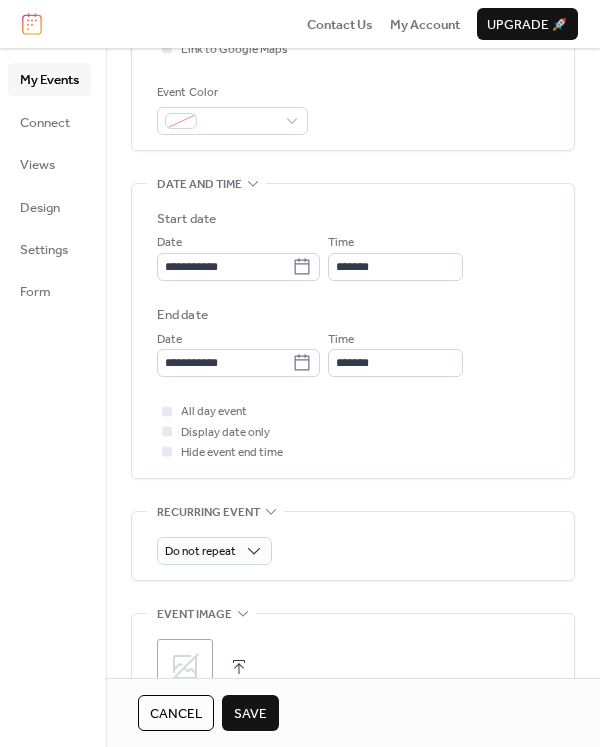 scroll, scrollTop: 535, scrollLeft: 0, axis: vertical 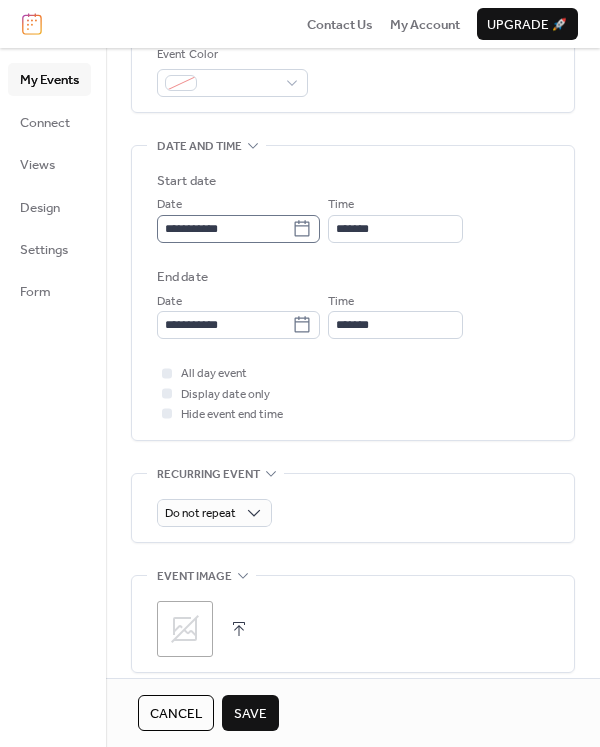 click on "**********" at bounding box center (238, 229) 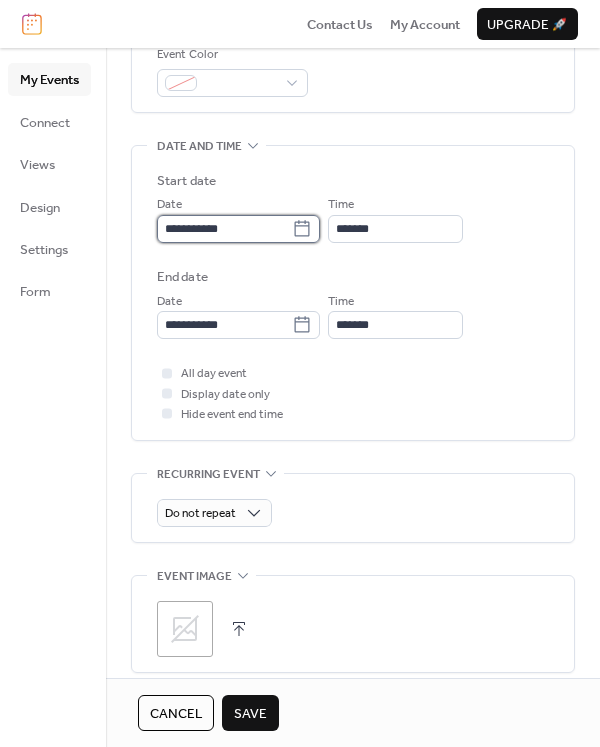 click on "**********" at bounding box center (224, 229) 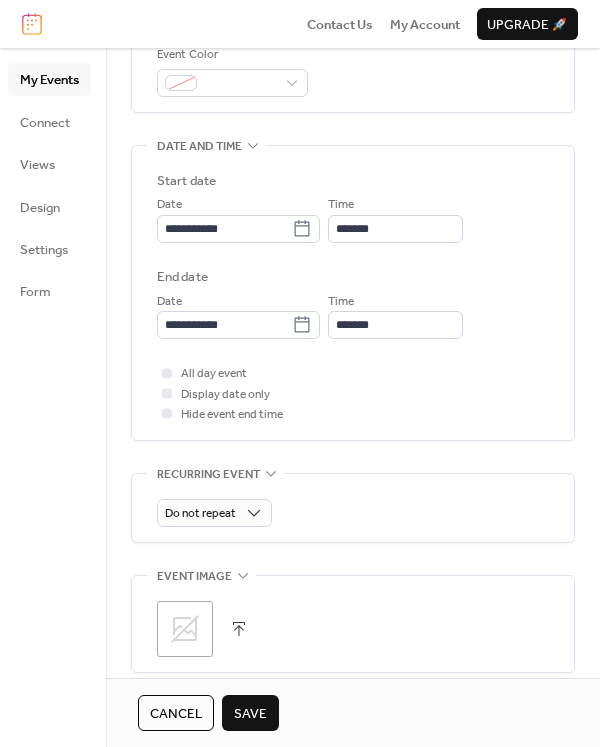 click on "End date" at bounding box center (353, 277) 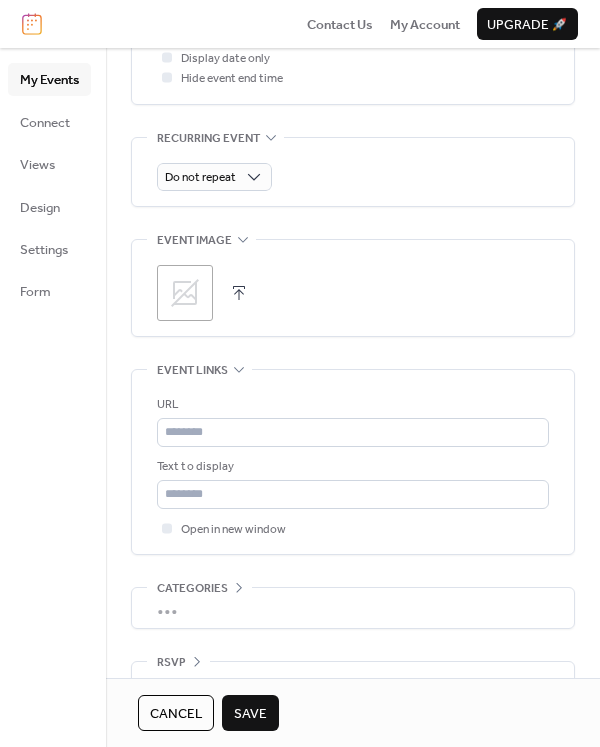 scroll, scrollTop: 916, scrollLeft: 0, axis: vertical 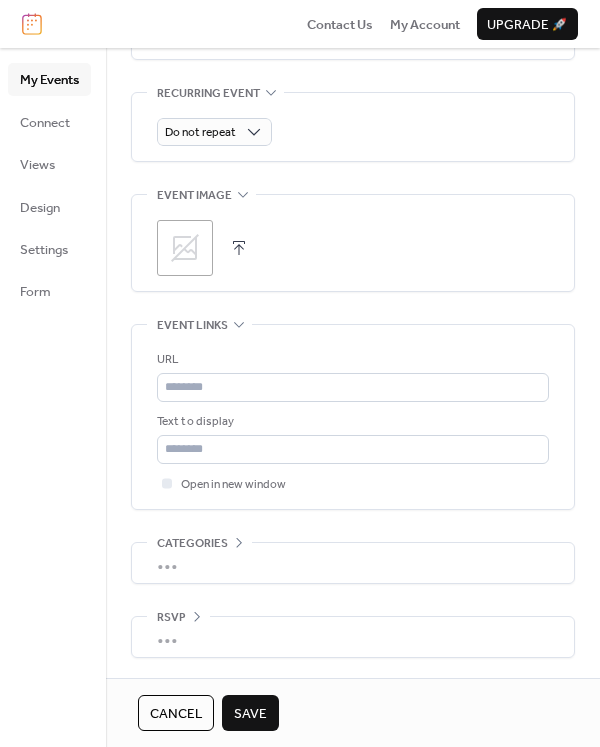 click on "Save" at bounding box center (250, 714) 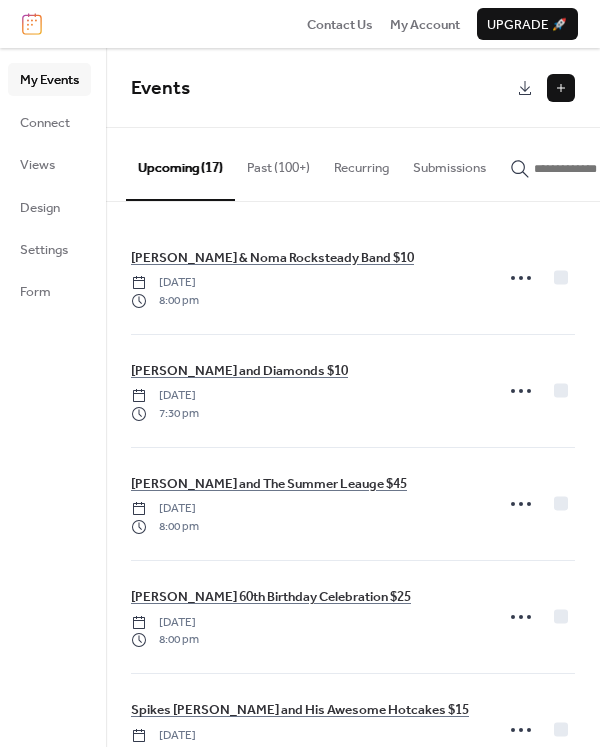 click at bounding box center (561, 88) 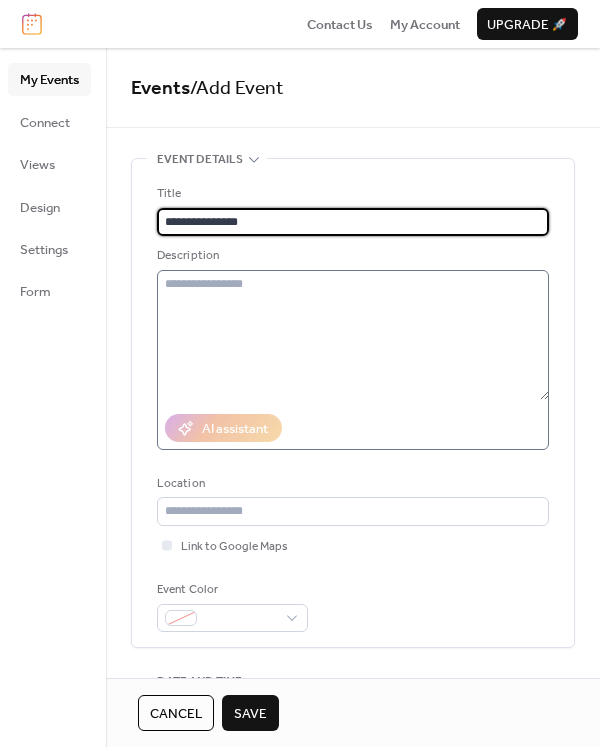 type on "**********" 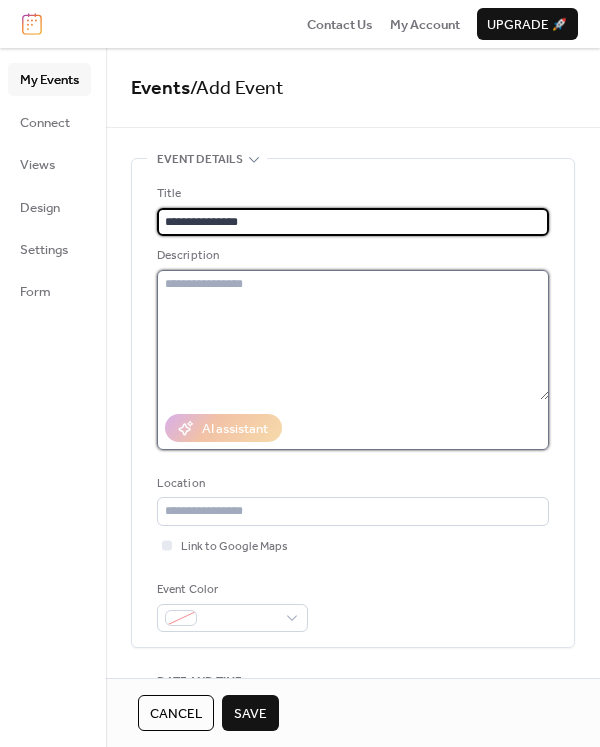 click at bounding box center [353, 335] 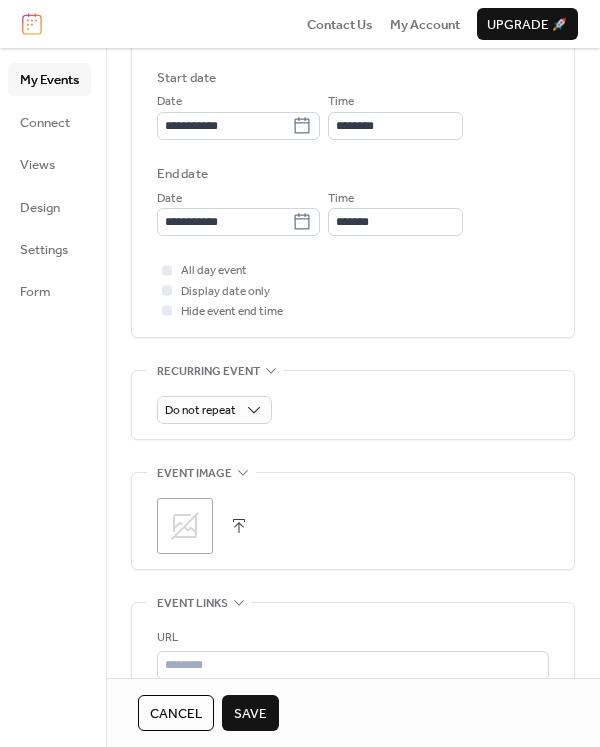 scroll, scrollTop: 663, scrollLeft: 0, axis: vertical 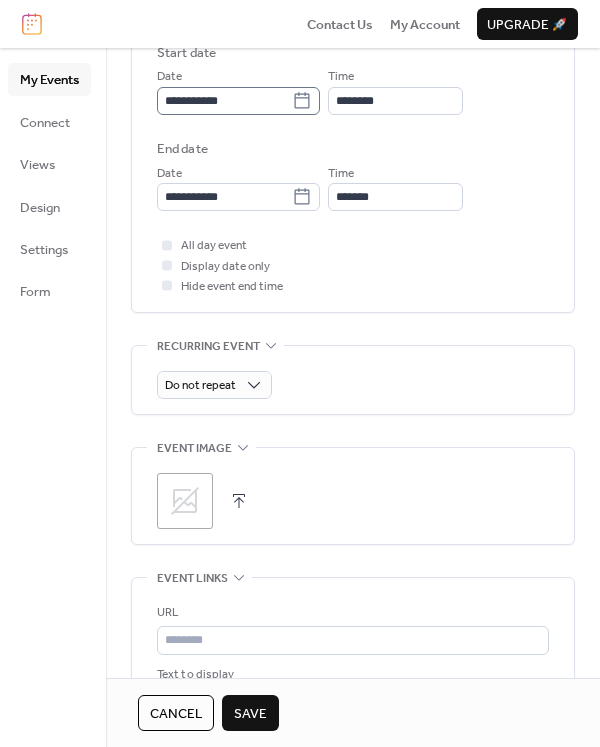 type on "**********" 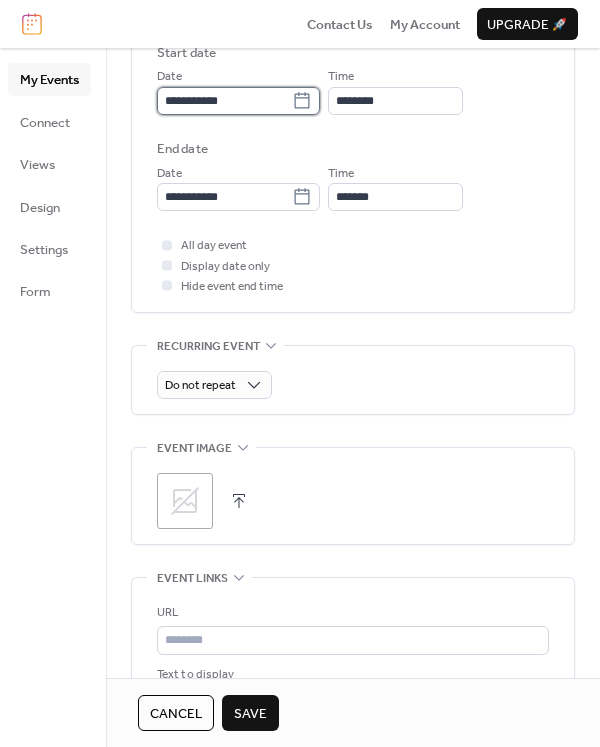 click on "**********" at bounding box center (224, 101) 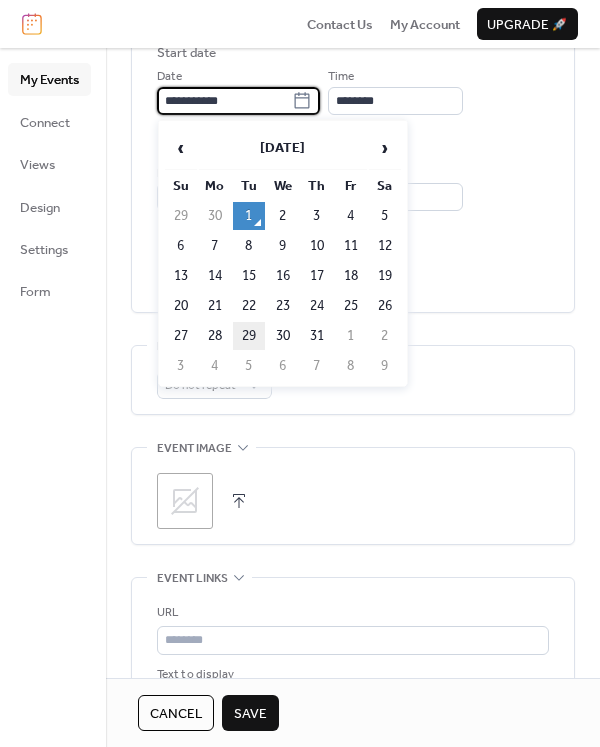 click on "29" at bounding box center (249, 336) 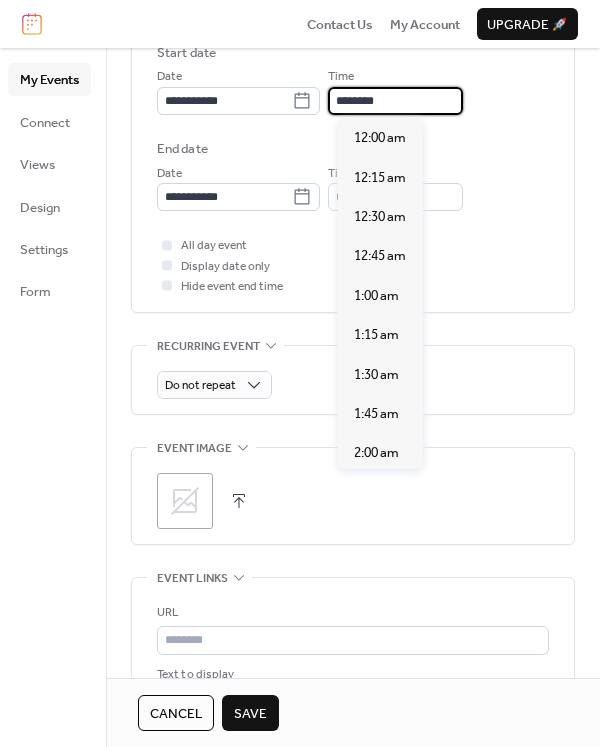 click on "********" at bounding box center [395, 101] 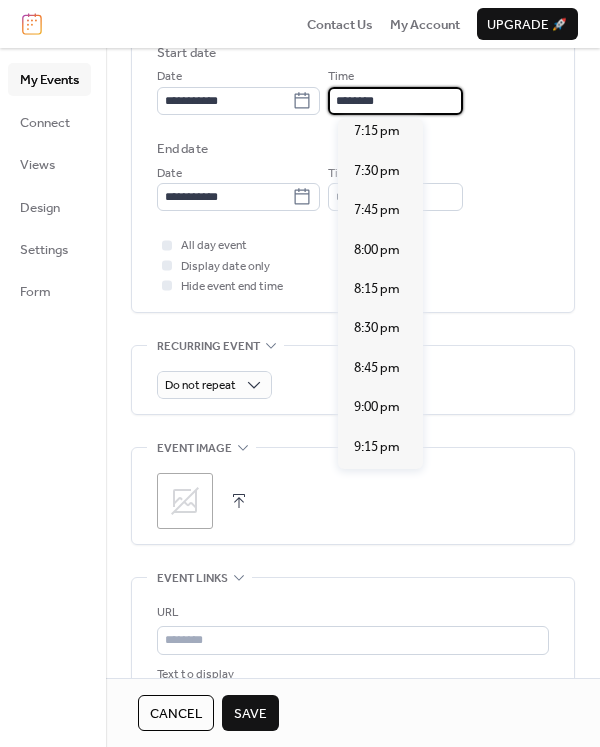 scroll, scrollTop: 3096, scrollLeft: 0, axis: vertical 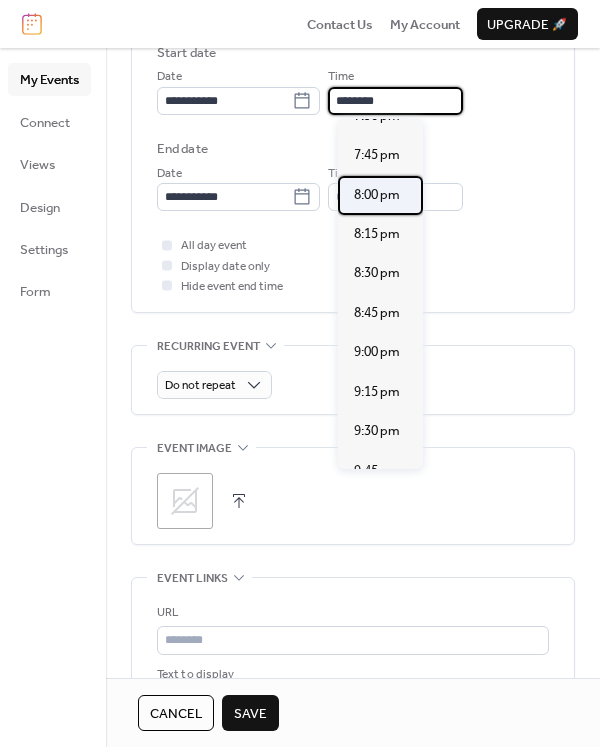 click on "8:00 pm" at bounding box center [377, 195] 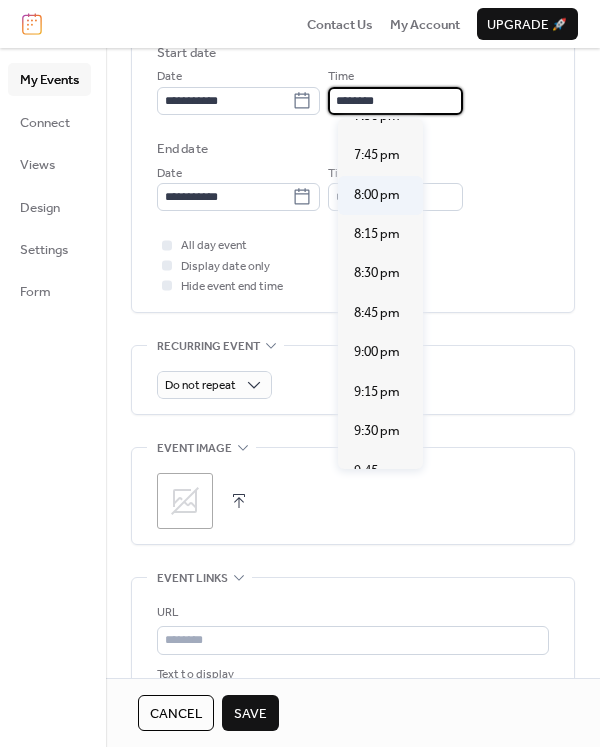 type on "*******" 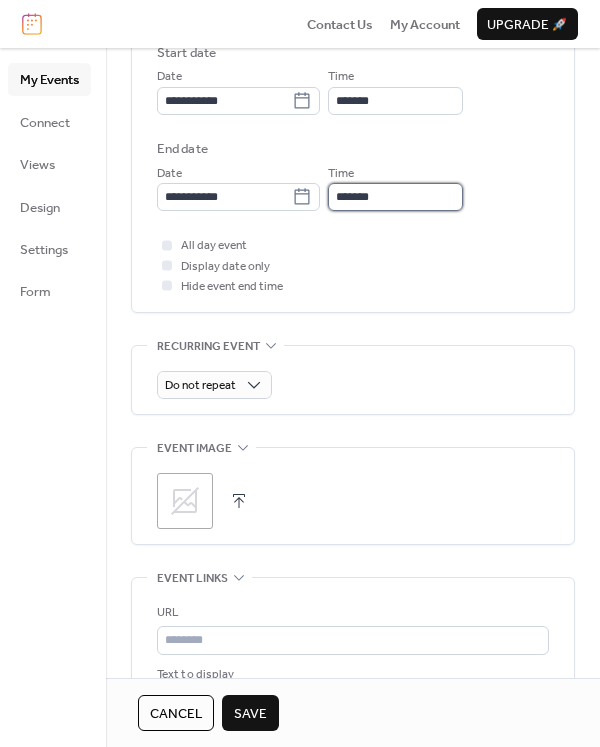 click on "*******" at bounding box center (395, 197) 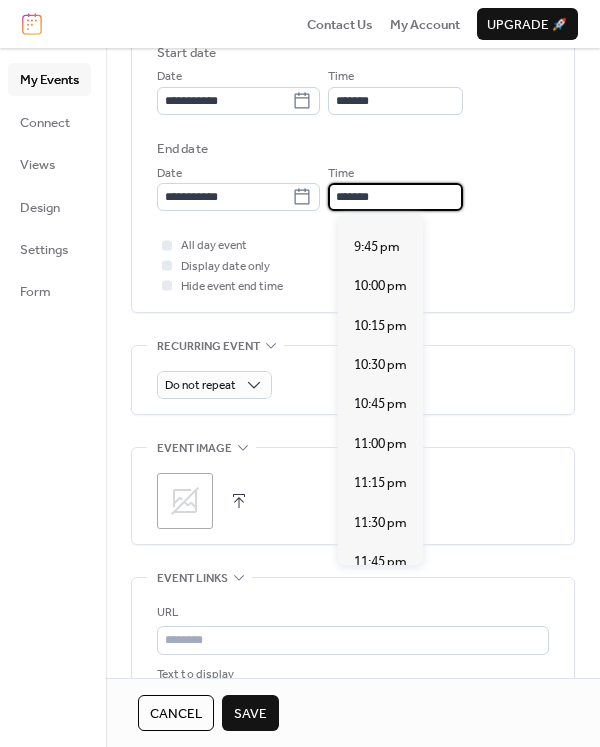 scroll, scrollTop: 248, scrollLeft: 0, axis: vertical 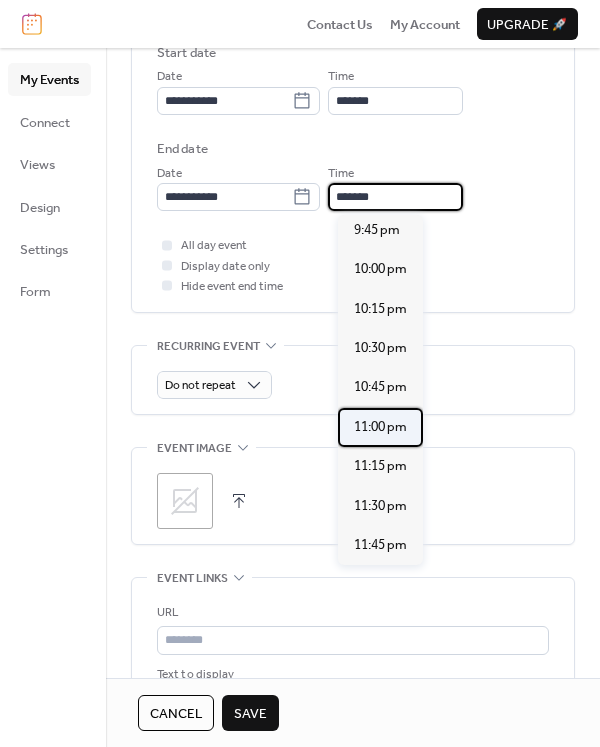 click on "11:00 pm" at bounding box center (380, 427) 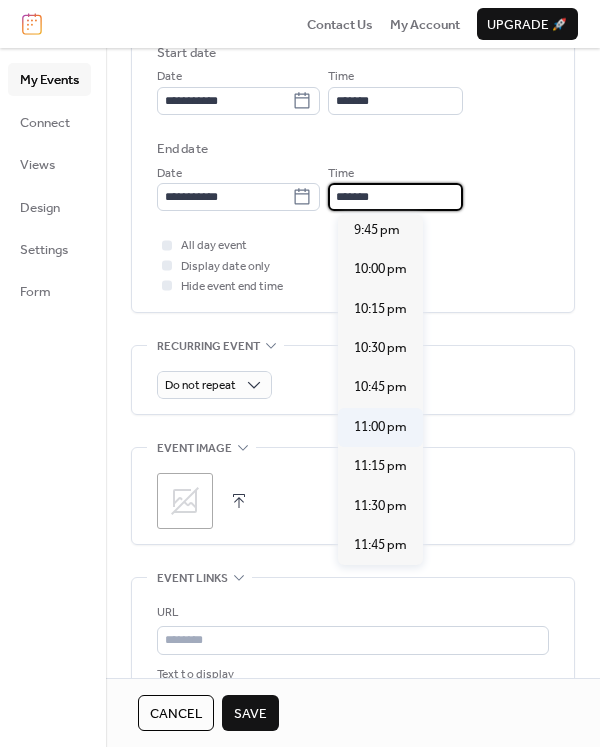 type on "********" 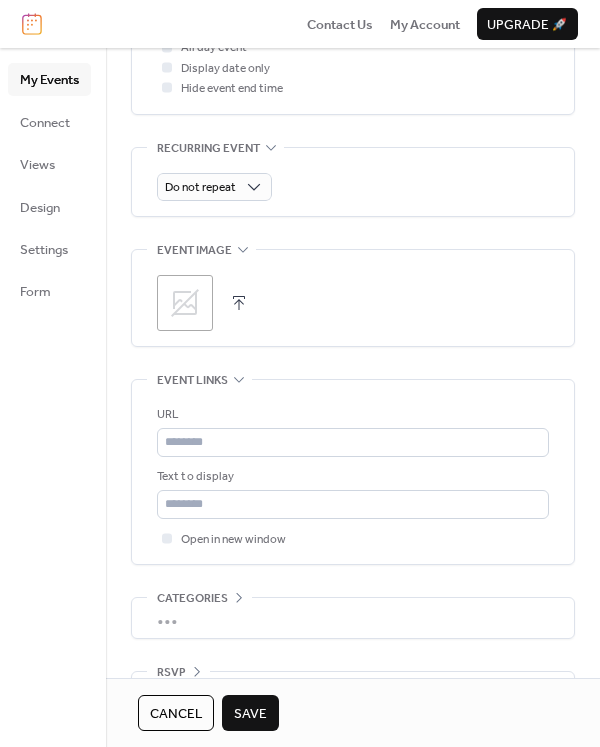 scroll, scrollTop: 916, scrollLeft: 0, axis: vertical 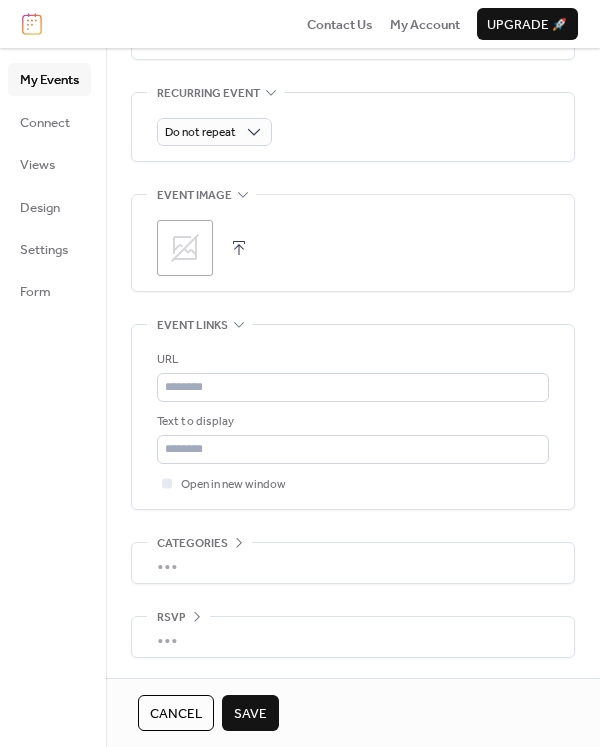 click on "Save" at bounding box center [250, 713] 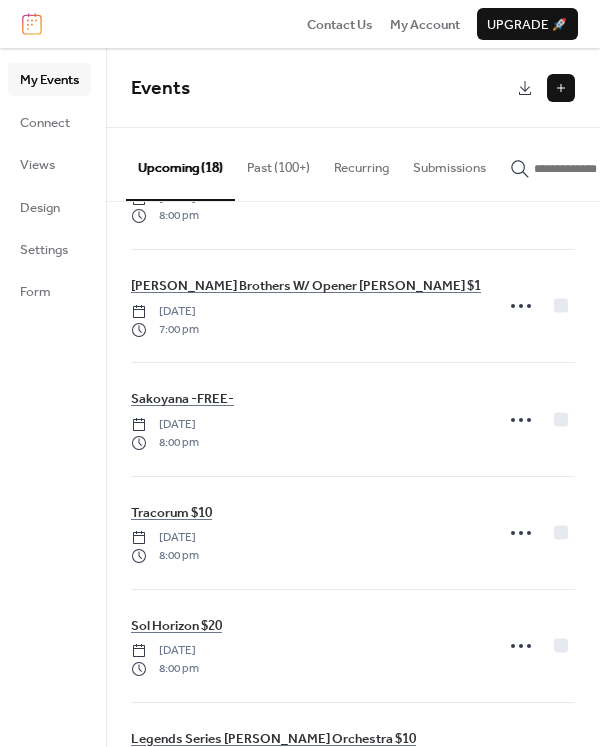 scroll, scrollTop: 1172, scrollLeft: 0, axis: vertical 